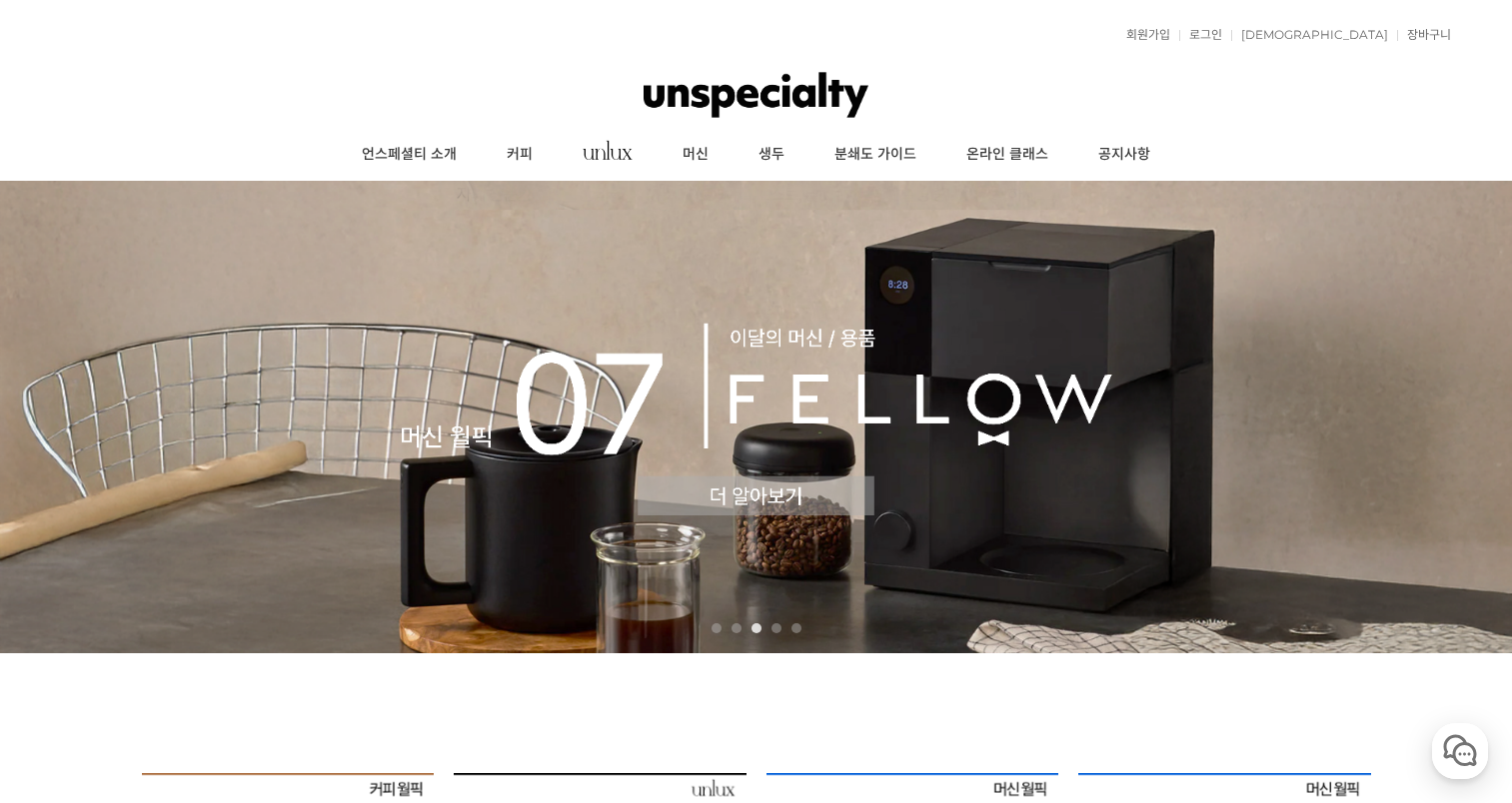 scroll, scrollTop: 0, scrollLeft: 0, axis: both 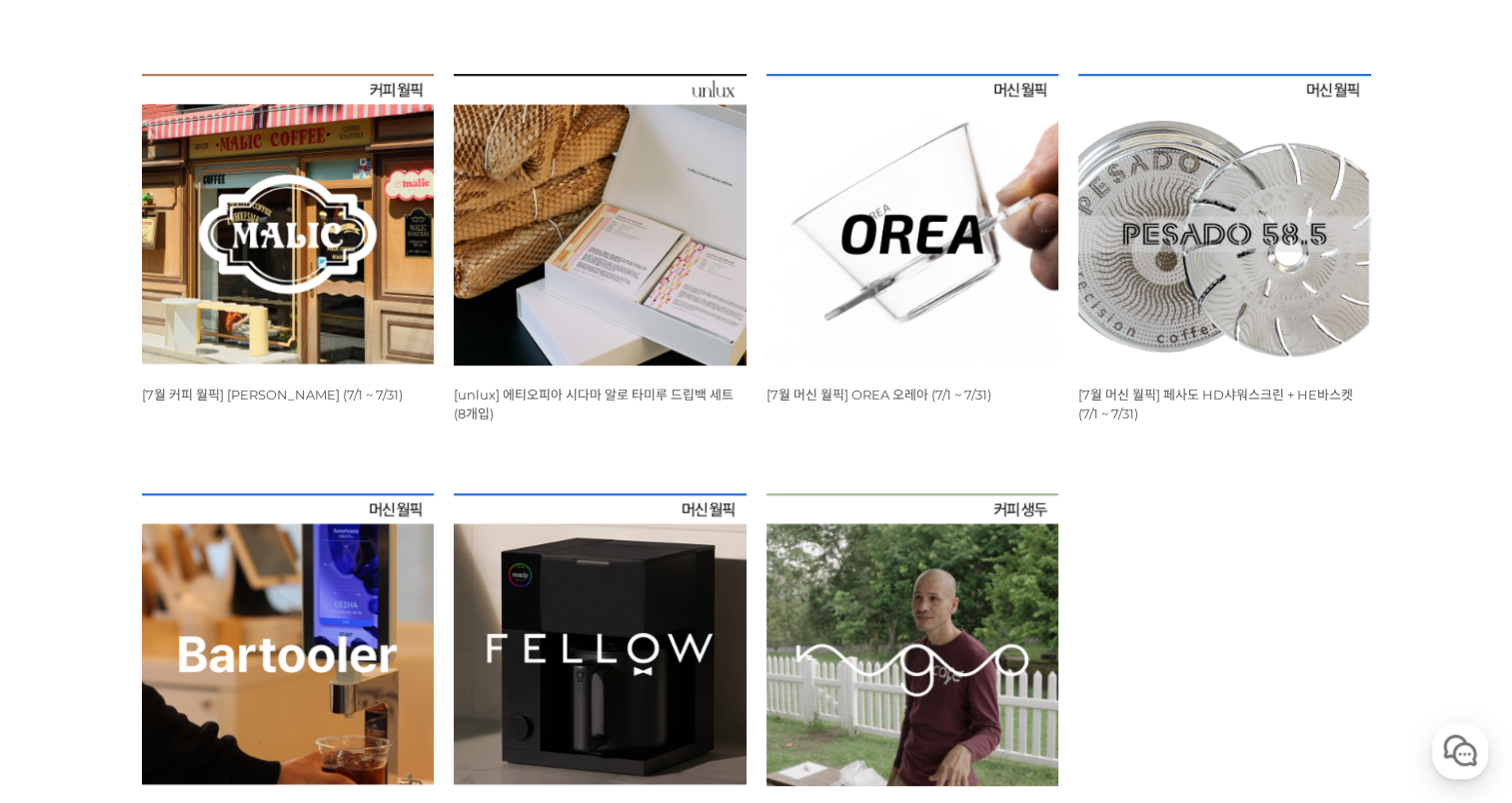 click at bounding box center (288, 220) 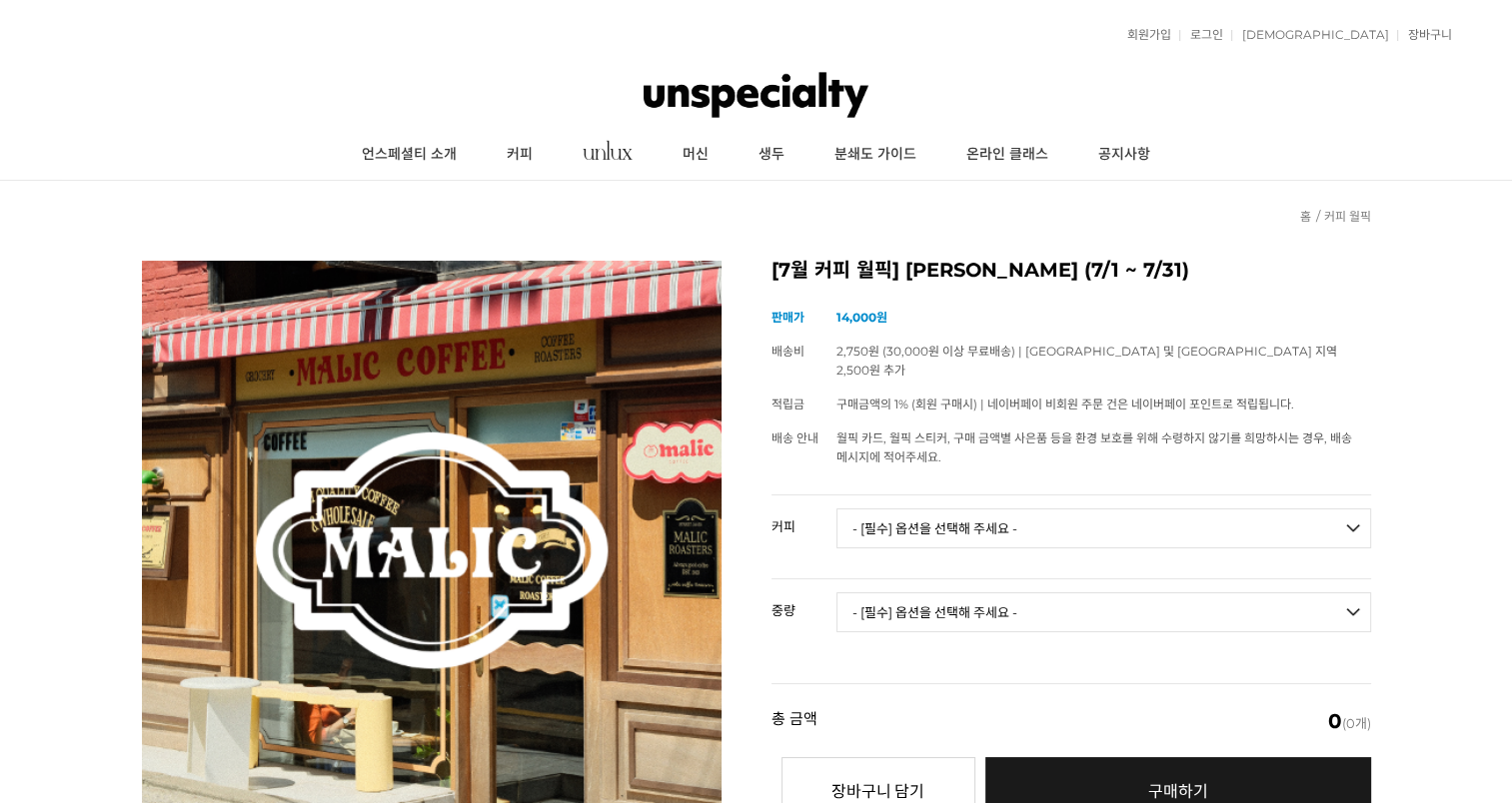 scroll, scrollTop: 300, scrollLeft: 0, axis: vertical 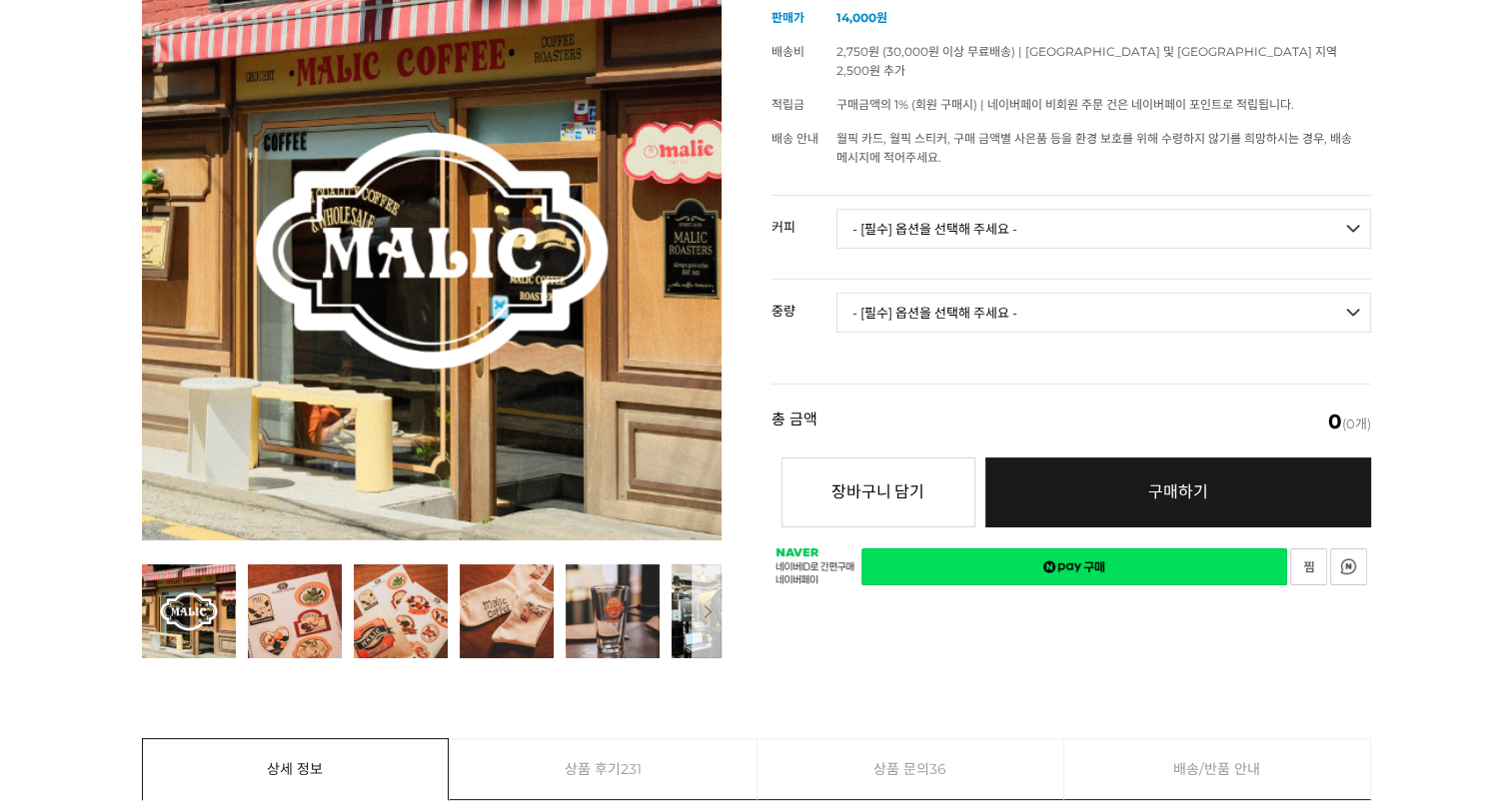 click on "- [필수] 옵션을 선택해 주세요 - ------------------- 언스페셜티 분쇄도 가이드 종이(주문 1개당 최대 1개 제공) [PERSON_NAME] (언스페셜티 블렌드) 애플 쥬스 (언스페셜티 블렌드) 허니 자몽 쥬스 (언스페셜티 블렌드) [기획상품] 2024 Best of Panama 3종 10g 레시피팩 프루티 블렌드 마일드 블렌드 모닝 블렌드 #1 탄자니아 아카시아 힐스 게이샤 AA 풀리 워시드 [품절] #2 콜롬비아 포파얀 슈가케인 디카페인 #3 에티오피아 알로 타미루 미리가 74158 워시드 #4 에티오피아 첼베사 워시드 디카페인 #5 케냐 뚱구리 AB 풀리 워시드 [품절] #6 에티오피아 버그 우 셀렉션 에얼룸 내추럴 (Lot2) [품절] #7 에티오피아 알로 타미루 무라고 74158 클래식 워시드 #8 케냐 은가라투아 AB 워시드 (Lot 159) [품절] [7.4 오픈] #9 온두라스 마리사벨 카바예로 파카마라 워시드 #24 [PERSON_NAME]" at bounding box center [1103, 229] 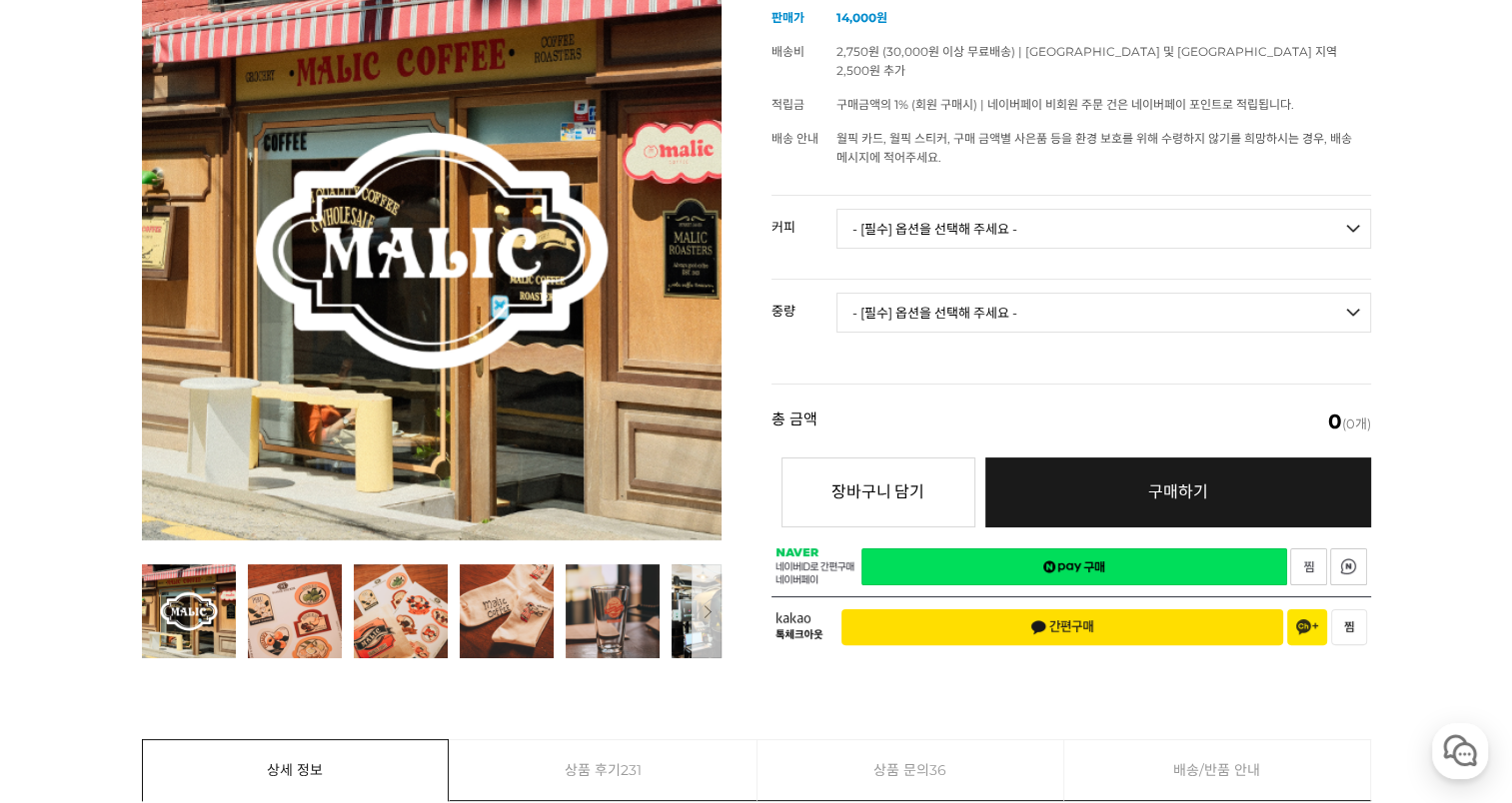 scroll, scrollTop: 0, scrollLeft: 0, axis: both 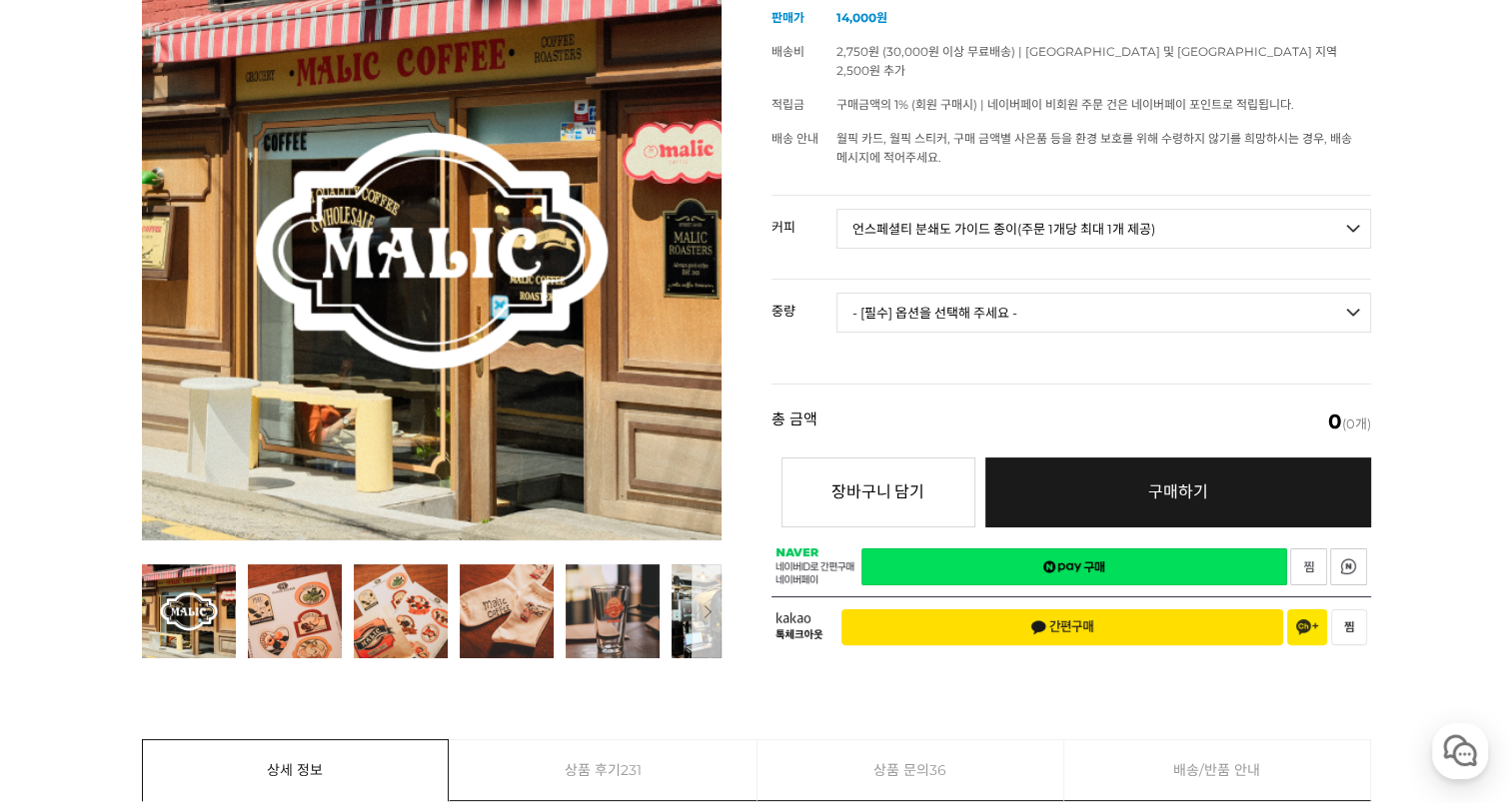 click on "- [필수] 옵션을 선택해 주세요 - ------------------- 언스페셜티 분쇄도 가이드 종이(주문 1개당 최대 1개 제공) [PERSON_NAME] (언스페셜티 블렌드) 애플 쥬스 (언스페셜티 블렌드) 허니 자몽 쥬스 (언스페셜티 블렌드) [기획상품] 2024 Best of Panama 3종 10g 레시피팩 프루티 블렌드 마일드 블렌드 모닝 블렌드 #1 탄자니아 아카시아 힐스 게이샤 AA 풀리 워시드 [품절] #2 콜롬비아 포파얀 슈가케인 디카페인 #3 에티오피아 알로 타미루 미리가 74158 워시드 #4 에티오피아 첼베사 워시드 디카페인 #5 케냐 뚱구리 AB 풀리 워시드 [품절] #6 에티오피아 버그 우 셀렉션 에얼룸 내추럴 (Lot2) [품절] #7 에티오피아 알로 타미루 무라고 74158 클래식 워시드 #8 케냐 은가라투아 AB 워시드 (Lot 159) [품절] [7.4 오픈] #9 온두라스 마리사벨 카바예로 파카마라 워시드 #24 [PERSON_NAME]" at bounding box center [1103, 229] 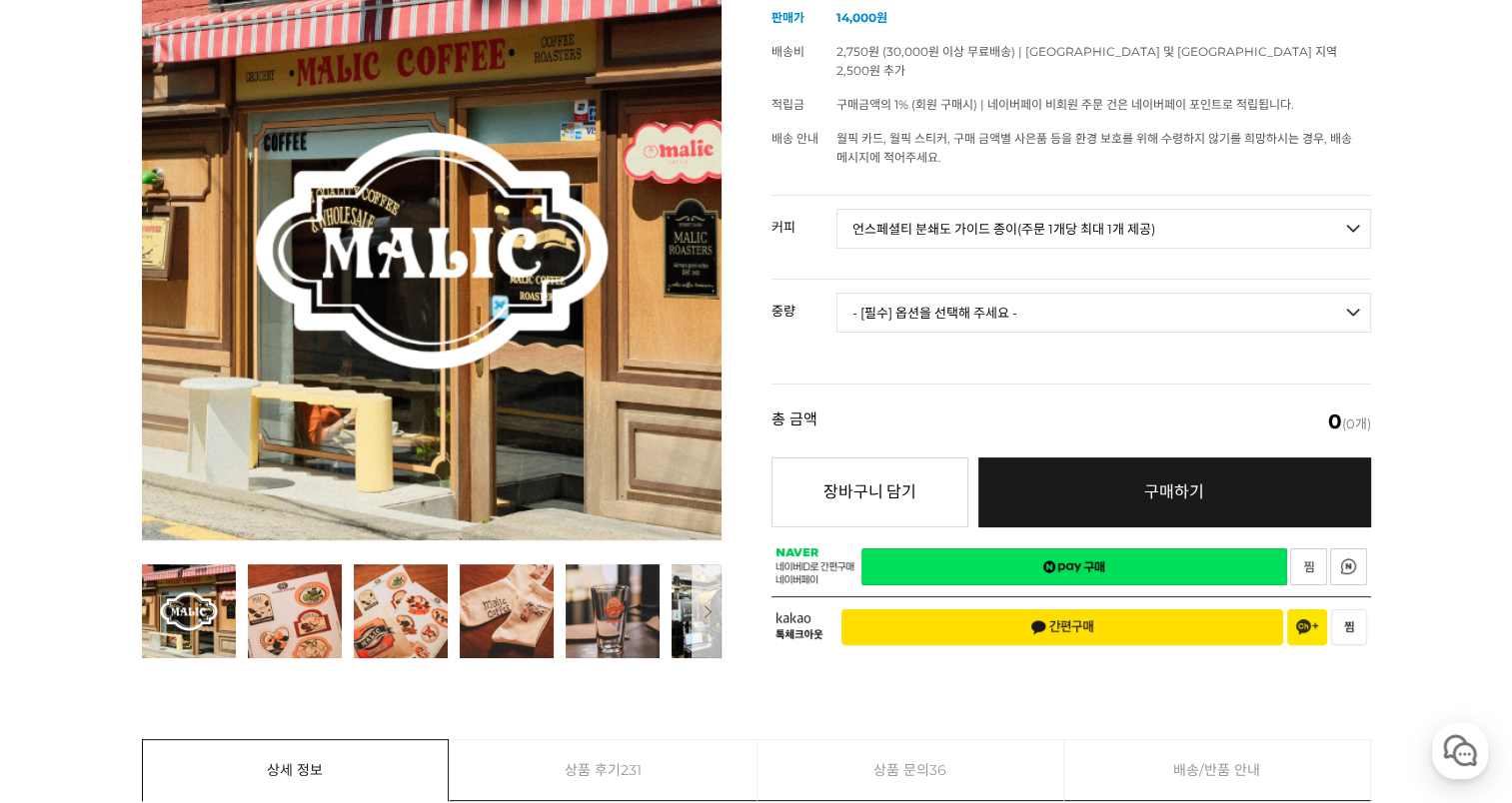 click on "- [필수] 옵션을 선택해 주세요 - ------------------- 언스페셜티 분쇄도 가이드 종이(주문 1개당 최대 1개 제공) [PERSON_NAME] (언스페셜티 블렌드) 애플 쥬스 (언스페셜티 블렌드) 허니 자몽 쥬스 (언스페셜티 블렌드) [기획상품] 2024 Best of Panama 3종 10g 레시피팩 프루티 블렌드 마일드 블렌드 모닝 블렌드 #1 탄자니아 아카시아 힐스 게이샤 AA 풀리 워시드 [품절] #2 콜롬비아 포파얀 슈가케인 디카페인 #3 에티오피아 알로 타미루 미리가 74158 워시드 #4 에티오피아 첼베사 워시드 디카페인 #5 케냐 뚱구리 AB 풀리 워시드 [품절] #6 에티오피아 버그 우 셀렉션 에얼룸 내추럴 (Lot2) [품절] #7 에티오피아 알로 타미루 무라고 74158 클래식 워시드 #8 케냐 은가라투아 AB 워시드 (Lot 159) [품절] [7.4 오픈] #9 온두라스 마리사벨 카바예로 파카마라 워시드 #24 [PERSON_NAME]" at bounding box center (1103, 229) 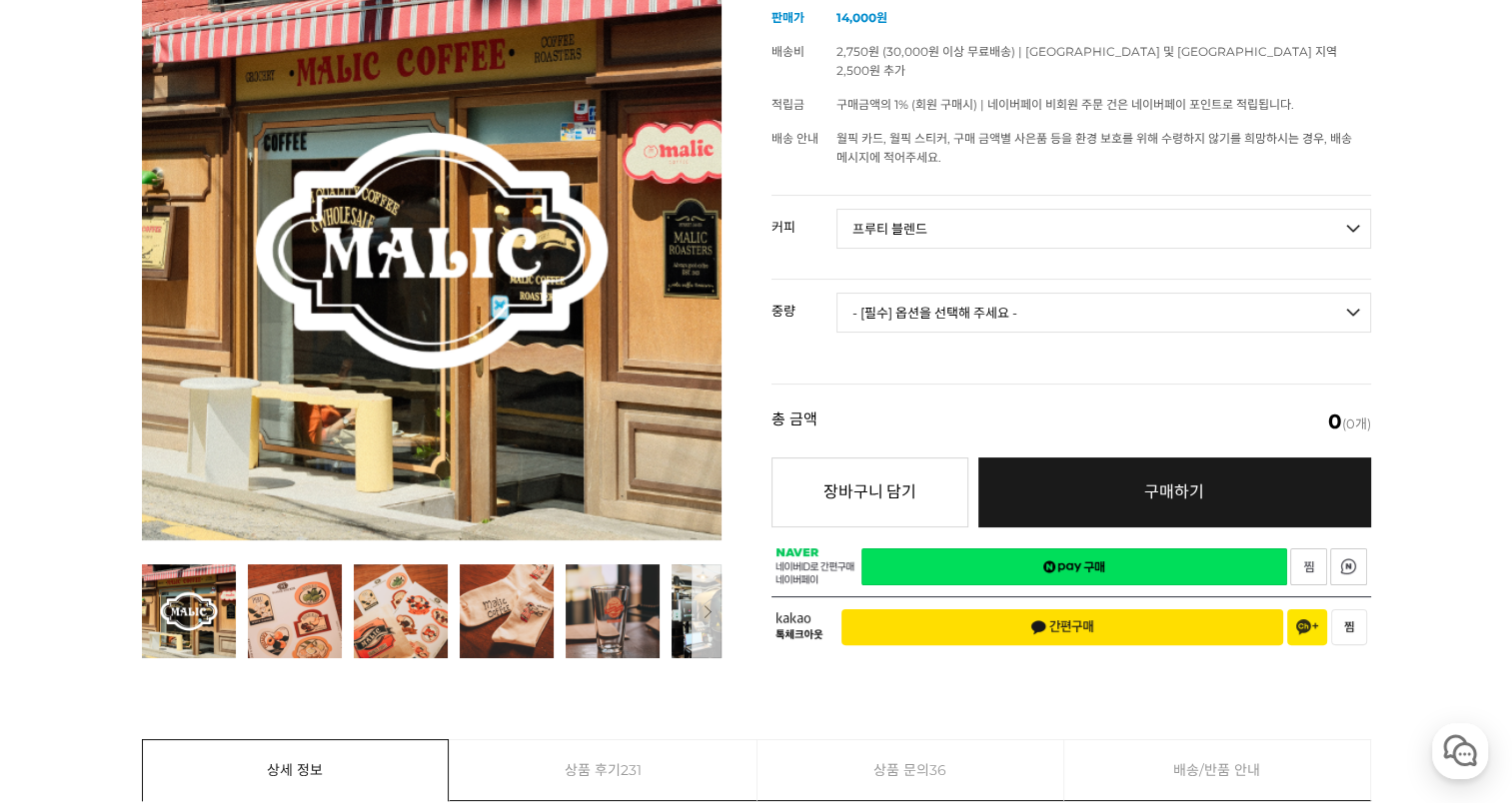 click on "- [필수] 옵션을 선택해 주세요 - ------------------- 언스페셜티 분쇄도 가이드 종이(주문 1개당 최대 1개 제공) [PERSON_NAME] (언스페셜티 블렌드) 애플 쥬스 (언스페셜티 블렌드) 허니 자몽 쥬스 (언스페셜티 블렌드) [기획상품] 2024 Best of Panama 3종 10g 레시피팩 프루티 블렌드 마일드 블렌드 모닝 블렌드 #1 탄자니아 아카시아 힐스 게이샤 AA 풀리 워시드 [품절] #2 콜롬비아 포파얀 슈가케인 디카페인 #3 에티오피아 알로 타미루 미리가 74158 워시드 #4 에티오피아 첼베사 워시드 디카페인 #5 케냐 뚱구리 AB 풀리 워시드 [품절] #6 에티오피아 버그 우 셀렉션 에얼룸 내추럴 (Lot2) [품절] #7 에티오피아 알로 타미루 무라고 74158 클래식 워시드 #8 케냐 은가라투아 AB 워시드 (Lot 159) [품절] [7.4 오픈] #9 온두라스 마리사벨 카바예로 파카마라 워시드 #24 [PERSON_NAME]" at bounding box center (1103, 229) 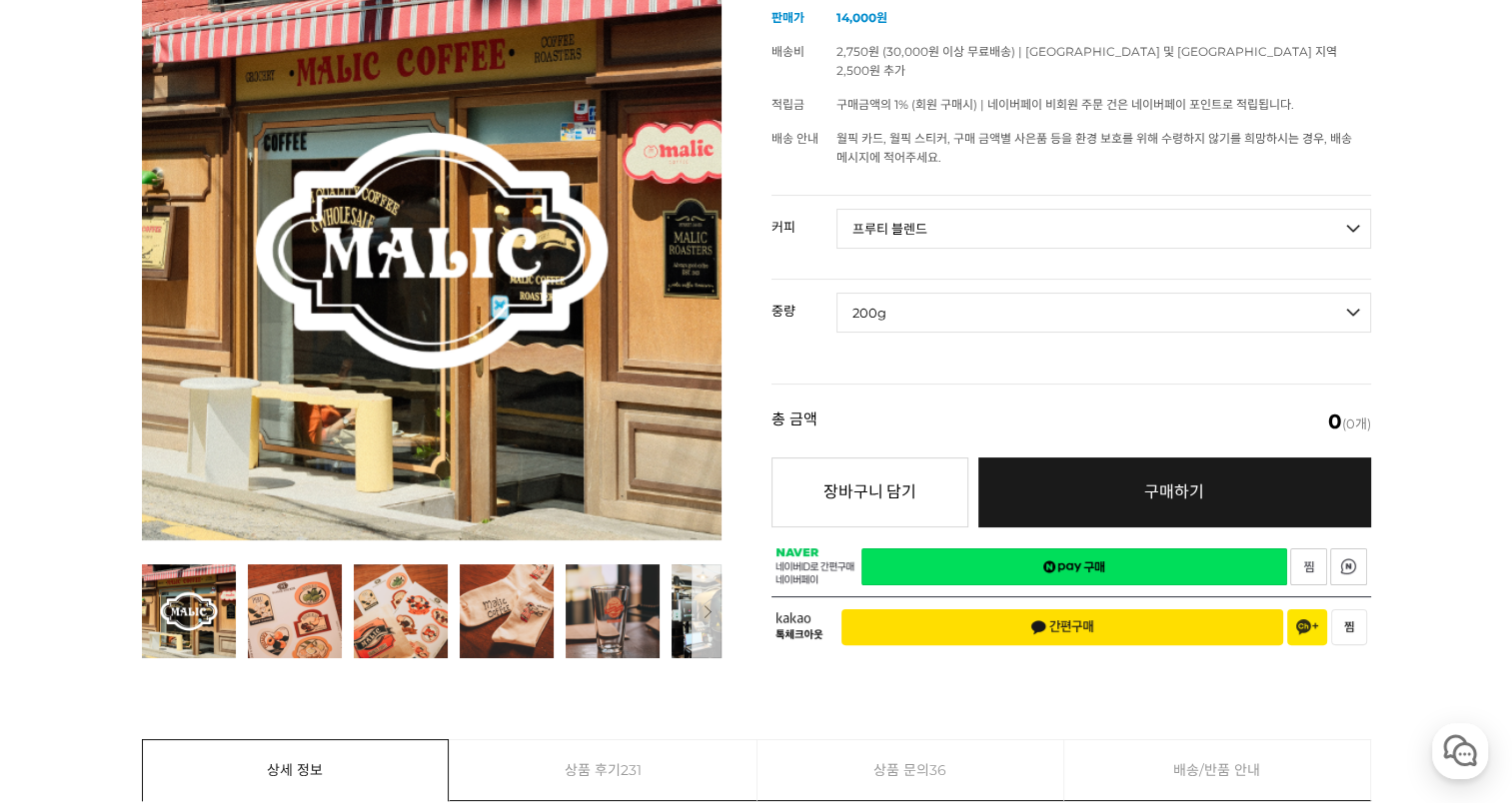 click on "- [필수] 옵션을 선택해 주세요 - ------------------- 200g 500g 1kg" at bounding box center (1103, 313) 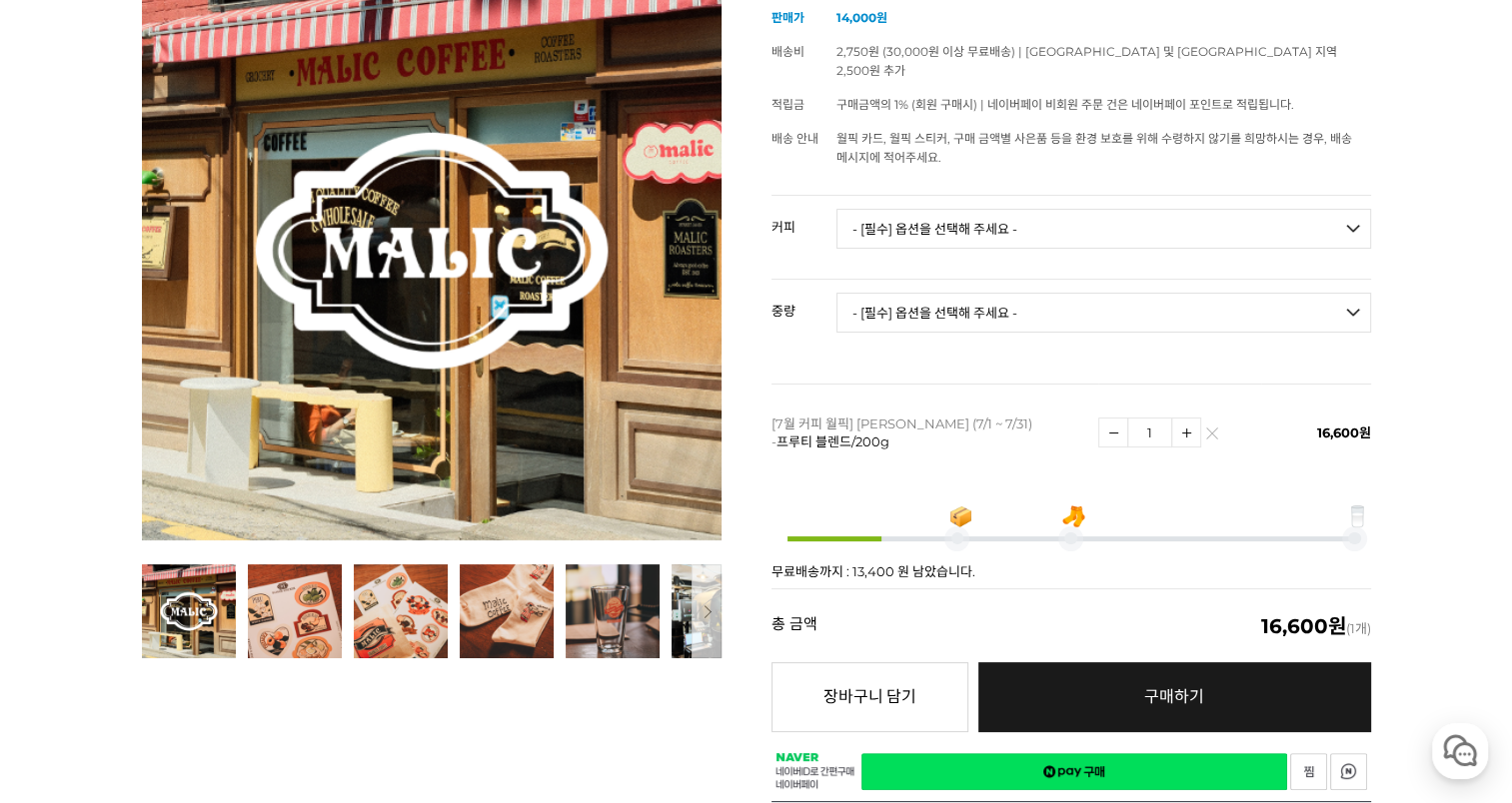 click on "- [필수] 옵션을 선택해 주세요 - ------------------- 언스페셜티 분쇄도 가이드 종이(주문 1개당 최대 1개 제공) [PERSON_NAME] (언스페셜티 블렌드) 애플 쥬스 (언스페셜티 블렌드) 허니 자몽 쥬스 (언스페셜티 블렌드) [기획상품] 2024 Best of Panama 3종 10g 레시피팩 프루티 블렌드 마일드 블렌드 모닝 블렌드 #1 탄자니아 아카시아 힐스 게이샤 AA 풀리 워시드 [품절] #2 콜롬비아 포파얀 슈가케인 디카페인 #3 에티오피아 알로 타미루 미리가 74158 워시드 #4 에티오피아 첼베사 워시드 디카페인 #5 케냐 뚱구리 AB 풀리 워시드 [품절] #6 에티오피아 버그 우 셀렉션 에얼룸 내추럴 (Lot2) [품절] #7 에티오피아 알로 타미루 무라고 74158 클래식 워시드 #8 케냐 은가라투아 AB 워시드 (Lot 159) [품절] [7.4 오픈] #9 온두라스 마리사벨 카바예로 파카마라 워시드 #24 [PERSON_NAME]" at bounding box center (1103, 229) 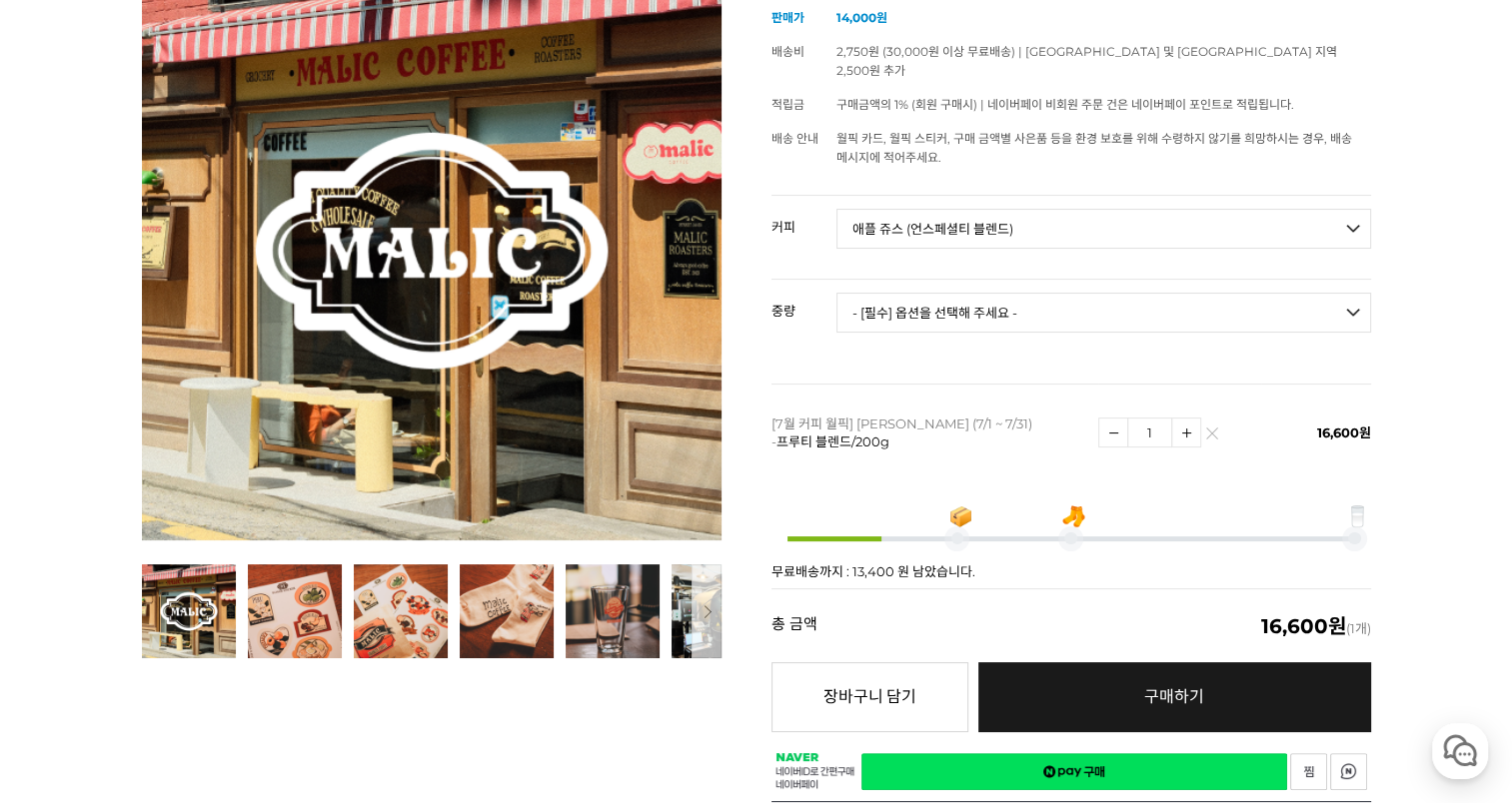 click on "- [필수] 옵션을 선택해 주세요 - ------------------- 언스페셜티 분쇄도 가이드 종이(주문 1개당 최대 1개 제공) [PERSON_NAME] (언스페셜티 블렌드) 애플 쥬스 (언스페셜티 블렌드) 허니 자몽 쥬스 (언스페셜티 블렌드) [기획상품] 2024 Best of Panama 3종 10g 레시피팩 프루티 블렌드 마일드 블렌드 모닝 블렌드 #1 탄자니아 아카시아 힐스 게이샤 AA 풀리 워시드 [품절] #2 콜롬비아 포파얀 슈가케인 디카페인 #3 에티오피아 알로 타미루 미리가 74158 워시드 #4 에티오피아 첼베사 워시드 디카페인 #5 케냐 뚱구리 AB 풀리 워시드 [품절] #6 에티오피아 버그 우 셀렉션 에얼룸 내추럴 (Lot2) [품절] #7 에티오피아 알로 타미루 무라고 74158 클래식 워시드 #8 케냐 은가라투아 AB 워시드 (Lot 159) [품절] [7.4 오픈] #9 온두라스 마리사벨 카바예로 파카마라 워시드 #24 [PERSON_NAME]" at bounding box center [1103, 229] 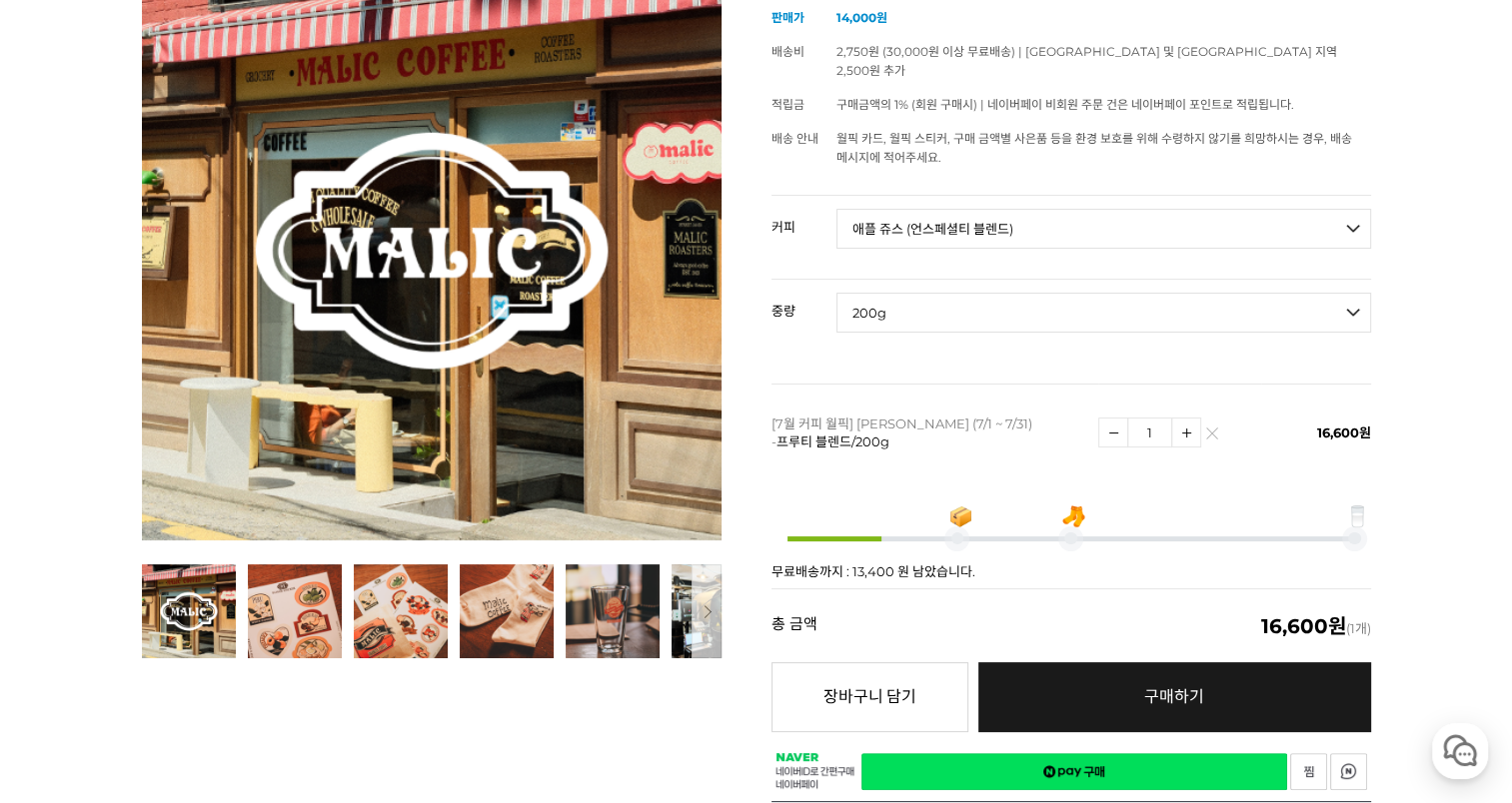 click on "- [필수] 옵션을 선택해 주세요 - ------------------- 200g" at bounding box center (1103, 313) 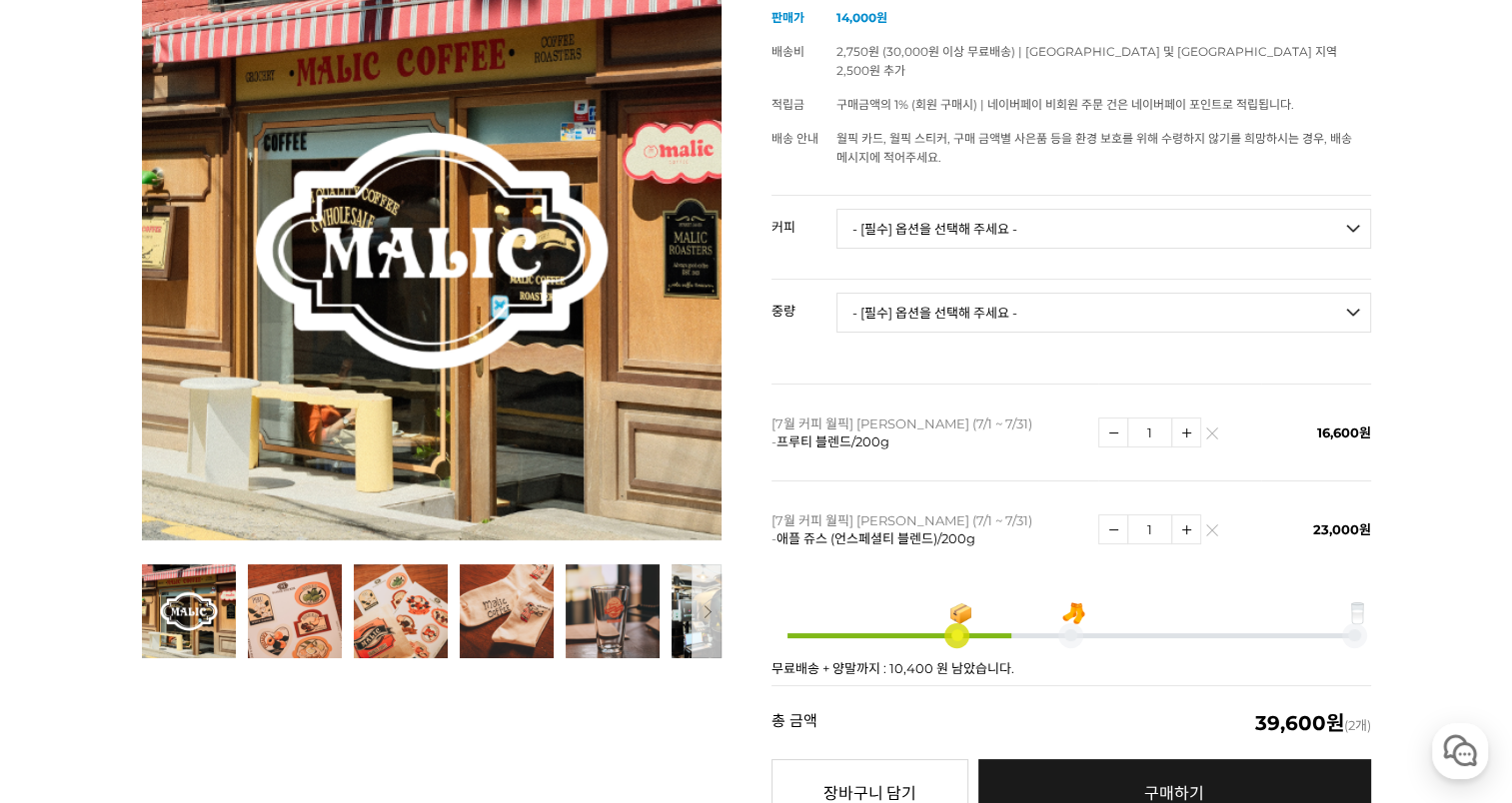 drag, startPoint x: 1355, startPoint y: 594, endPoint x: 1366, endPoint y: 599, distance: 12.083046 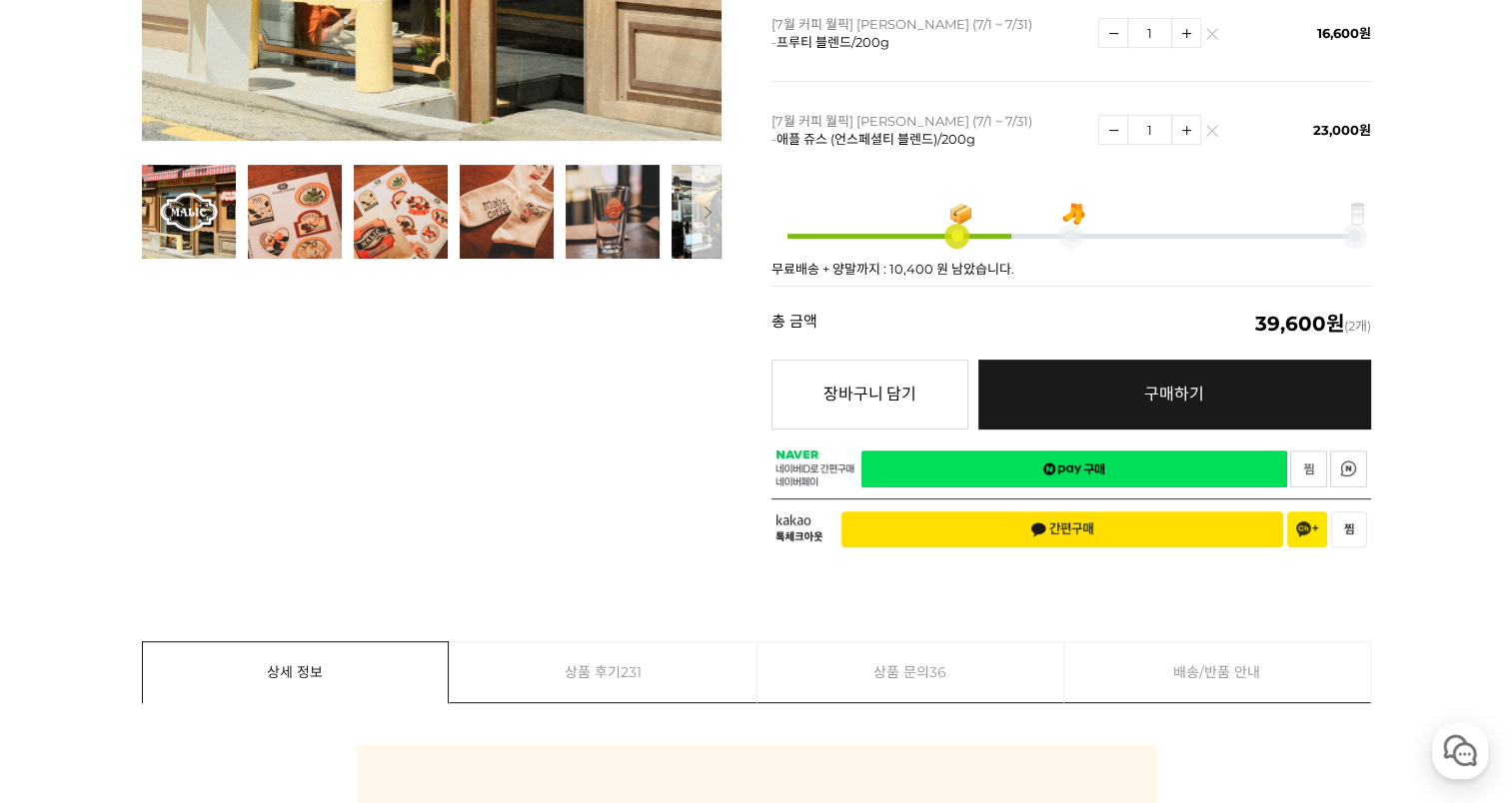 scroll, scrollTop: 100, scrollLeft: 0, axis: vertical 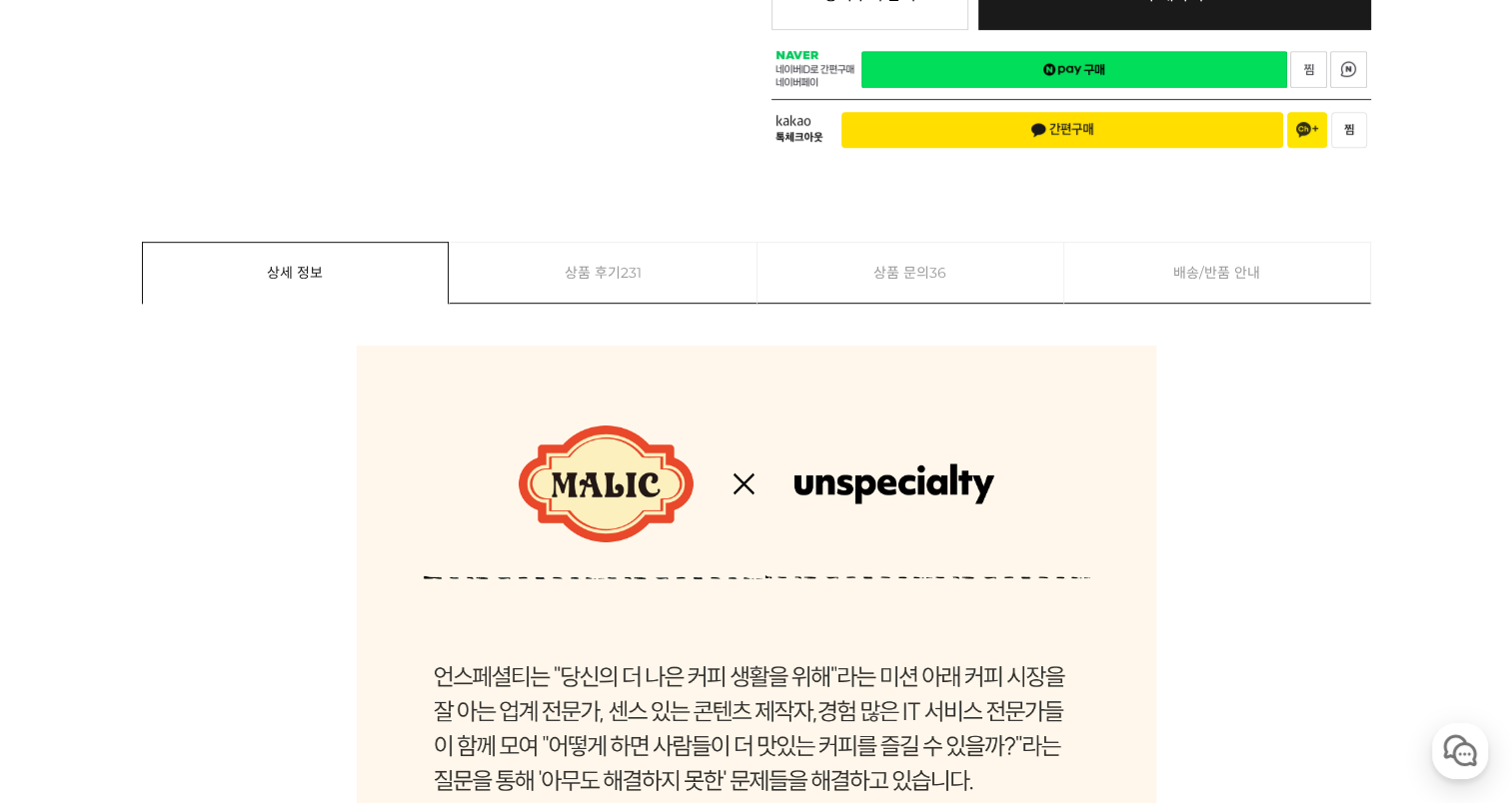 click on "상품 후기  231" at bounding box center (603, 273) 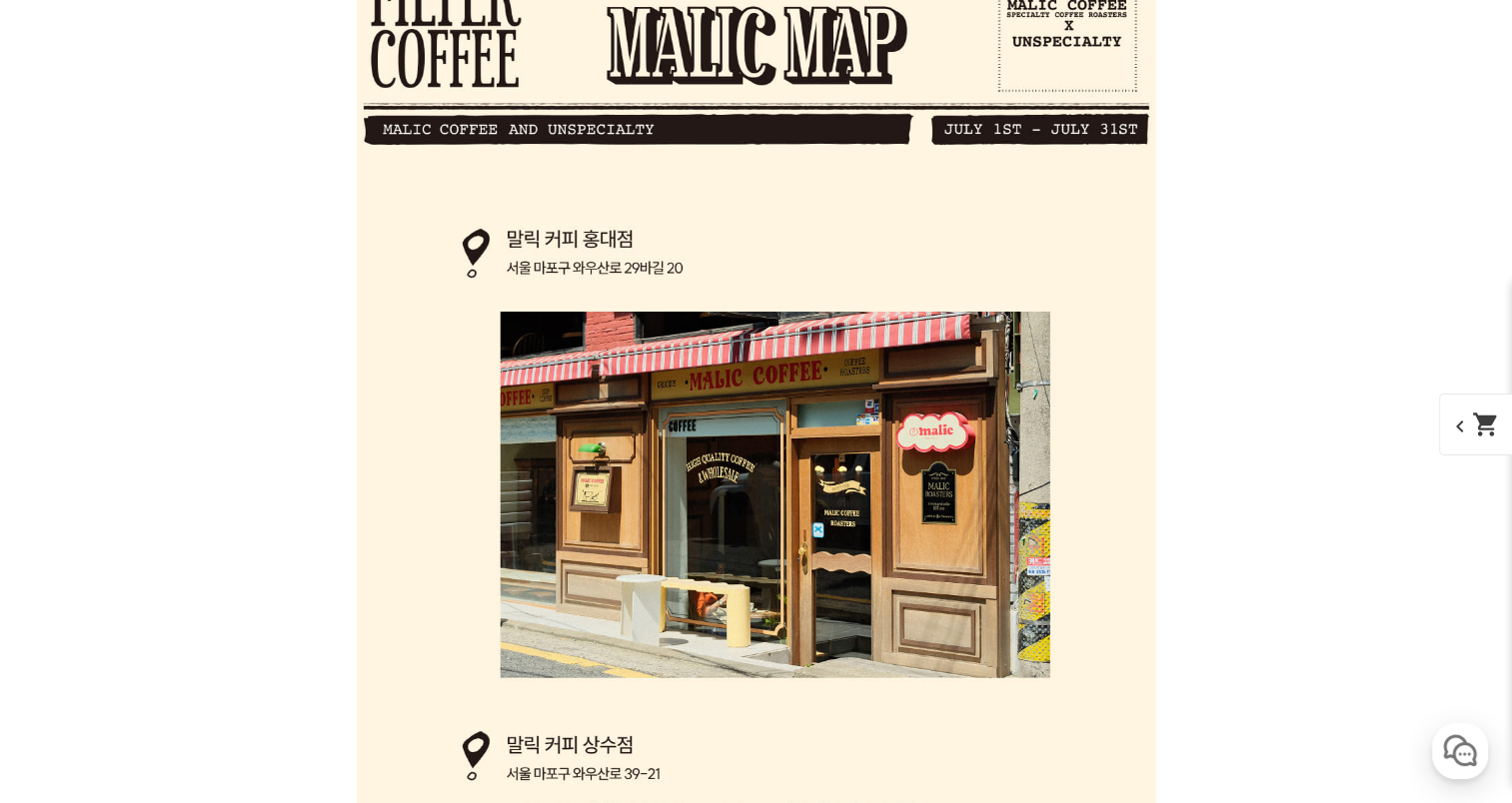 scroll, scrollTop: 15344, scrollLeft: 0, axis: vertical 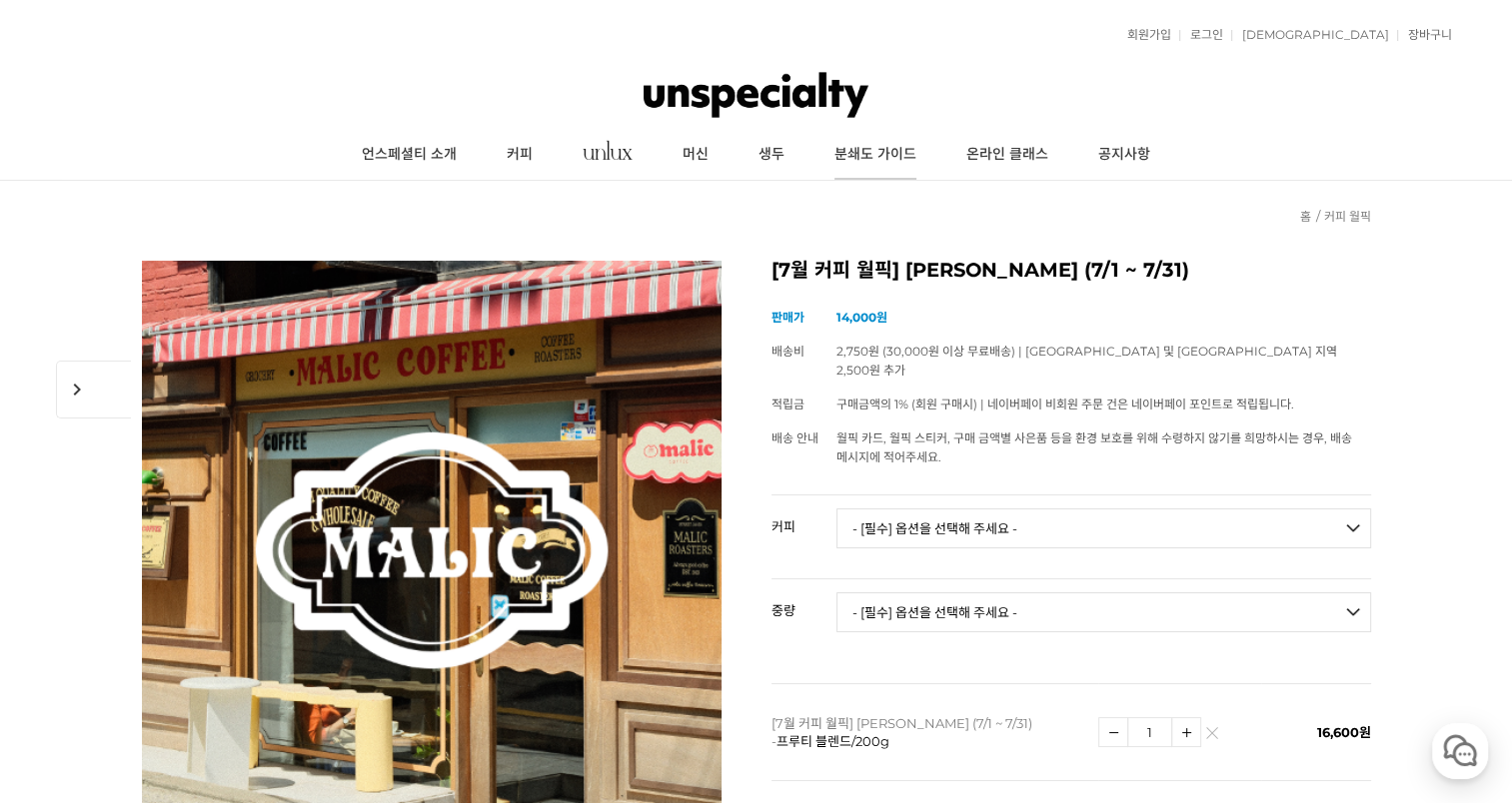 click on "분쇄도 가이드" at bounding box center (875, 155) 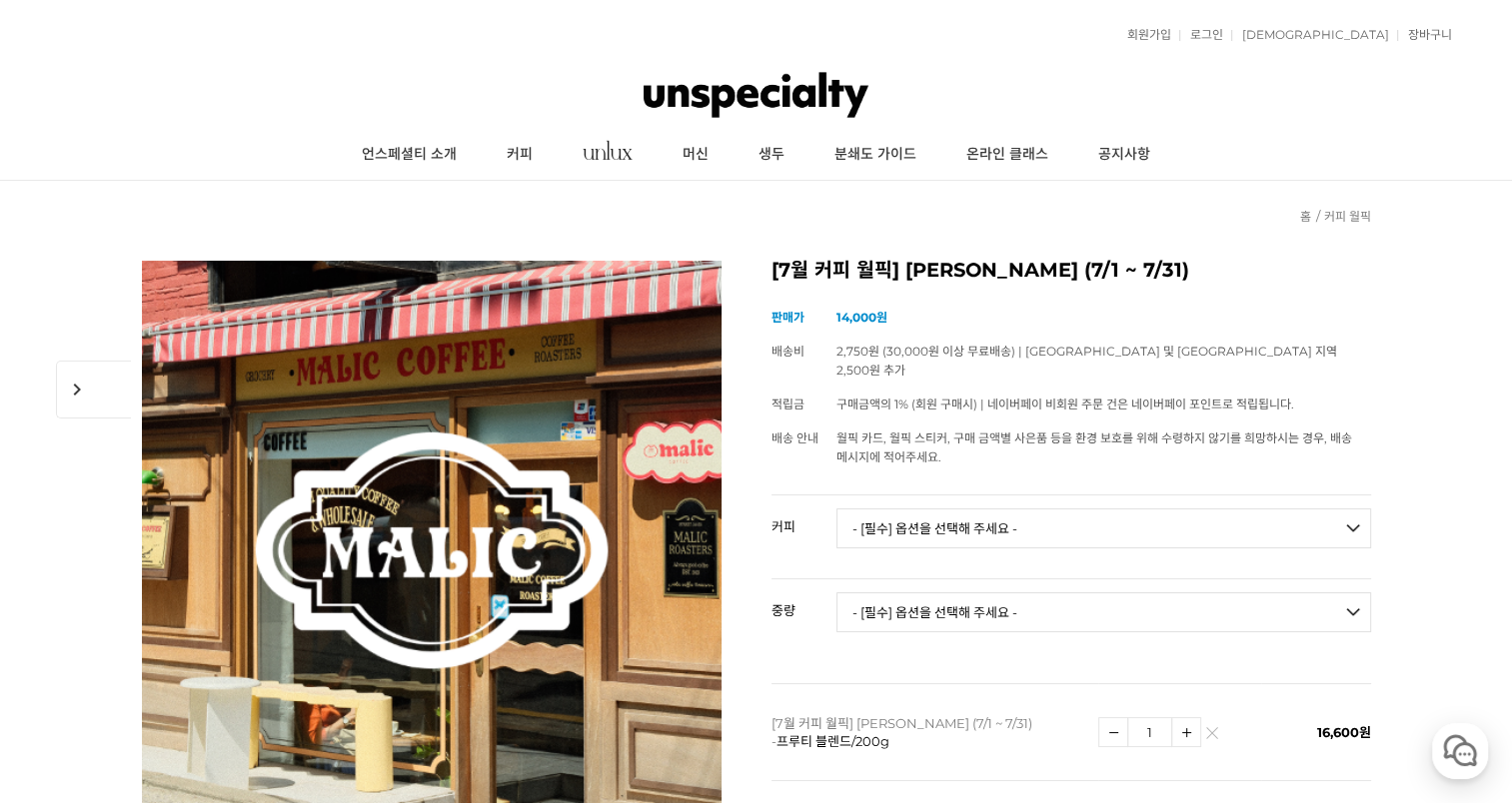 click on "- [필수] 옵션을 선택해 주세요 - ------------------- 언스페셜티 분쇄도 가이드 종이(주문 1개당 최대 1개 제공) [PERSON_NAME] (언스페셜티 블렌드) 애플 쥬스 (언스페셜티 블렌드) 허니 자몽 쥬스 (언스페셜티 블렌드) [기획상품] 2024 Best of Panama 3종 10g 레시피팩 프루티 블렌드 마일드 블렌드 모닝 블렌드 #1 탄자니아 아카시아 힐스 게이샤 AA 풀리 워시드 [품절] #2 콜롬비아 포파얀 슈가케인 디카페인 #3 에티오피아 알로 타미루 미리가 74158 워시드 #4 에티오피아 첼베사 워시드 디카페인 #5 케냐 뚱구리 AB 풀리 워시드 [품절] #6 에티오피아 버그 우 셀렉션 에얼룸 내추럴 (Lot2) [품절] #7 에티오피아 알로 타미루 무라고 74158 클래식 워시드 #8 케냐 은가라투아 AB 워시드 (Lot 159) [품절] [7.4 오픈] #9 온두라스 마리사벨 카바예로 파카마라 워시드 #24 [PERSON_NAME]" at bounding box center (1103, 528) 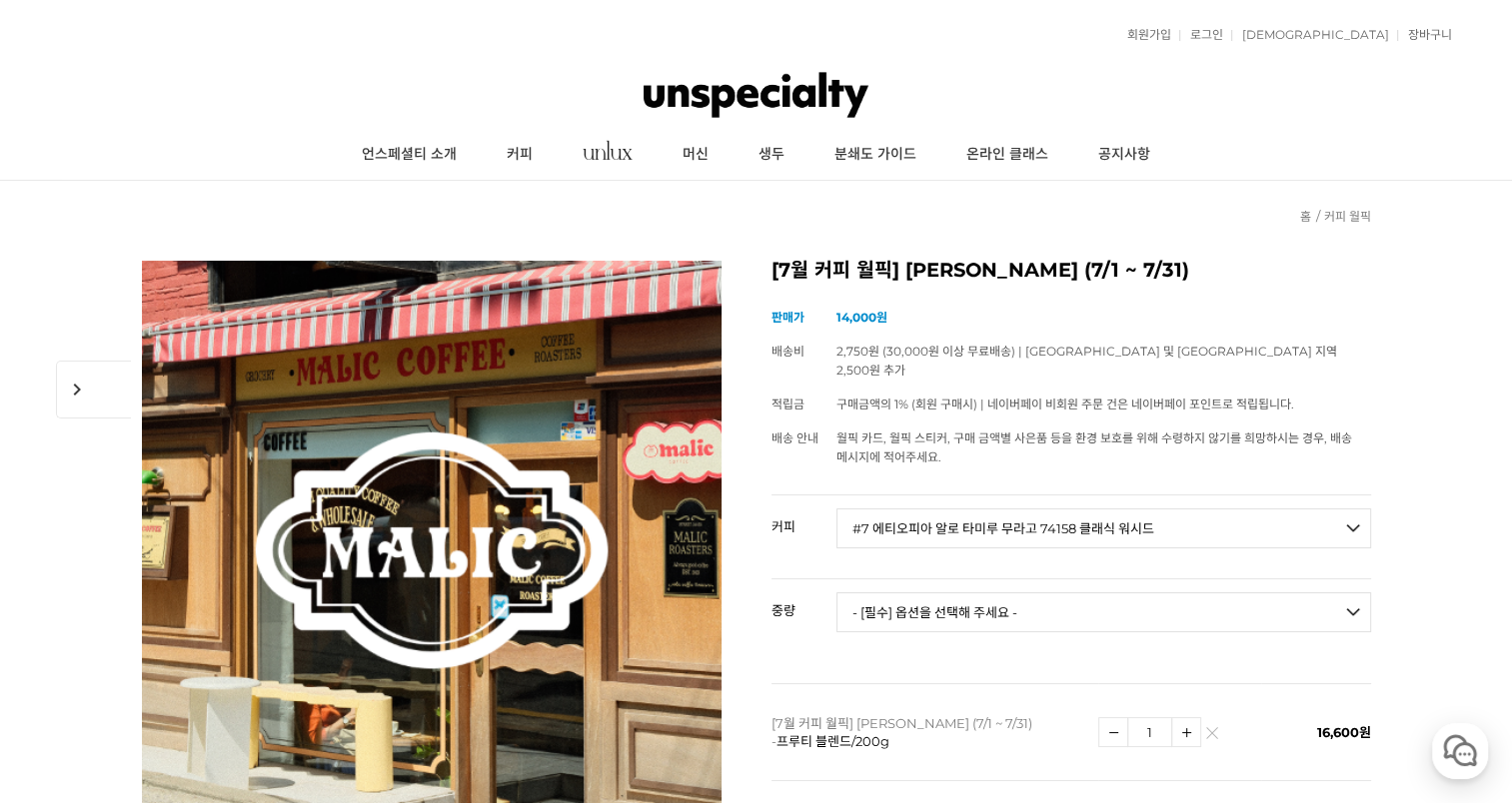 click on "- [필수] 옵션을 선택해 주세요 - ------------------- 언스페셜티 분쇄도 가이드 종이(주문 1개당 최대 1개 제공) [PERSON_NAME] (언스페셜티 블렌드) 애플 쥬스 (언스페셜티 블렌드) 허니 자몽 쥬스 (언스페셜티 블렌드) [기획상품] 2024 Best of Panama 3종 10g 레시피팩 프루티 블렌드 마일드 블렌드 모닝 블렌드 #1 탄자니아 아카시아 힐스 게이샤 AA 풀리 워시드 [품절] #2 콜롬비아 포파얀 슈가케인 디카페인 #3 에티오피아 알로 타미루 미리가 74158 워시드 #4 에티오피아 첼베사 워시드 디카페인 #5 케냐 뚱구리 AB 풀리 워시드 [품절] #6 에티오피아 버그 우 셀렉션 에얼룸 내추럴 (Lot2) [품절] #7 에티오피아 알로 타미루 무라고 74158 클래식 워시드 #8 케냐 은가라투아 AB 워시드 (Lot 159) [품절] [7.4 오픈] #9 온두라스 마리사벨 카바예로 파카마라 워시드 #24 [PERSON_NAME]" at bounding box center (1103, 528) 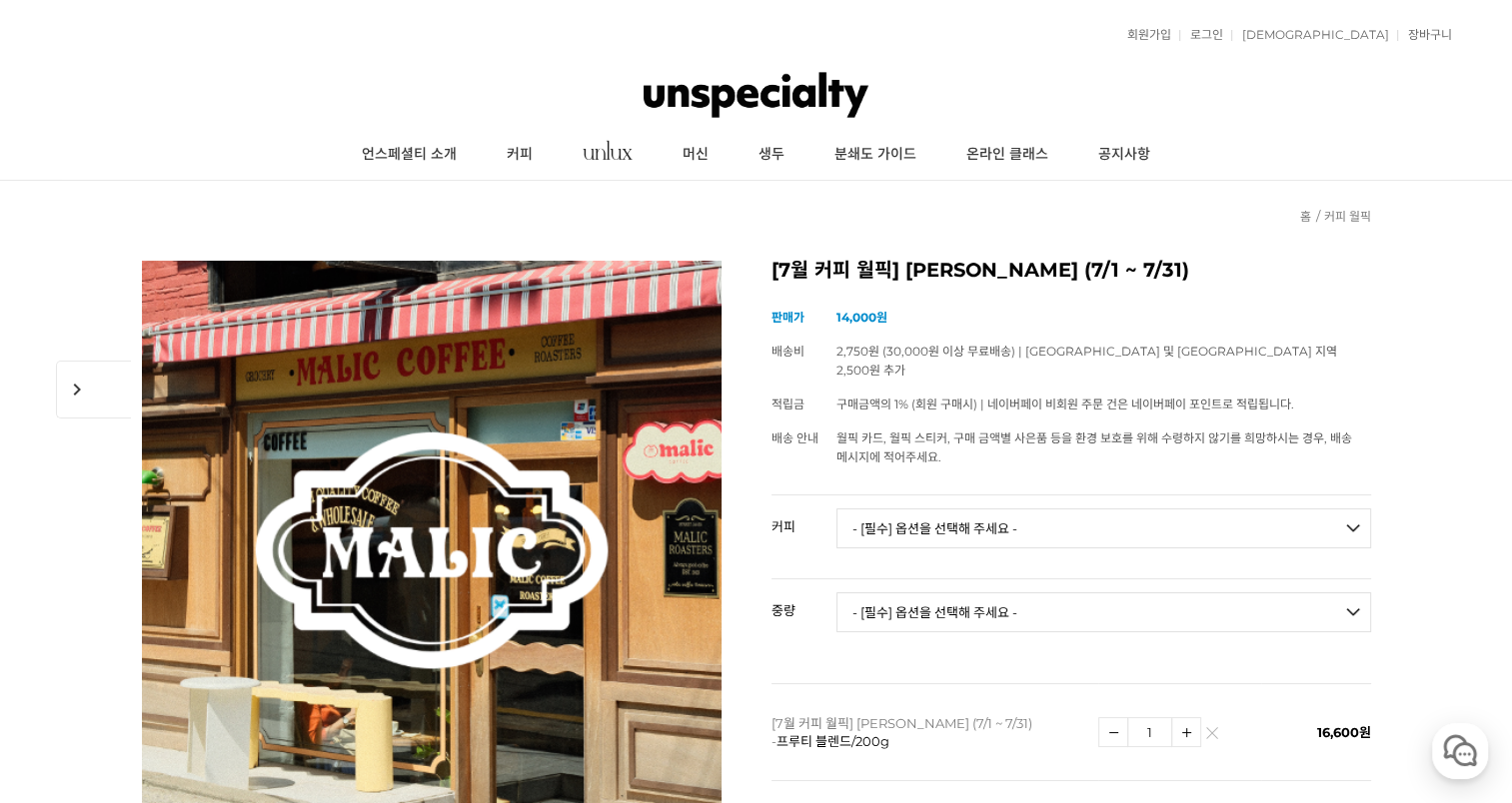 click on "- [필수] 옵션을 선택해 주세요 - ------------------- 200g" at bounding box center [1103, 612] 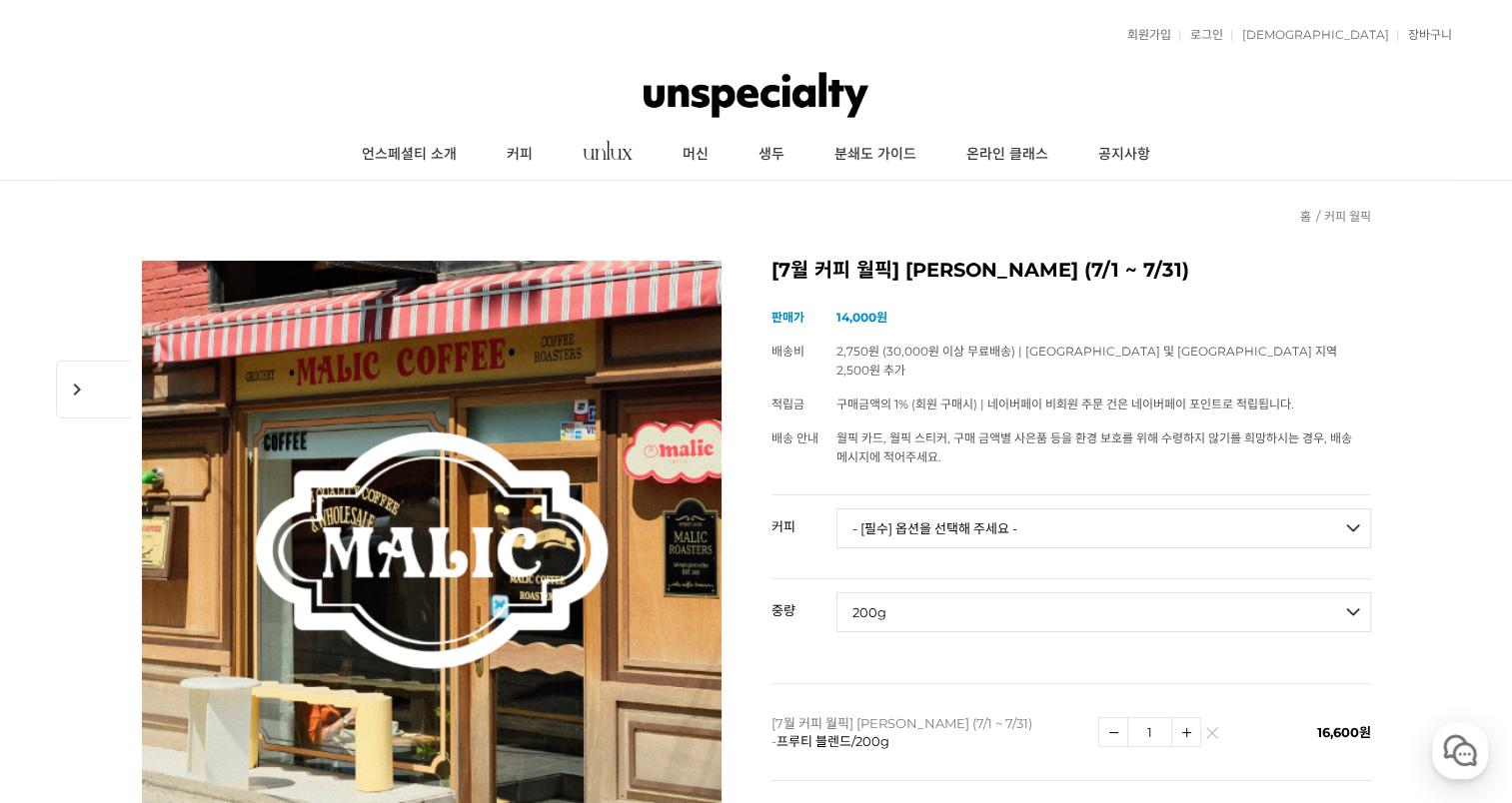 click on "- [필수] 옵션을 선택해 주세요 - ------------------- 200g" at bounding box center (1103, 612) 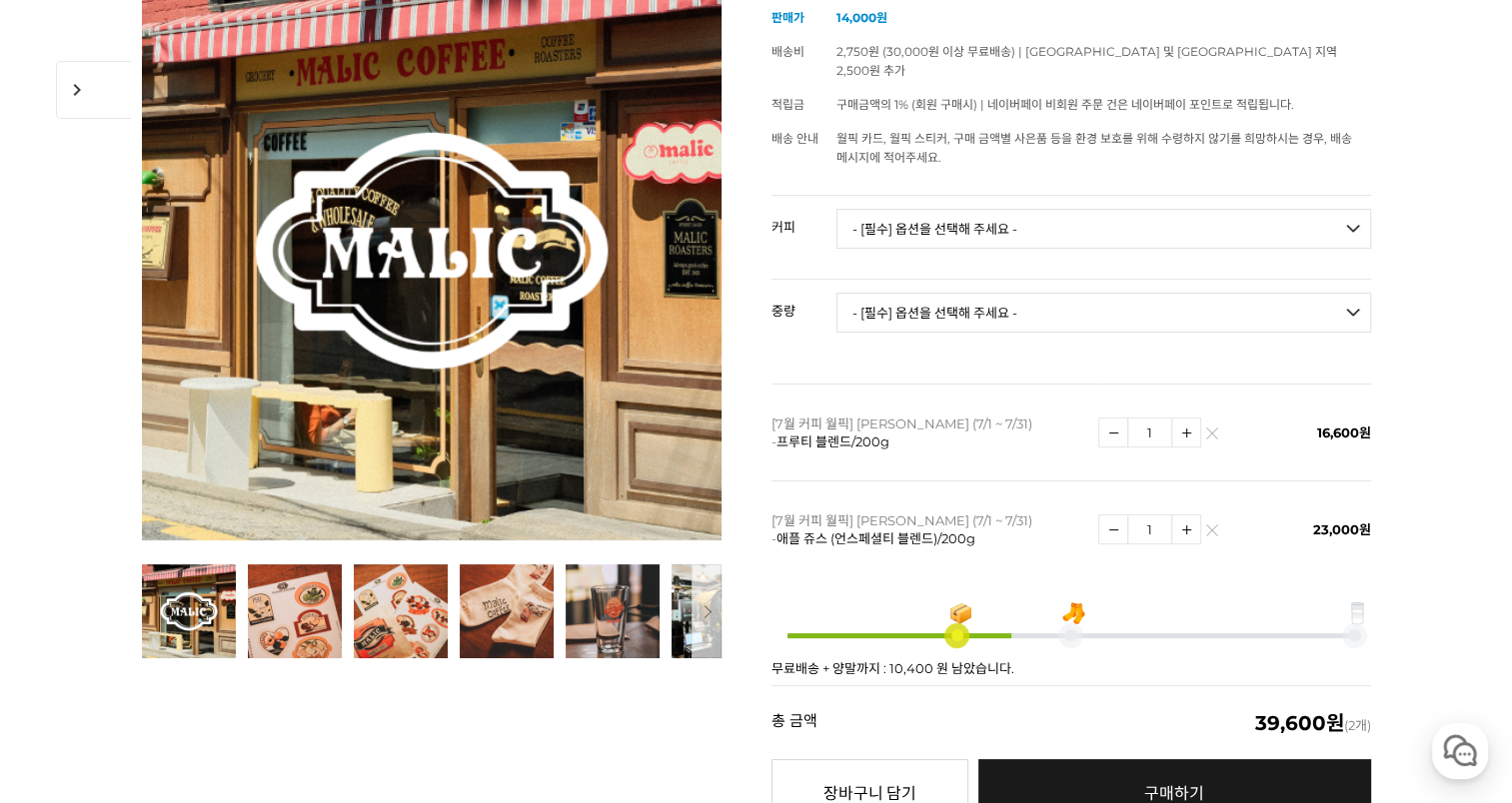 click on "뒤로가기
현재 위치
홈
커피 월픽
상품 상세 정보
이전 다음" at bounding box center [756, 19055] 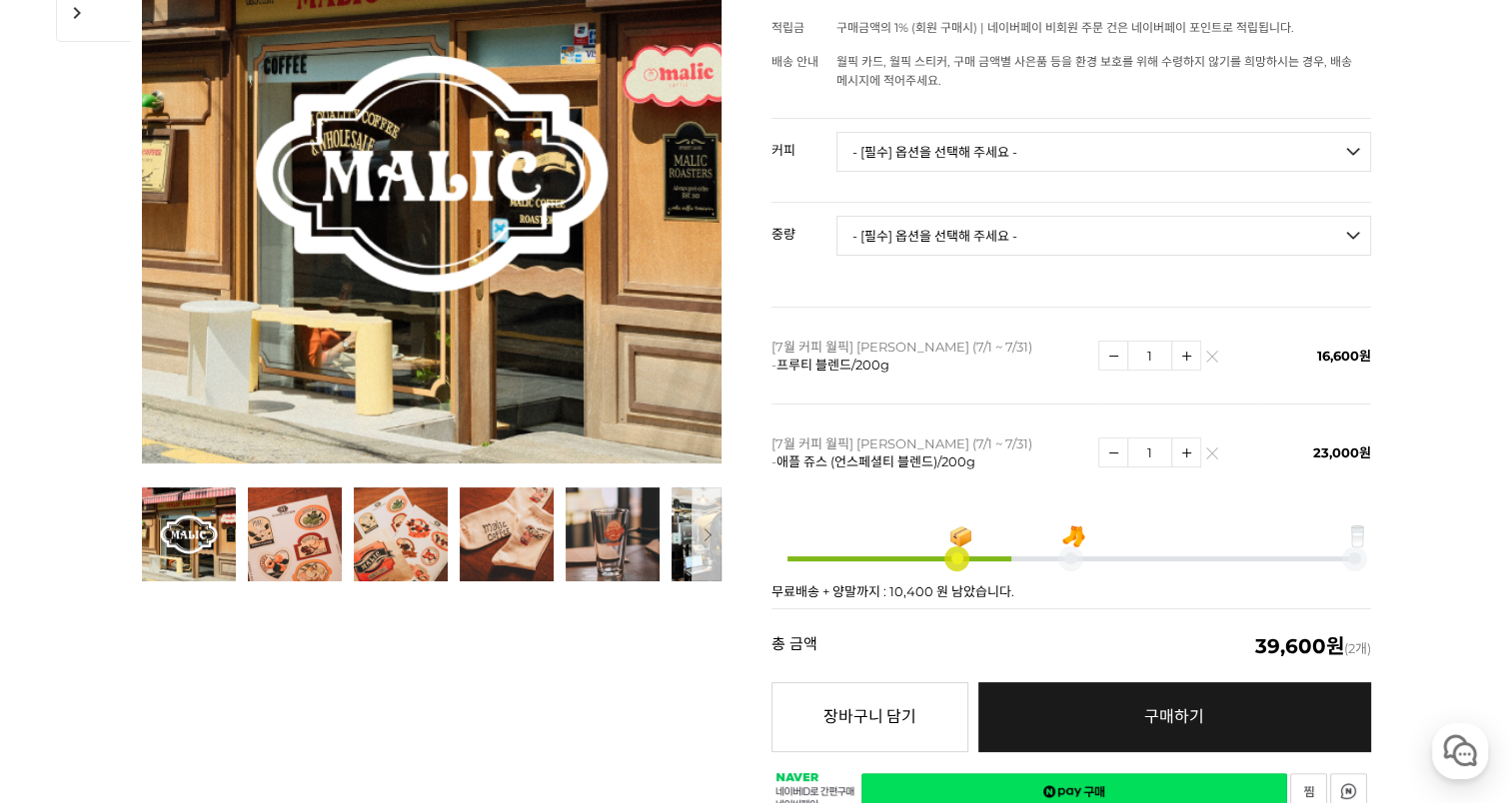 scroll, scrollTop: 300, scrollLeft: 0, axis: vertical 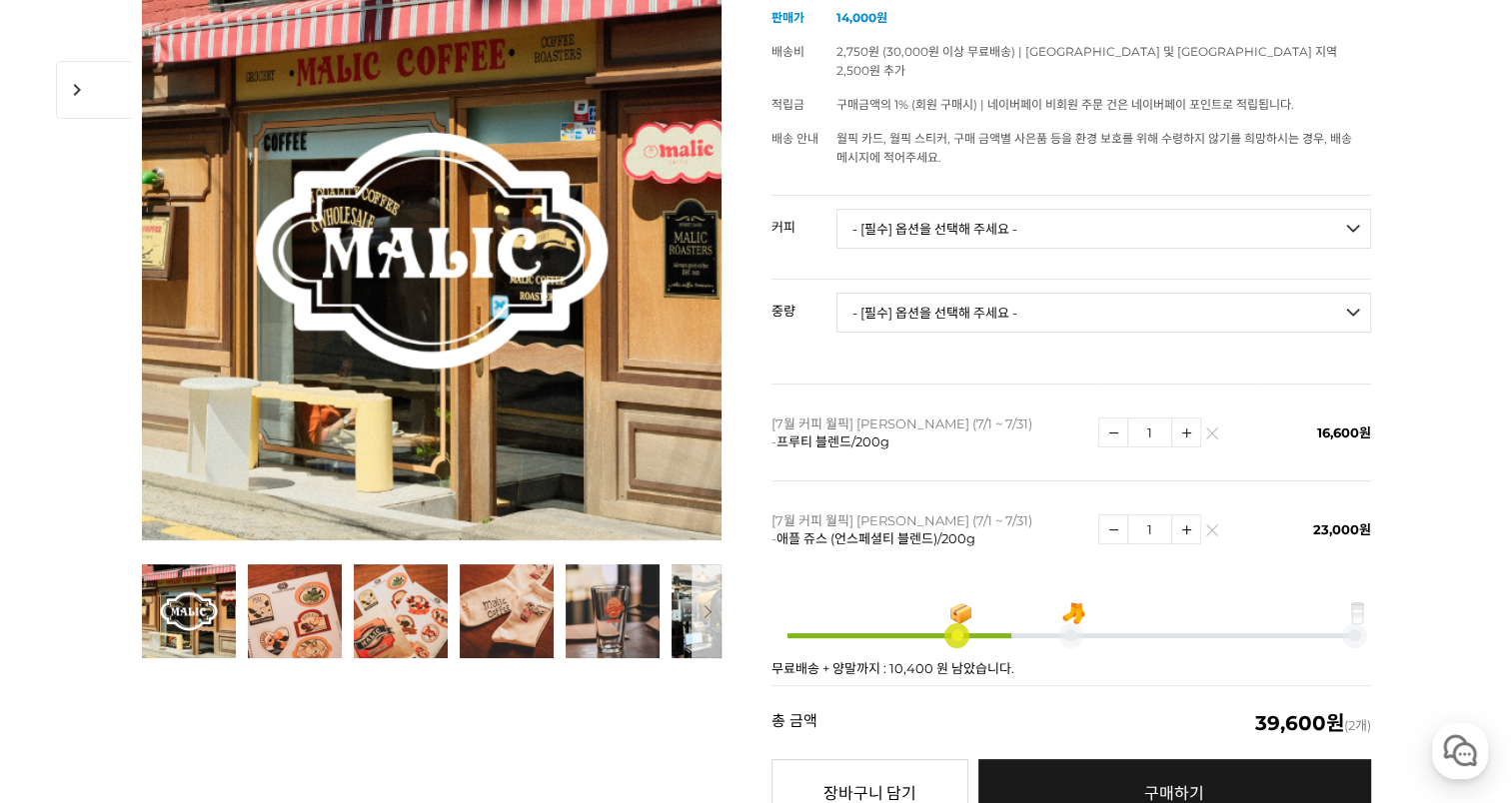 click on "- [필수] 옵션을 선택해 주세요 - ------------------- 언스페셜티 분쇄도 가이드 종이(주문 1개당 최대 1개 제공) [PERSON_NAME] (언스페셜티 블렌드) 애플 쥬스 (언스페셜티 블렌드) 허니 자몽 쥬스 (언스페셜티 블렌드) [기획상품] 2024 Best of Panama 3종 10g 레시피팩 프루티 블렌드 마일드 블렌드 모닝 블렌드 #1 탄자니아 아카시아 힐스 게이샤 AA 풀리 워시드 [품절] #2 콜롬비아 포파얀 슈가케인 디카페인 #3 에티오피아 알로 타미루 미리가 74158 워시드 #4 에티오피아 첼베사 워시드 디카페인 #5 케냐 뚱구리 AB 풀리 워시드 [품절] #6 에티오피아 버그 우 셀렉션 에얼룸 내추럴 (Lot2) [품절] #7 에티오피아 알로 타미루 무라고 74158 클래식 워시드 #8 케냐 은가라투아 AB 워시드 (Lot 159) [품절] [7.4 오픈] #9 온두라스 마리사벨 카바예로 파카마라 워시드 #24 [PERSON_NAME]" at bounding box center [1103, 237] 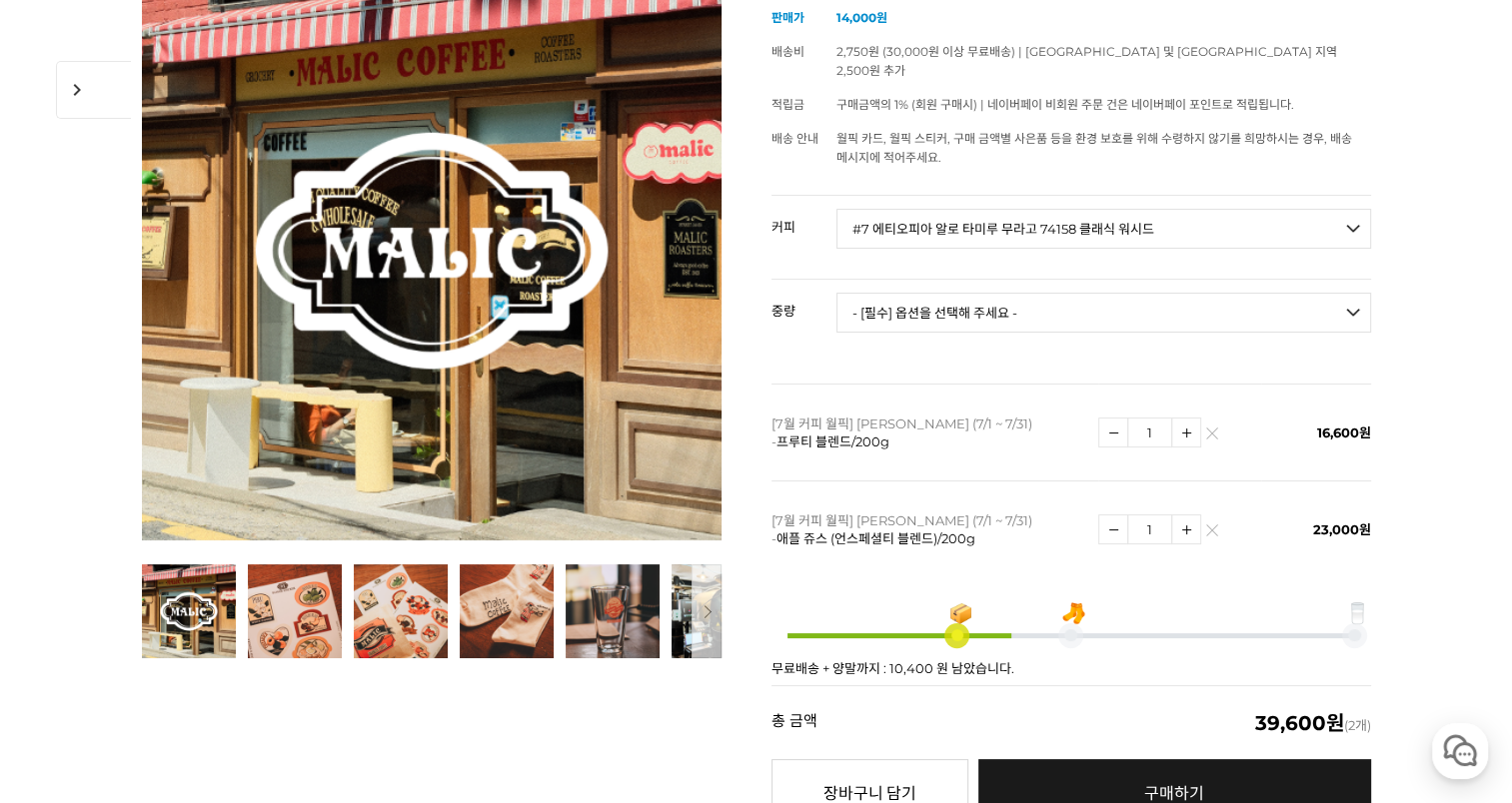 click on "- [필수] 옵션을 선택해 주세요 - ------------------- 언스페셜티 분쇄도 가이드 종이(주문 1개당 최대 1개 제공) [PERSON_NAME] (언스페셜티 블렌드) 애플 쥬스 (언스페셜티 블렌드) 허니 자몽 쥬스 (언스페셜티 블렌드) [기획상품] 2024 Best of Panama 3종 10g 레시피팩 프루티 블렌드 마일드 블렌드 모닝 블렌드 #1 탄자니아 아카시아 힐스 게이샤 AA 풀리 워시드 [품절] #2 콜롬비아 포파얀 슈가케인 디카페인 #3 에티오피아 알로 타미루 미리가 74158 워시드 #4 에티오피아 첼베사 워시드 디카페인 #5 케냐 뚱구리 AB 풀리 워시드 [품절] #6 에티오피아 버그 우 셀렉션 에얼룸 내추럴 (Lot2) [품절] #7 에티오피아 알로 타미루 무라고 74158 클래식 워시드 #8 케냐 은가라투아 AB 워시드 (Lot 159) [품절] [7.4 오픈] #9 온두라스 마리사벨 카바예로 파카마라 워시드 #24 [PERSON_NAME]" at bounding box center [1103, 229] 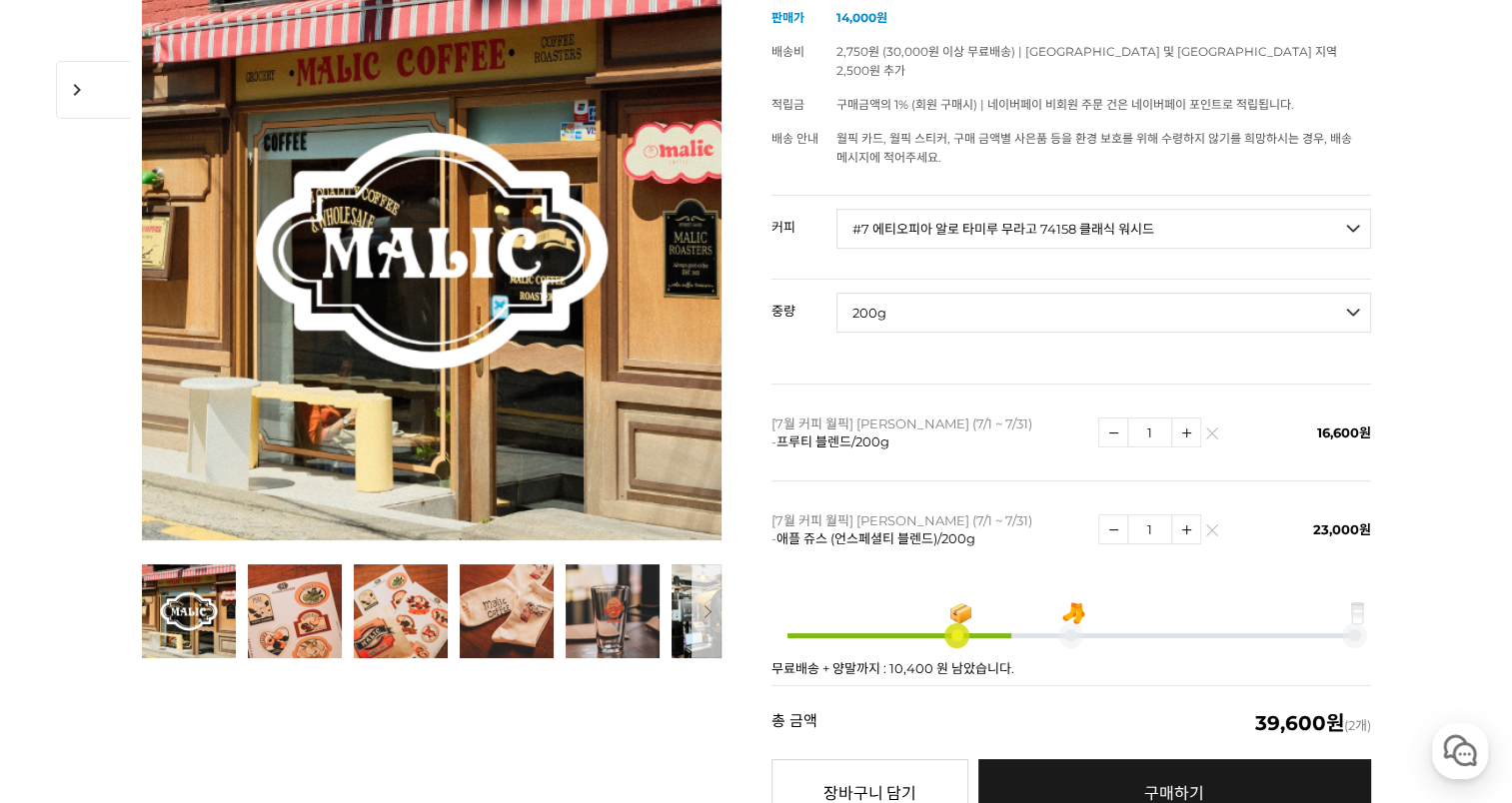 click on "- [필수] 옵션을 선택해 주세요 - ------------------- 200g" at bounding box center [1103, 313] 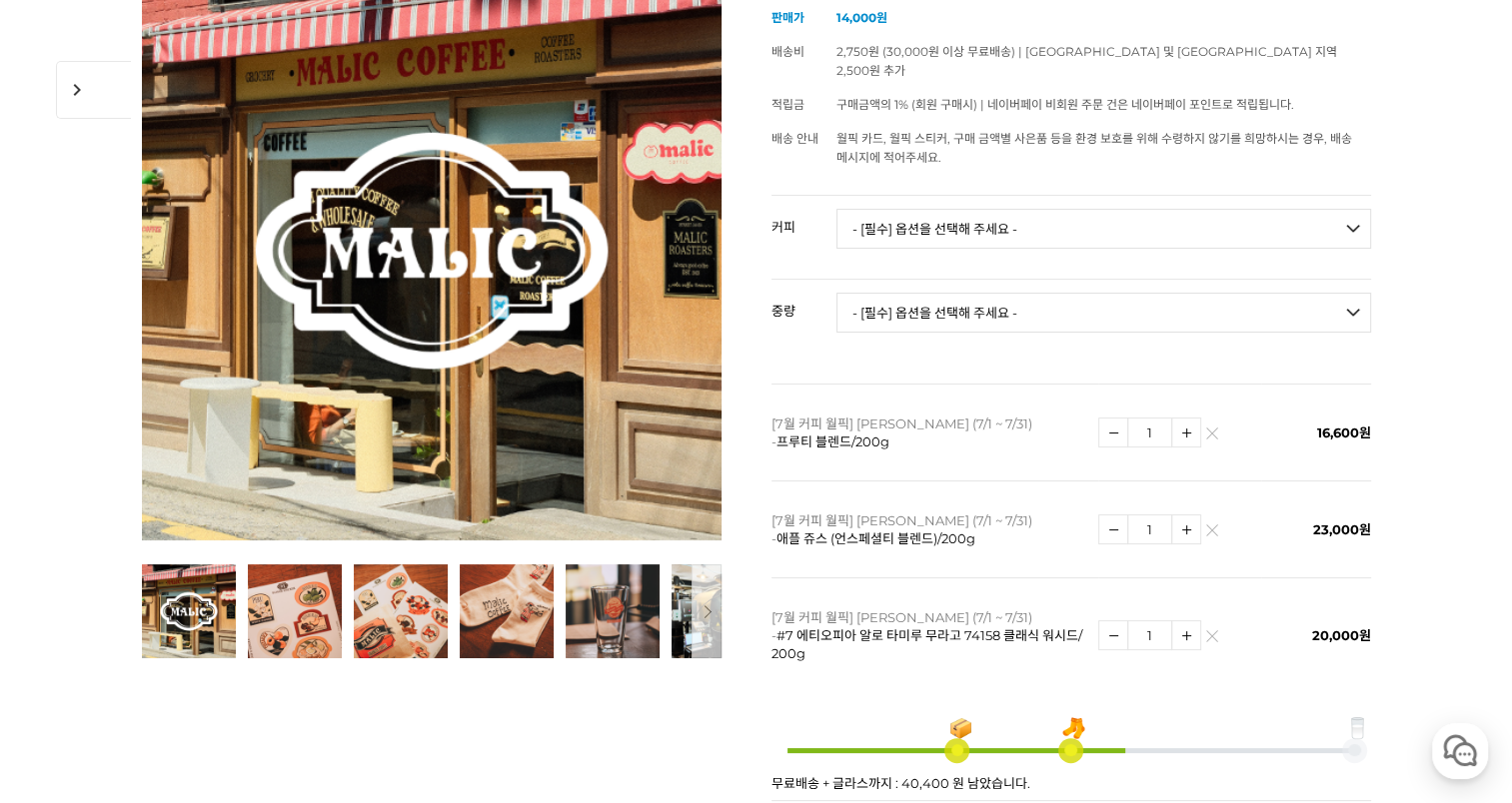 scroll, scrollTop: 400, scrollLeft: 0, axis: vertical 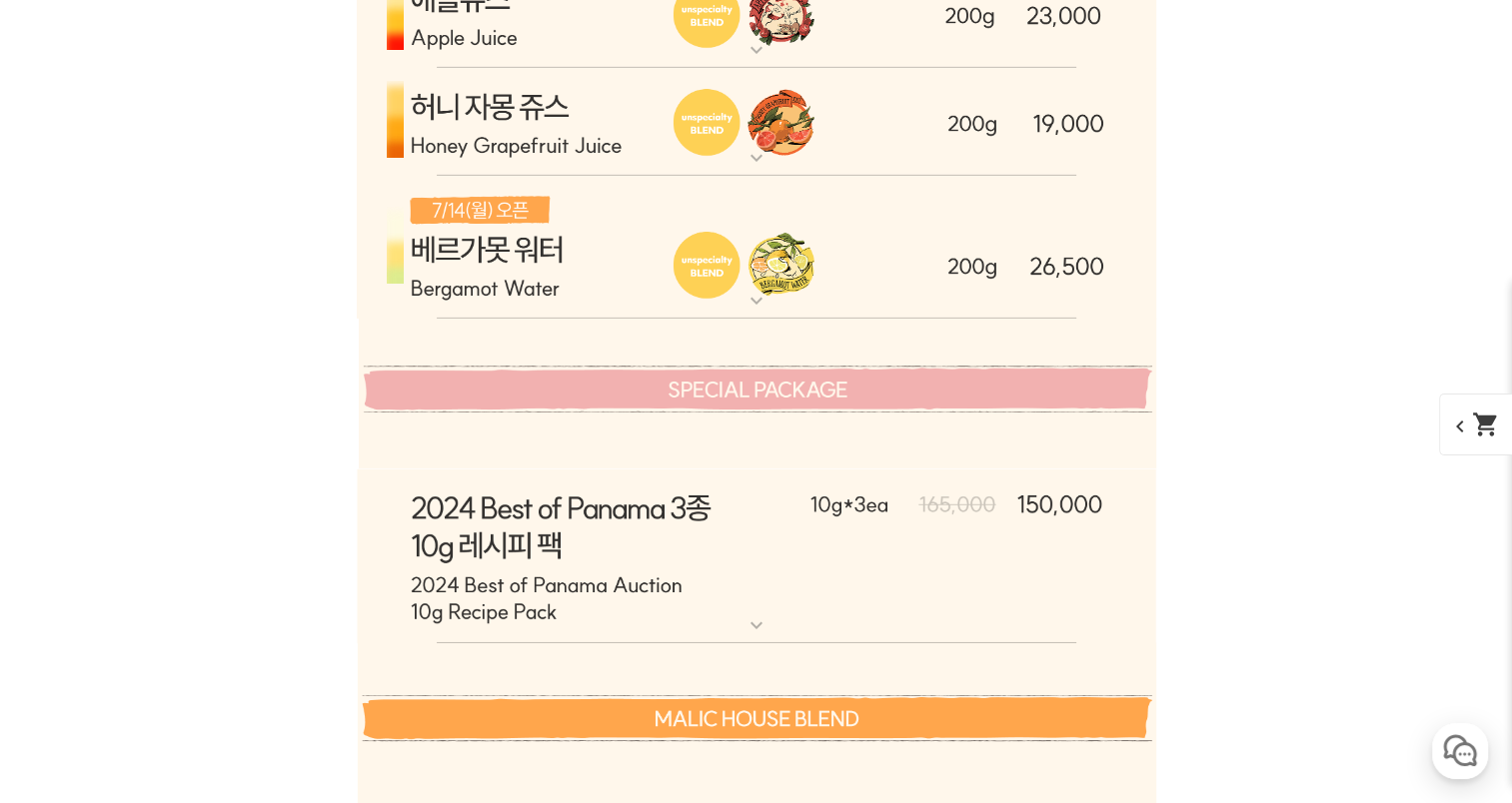 click at bounding box center (756, 248) 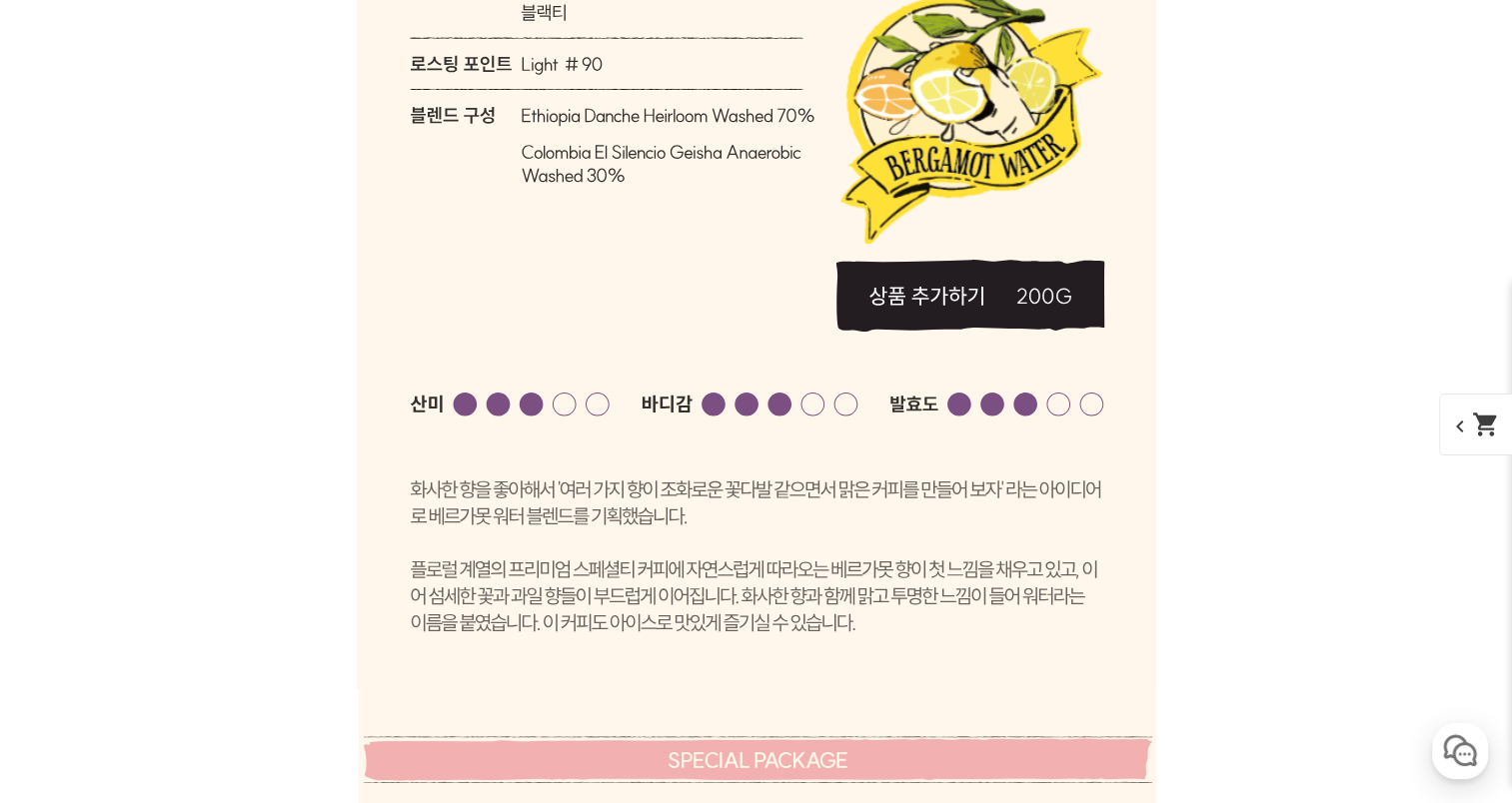 scroll, scrollTop: 6196, scrollLeft: 0, axis: vertical 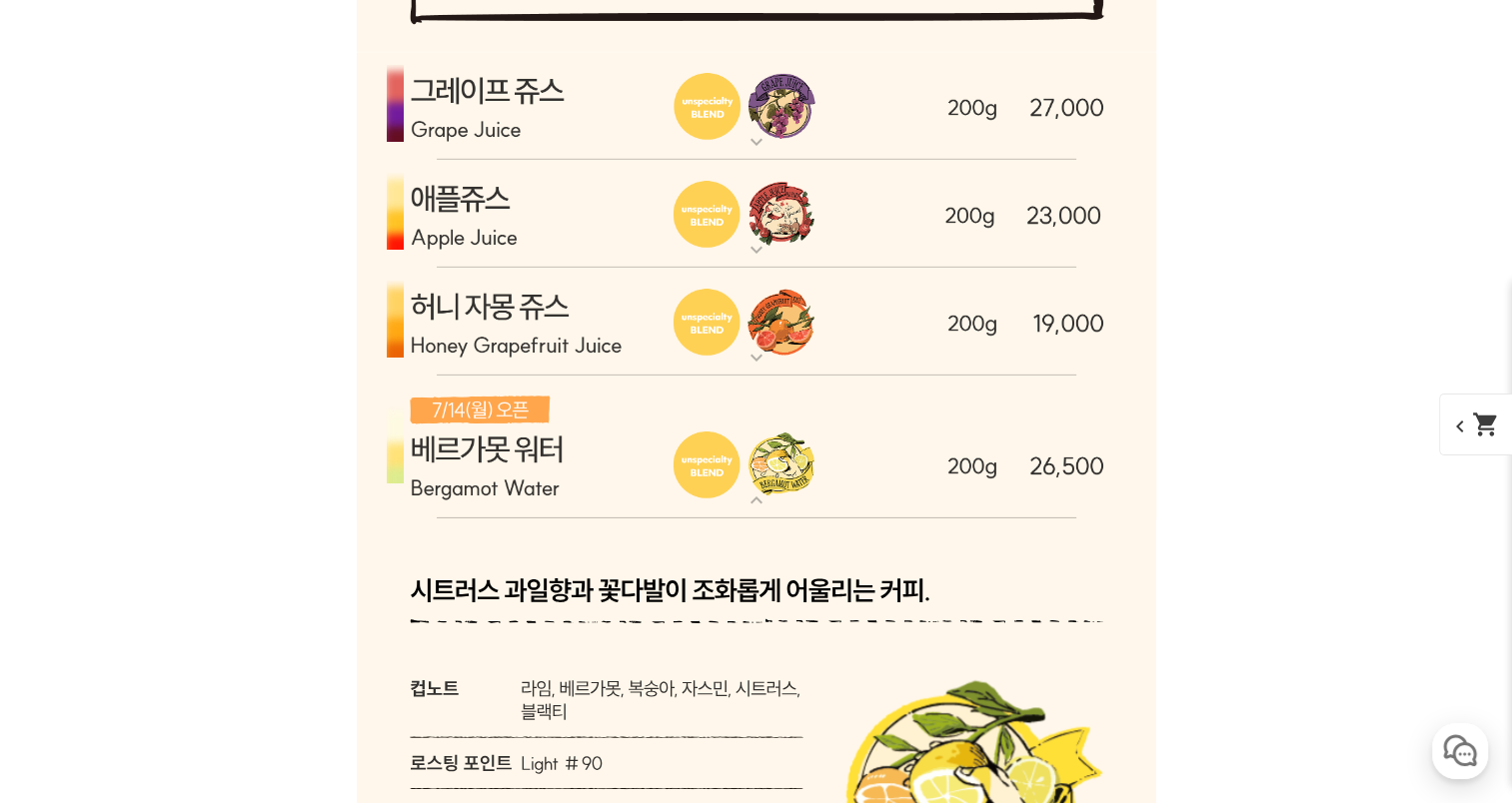 click at bounding box center [756, 447] 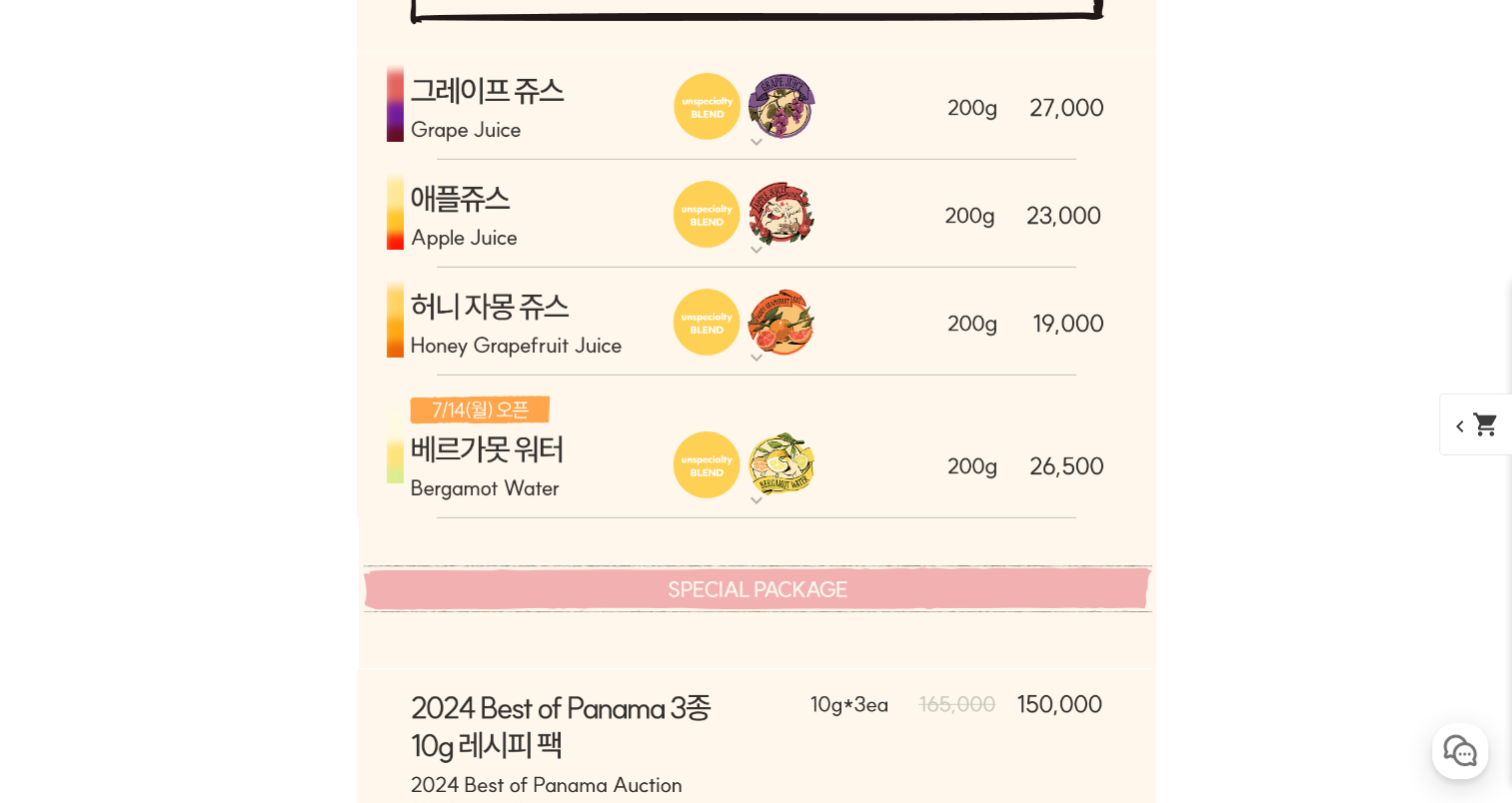 click on "expand_more" at bounding box center [756, 250] 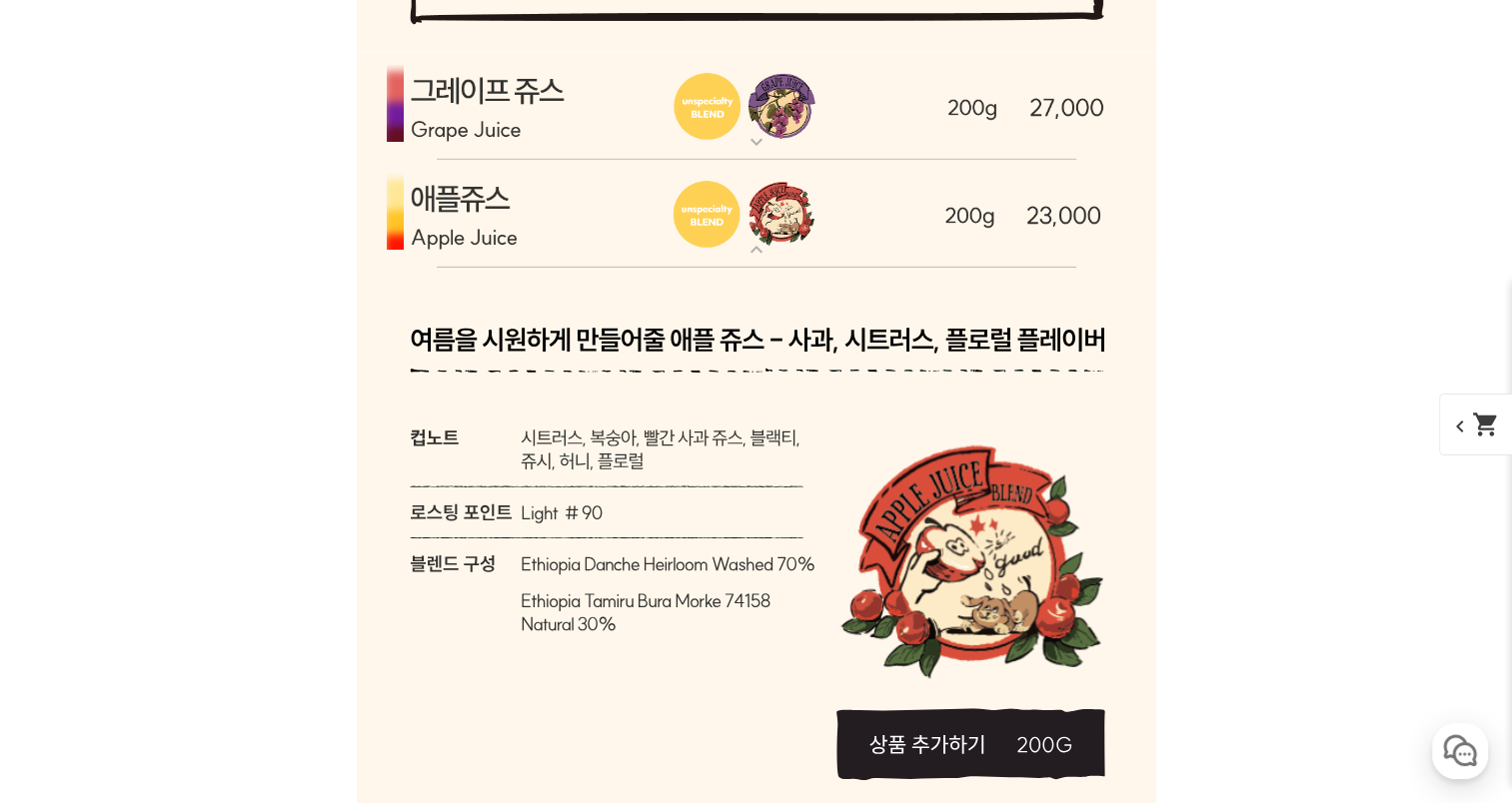 click on "expand_more" at bounding box center [756, 250] 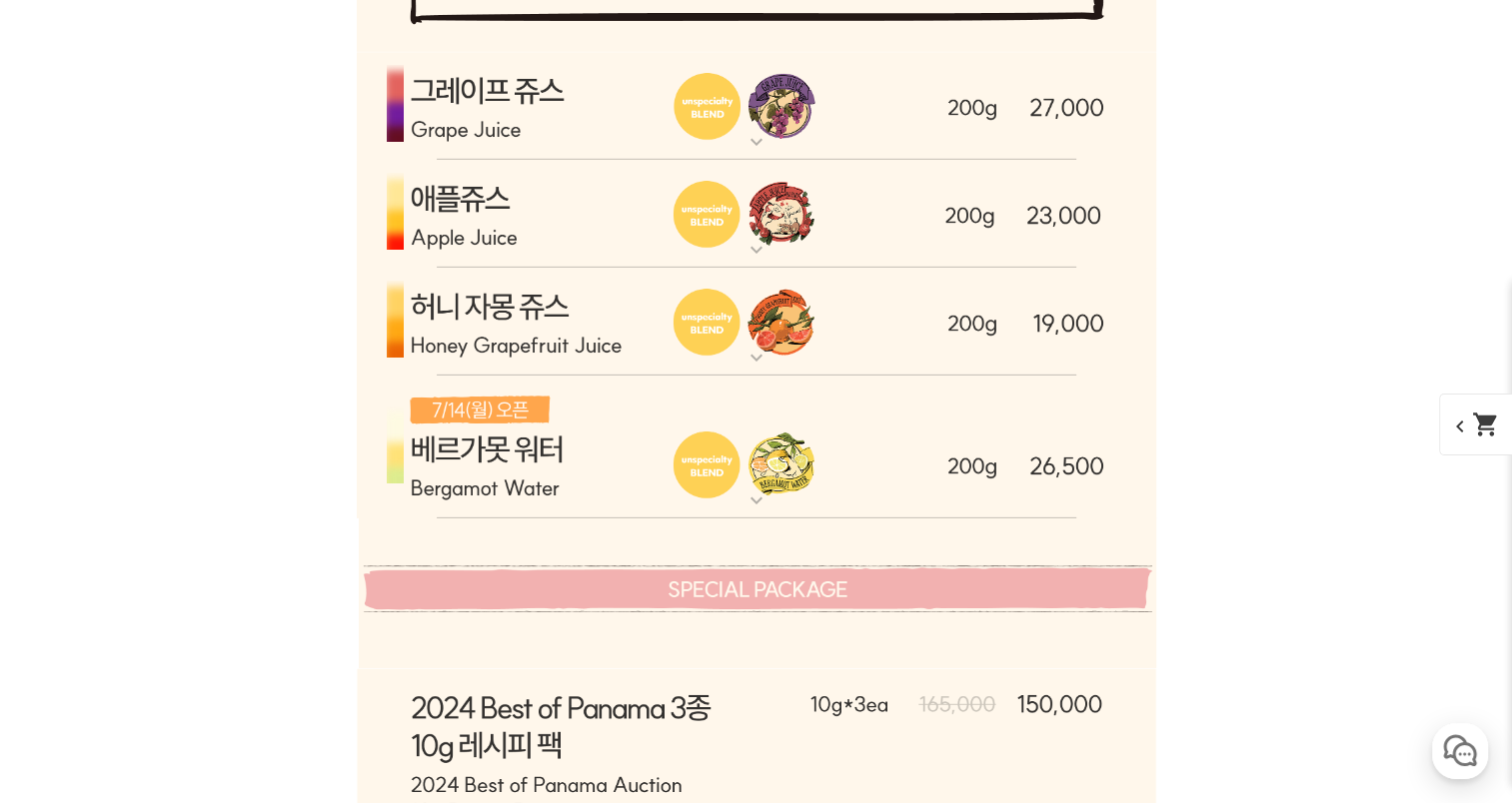 scroll, scrollTop: 6995, scrollLeft: 0, axis: vertical 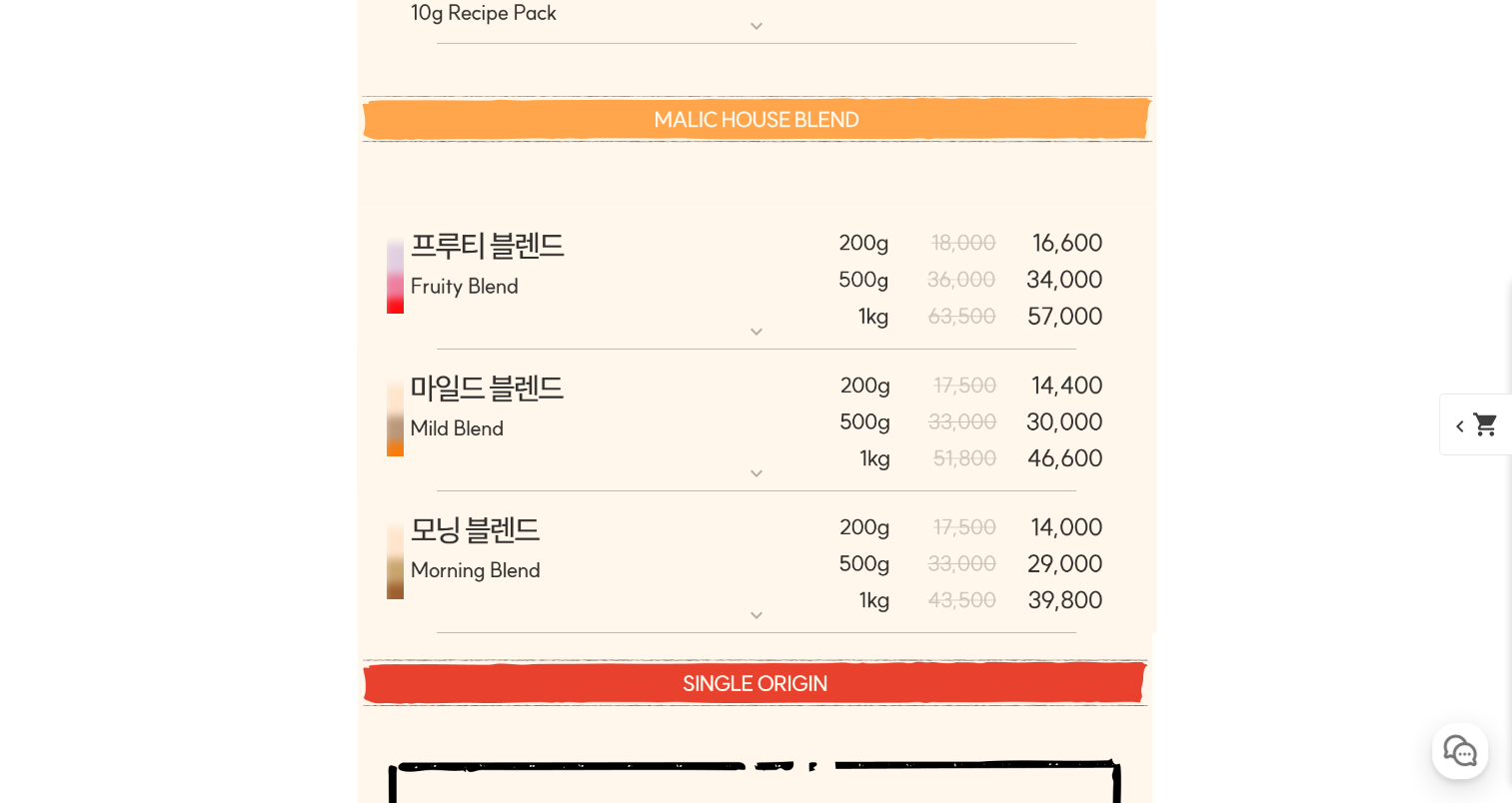 click at bounding box center [756, 279] 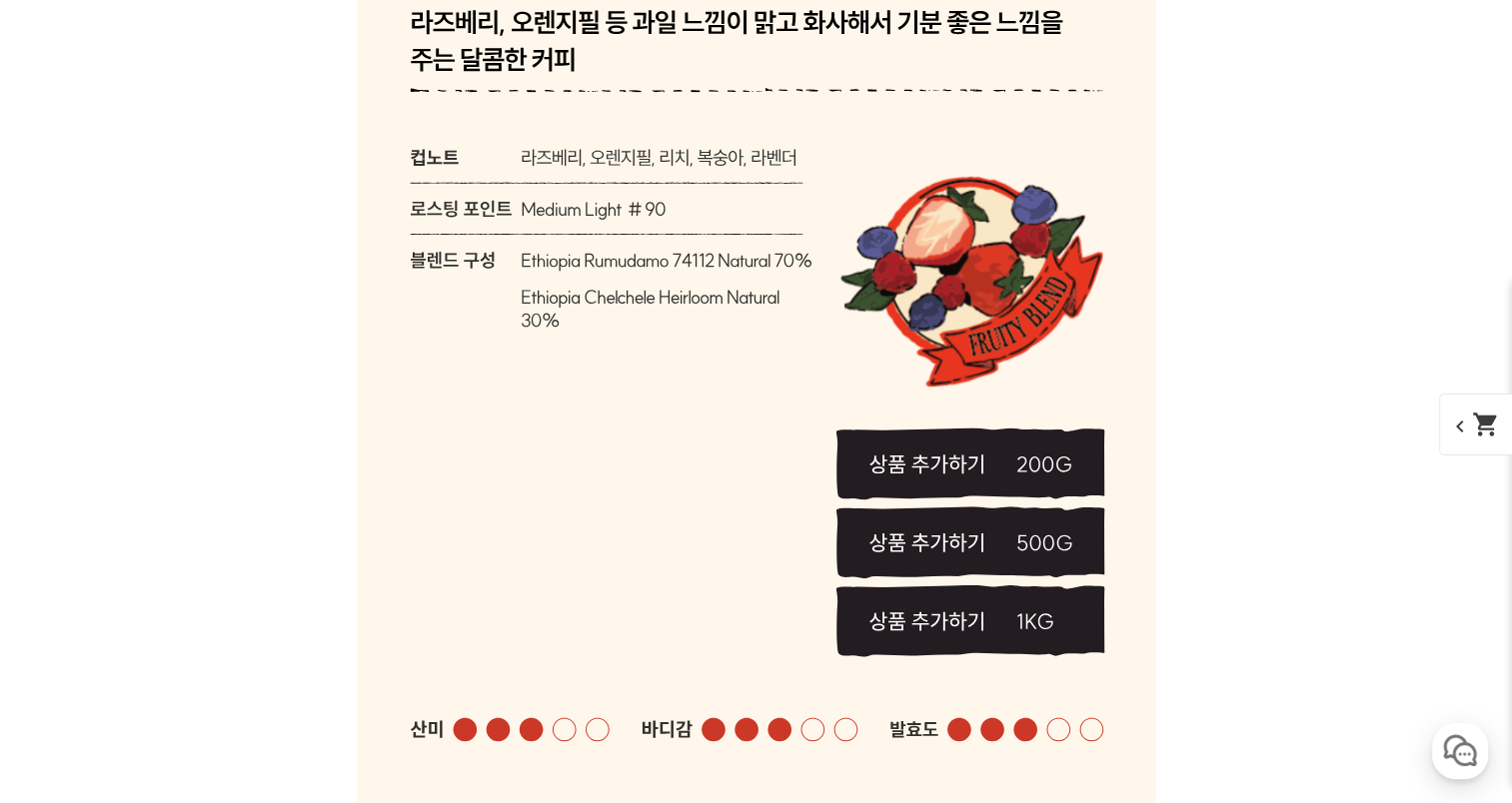 scroll, scrollTop: 7095, scrollLeft: 0, axis: vertical 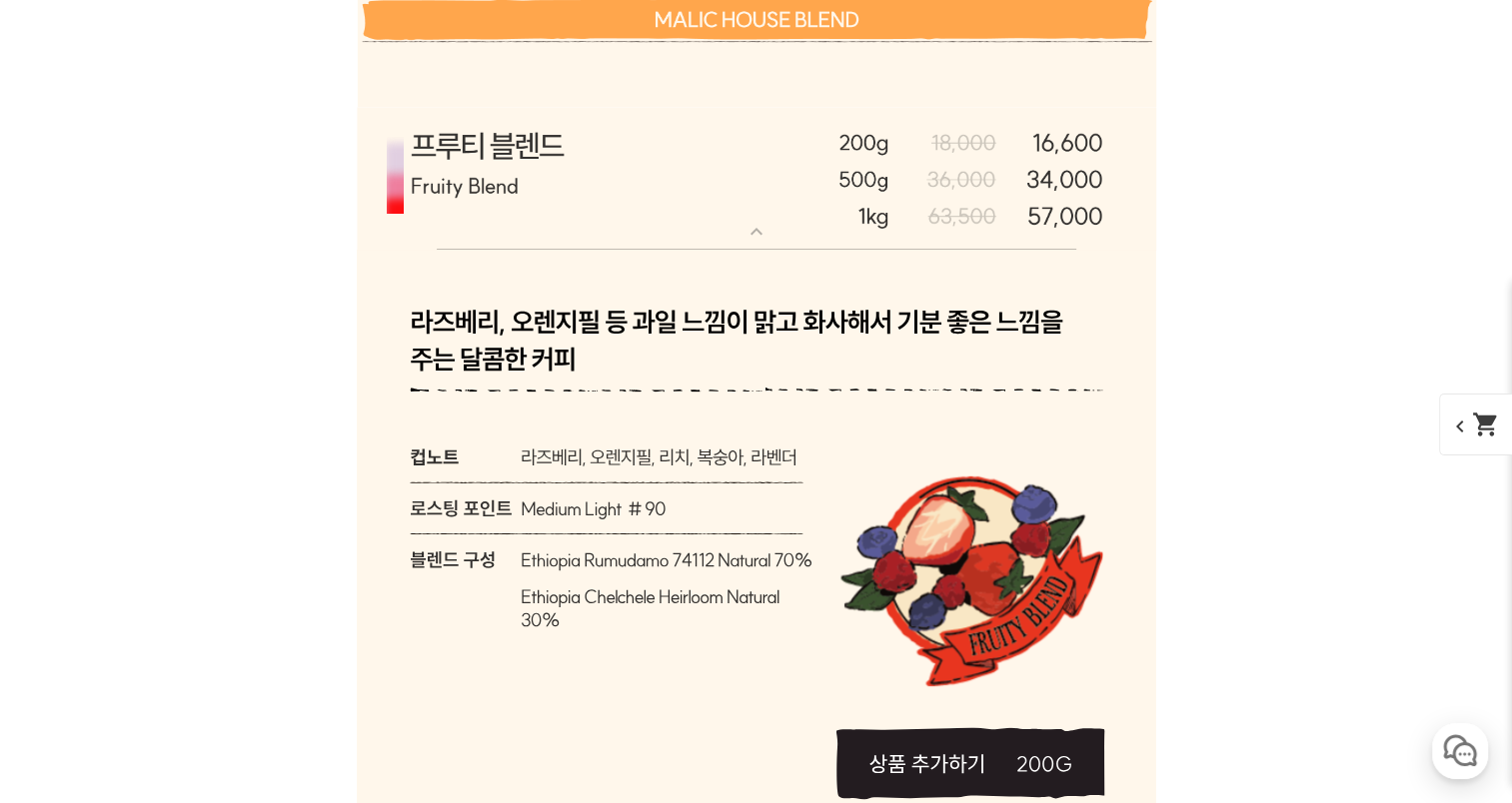 click at bounding box center (756, 179) 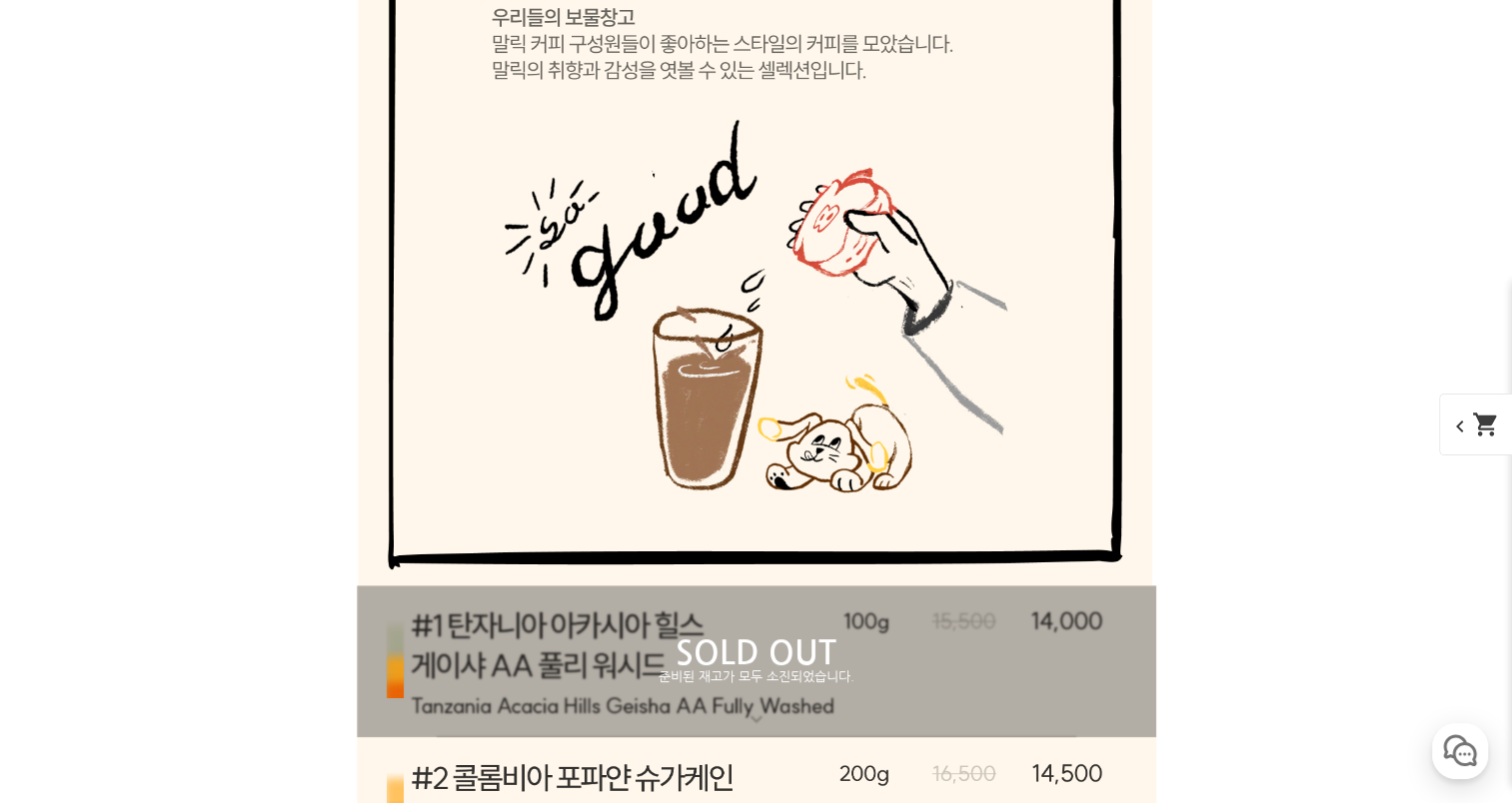 scroll, scrollTop: 8893, scrollLeft: 0, axis: vertical 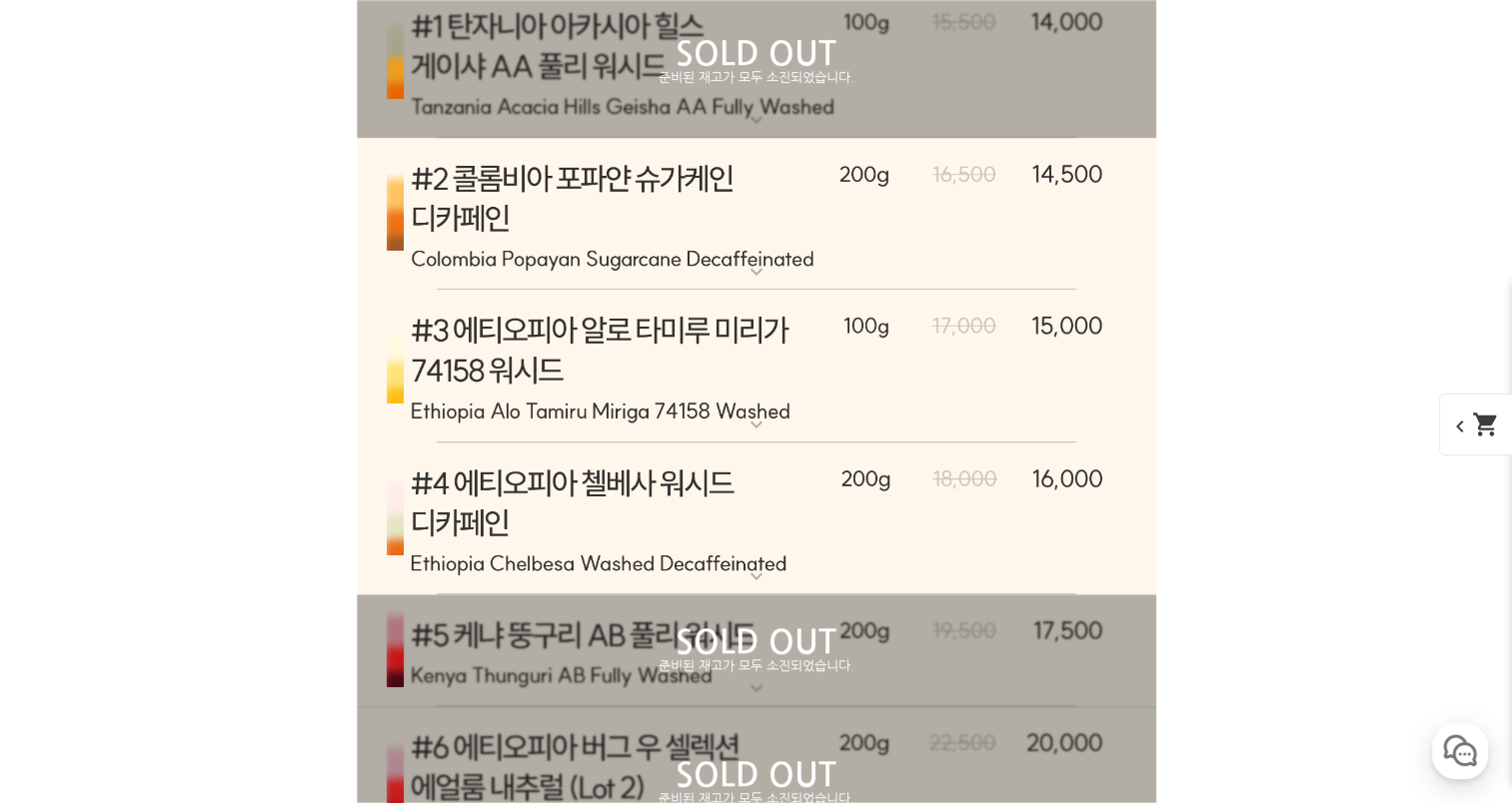 click at bounding box center [756, 215] 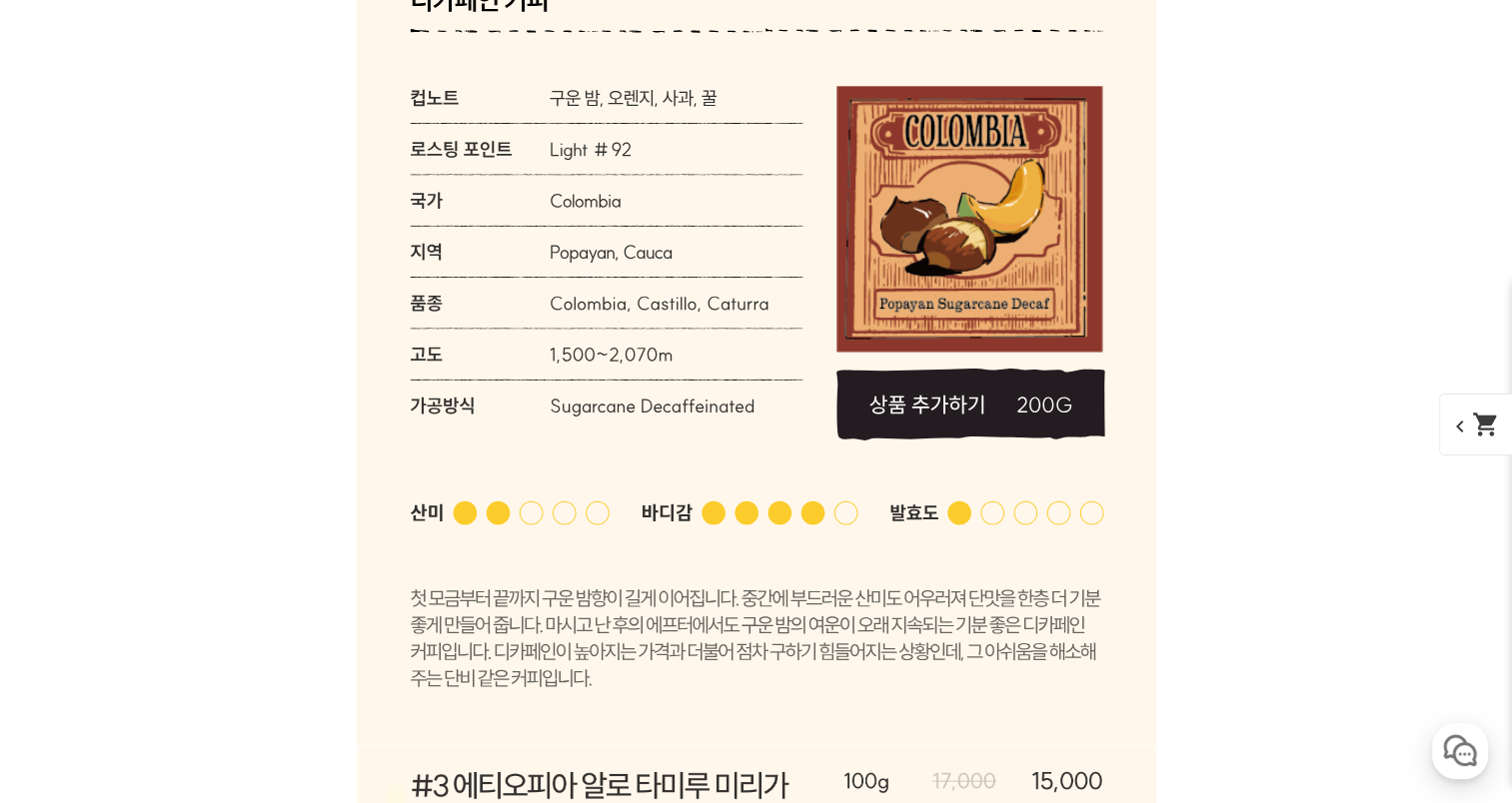 scroll, scrollTop: 8793, scrollLeft: 0, axis: vertical 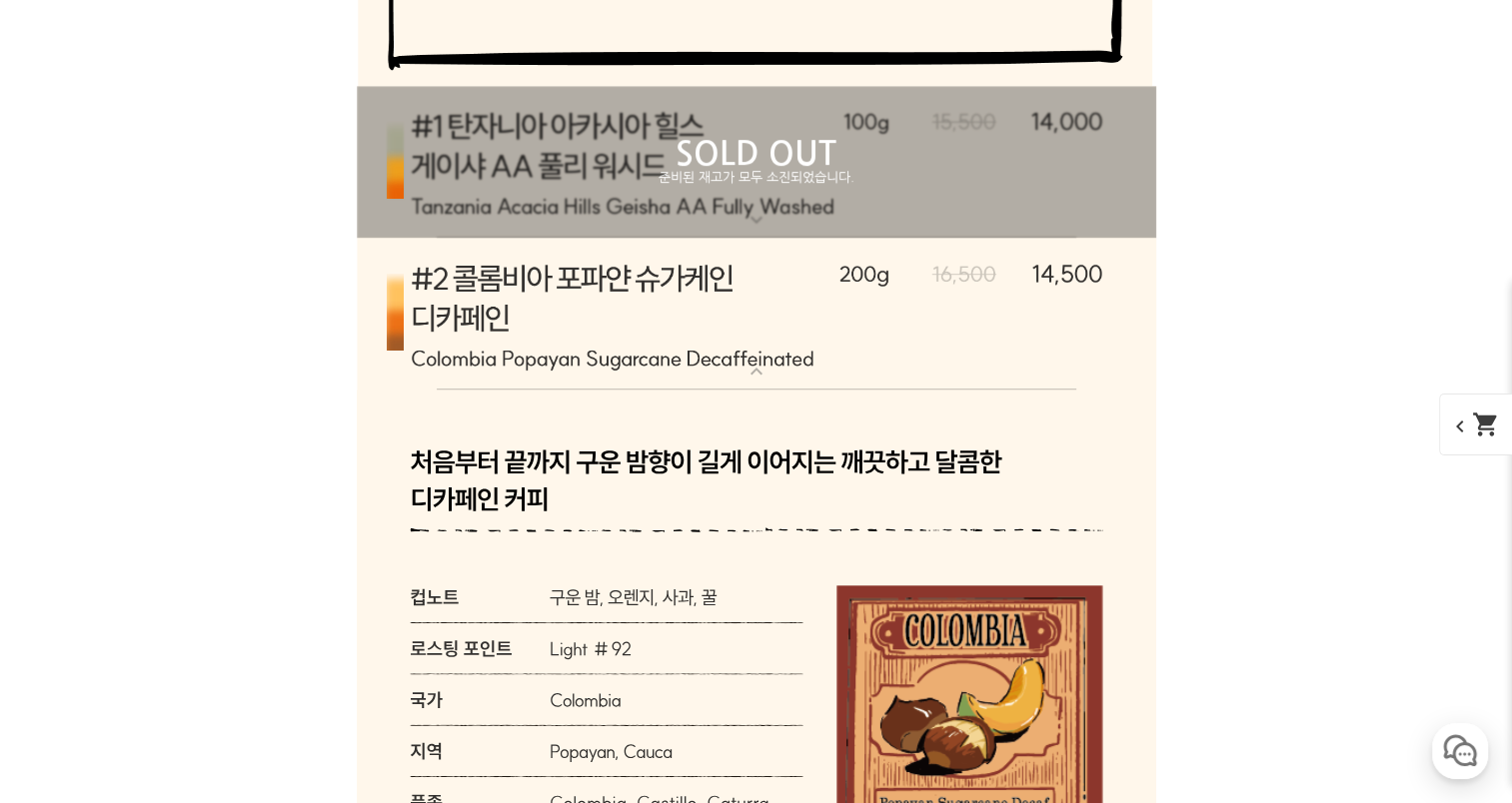 click at bounding box center [756, 315] 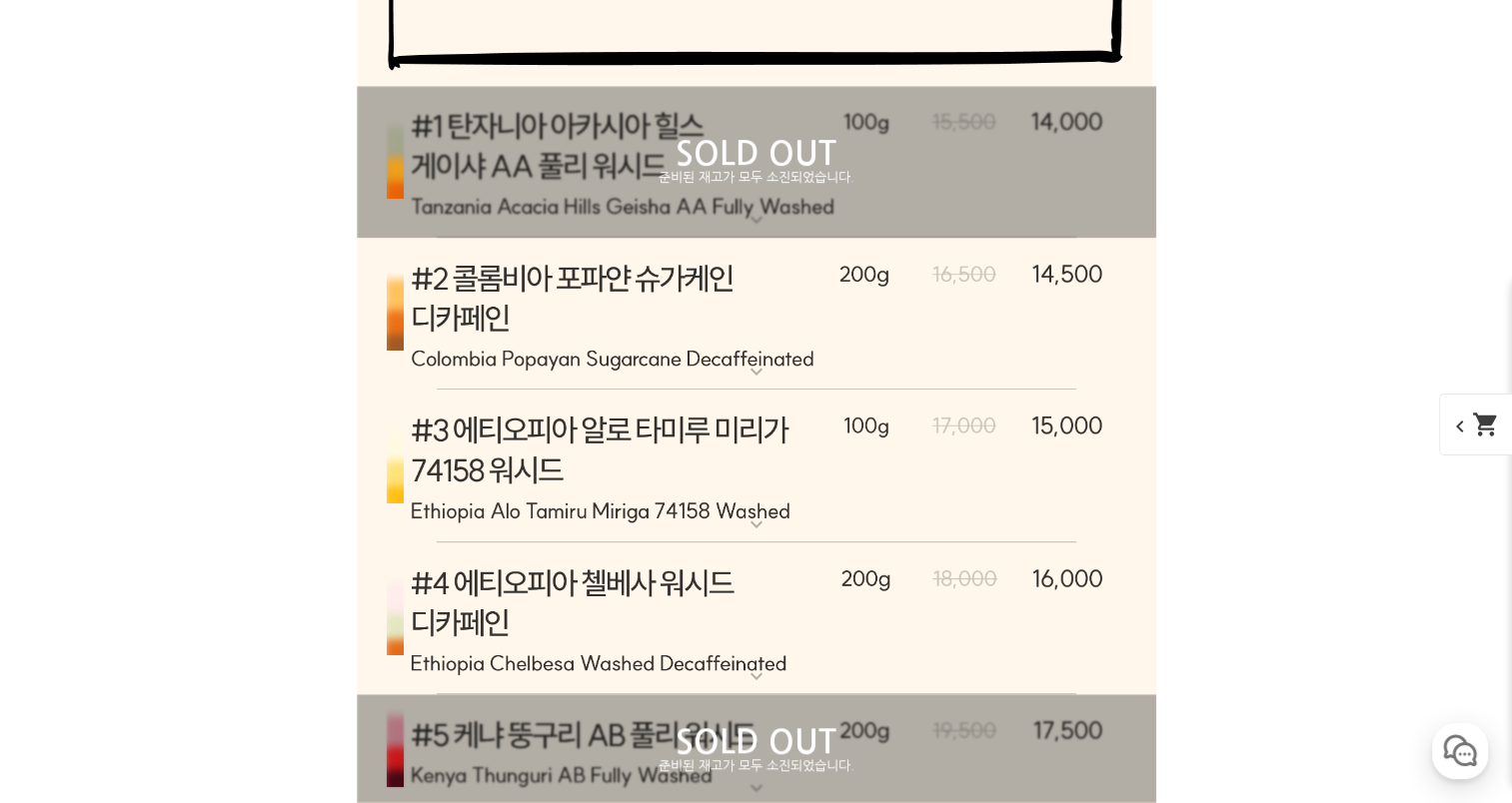 click on "SOLD OUT 준비된 재고가 모두 소진되었습니다." at bounding box center (756, 162) 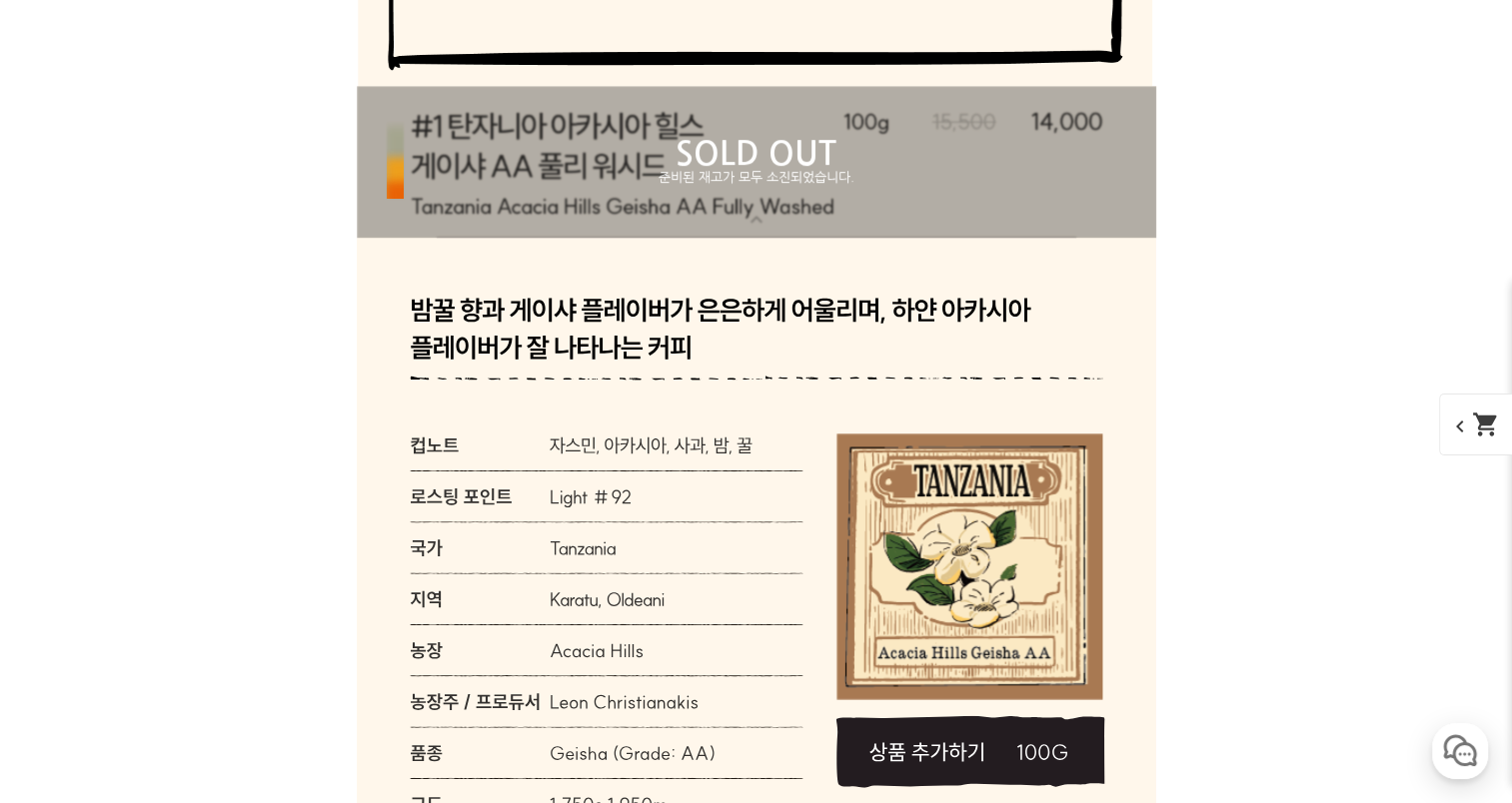 click on "SOLD OUT 준비된 재고가 모두 소진되었습니다." at bounding box center [756, 162] 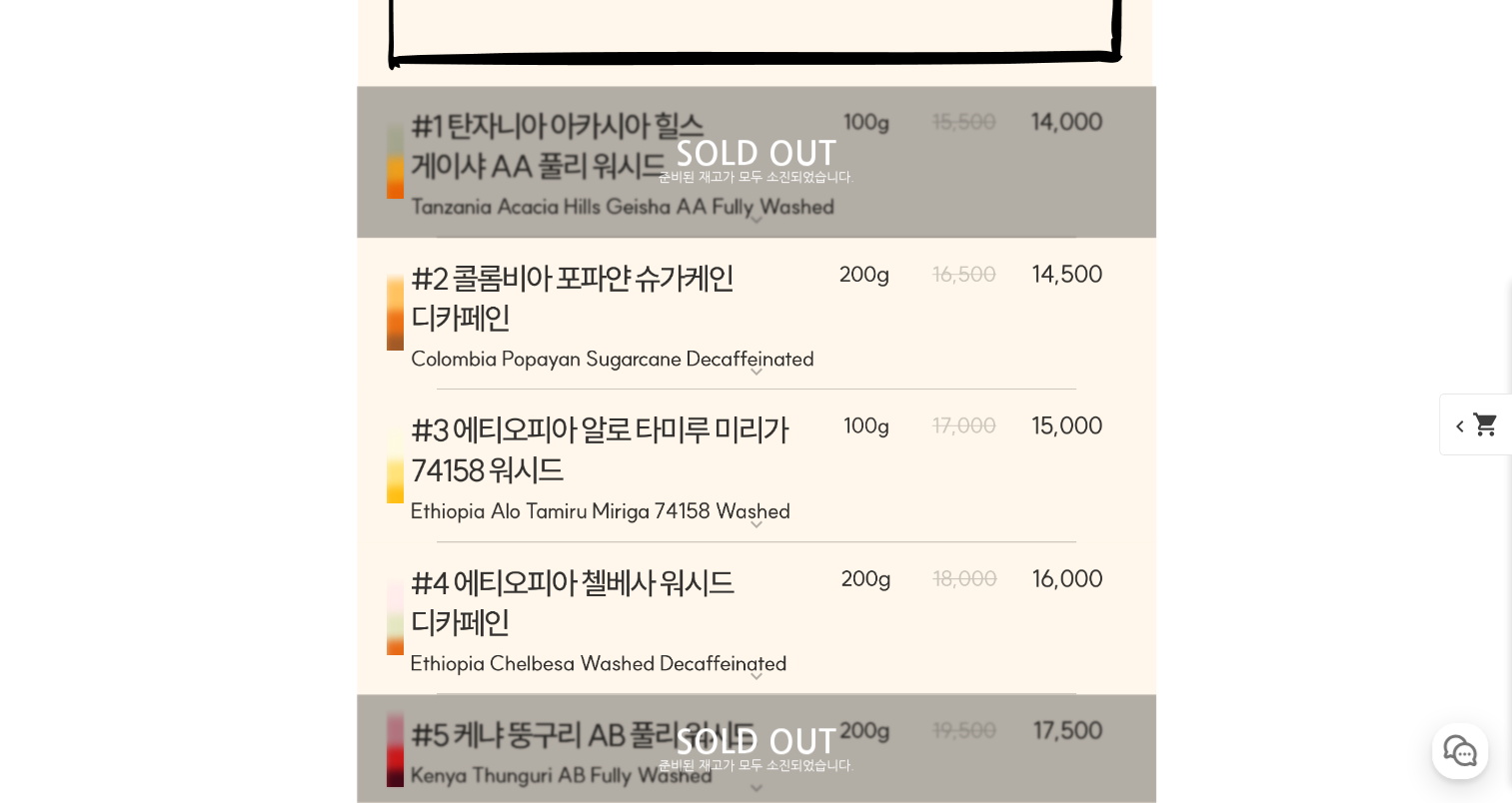 scroll, scrollTop: 9093, scrollLeft: 0, axis: vertical 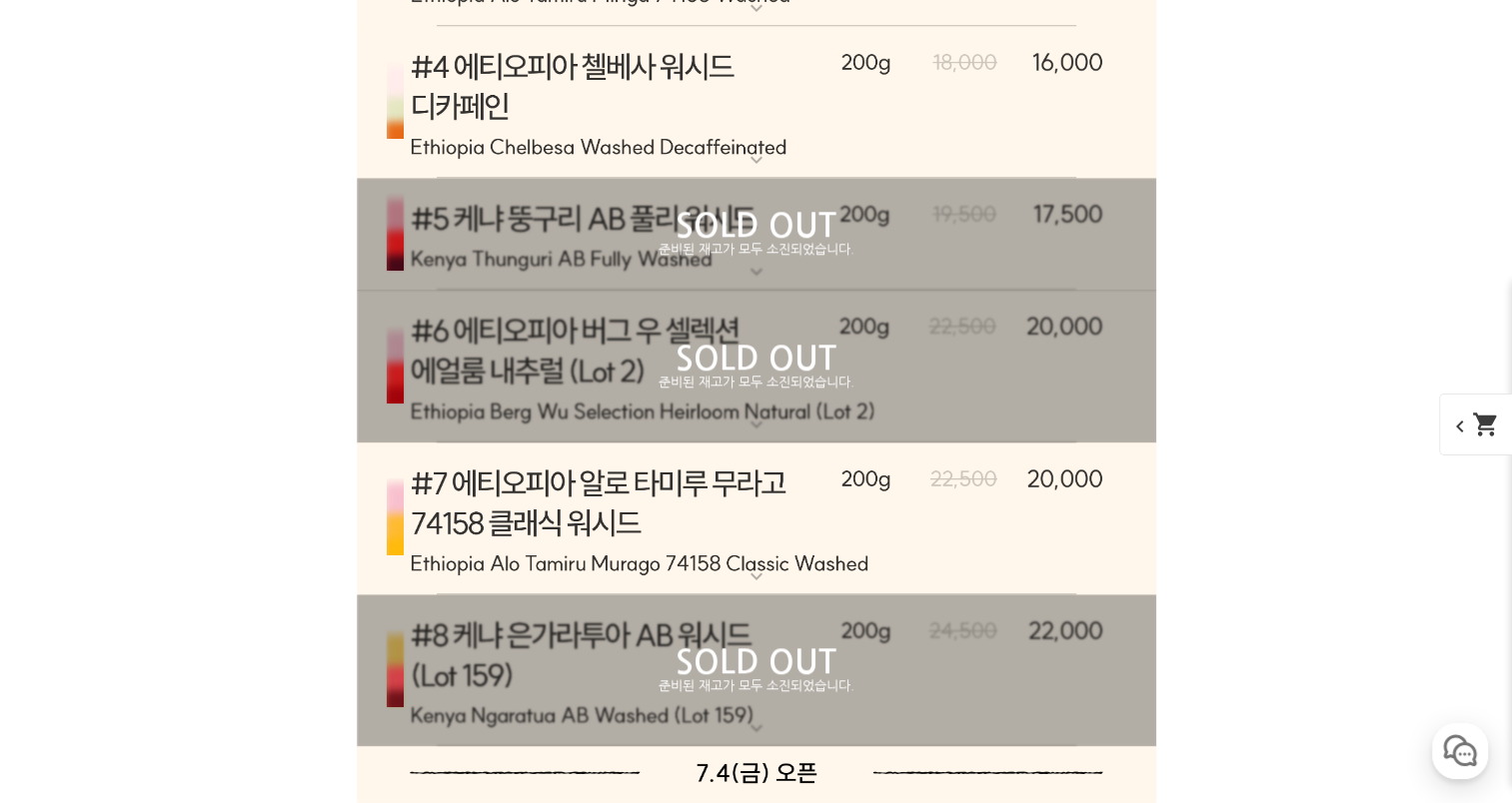 click at bounding box center [756, 518] 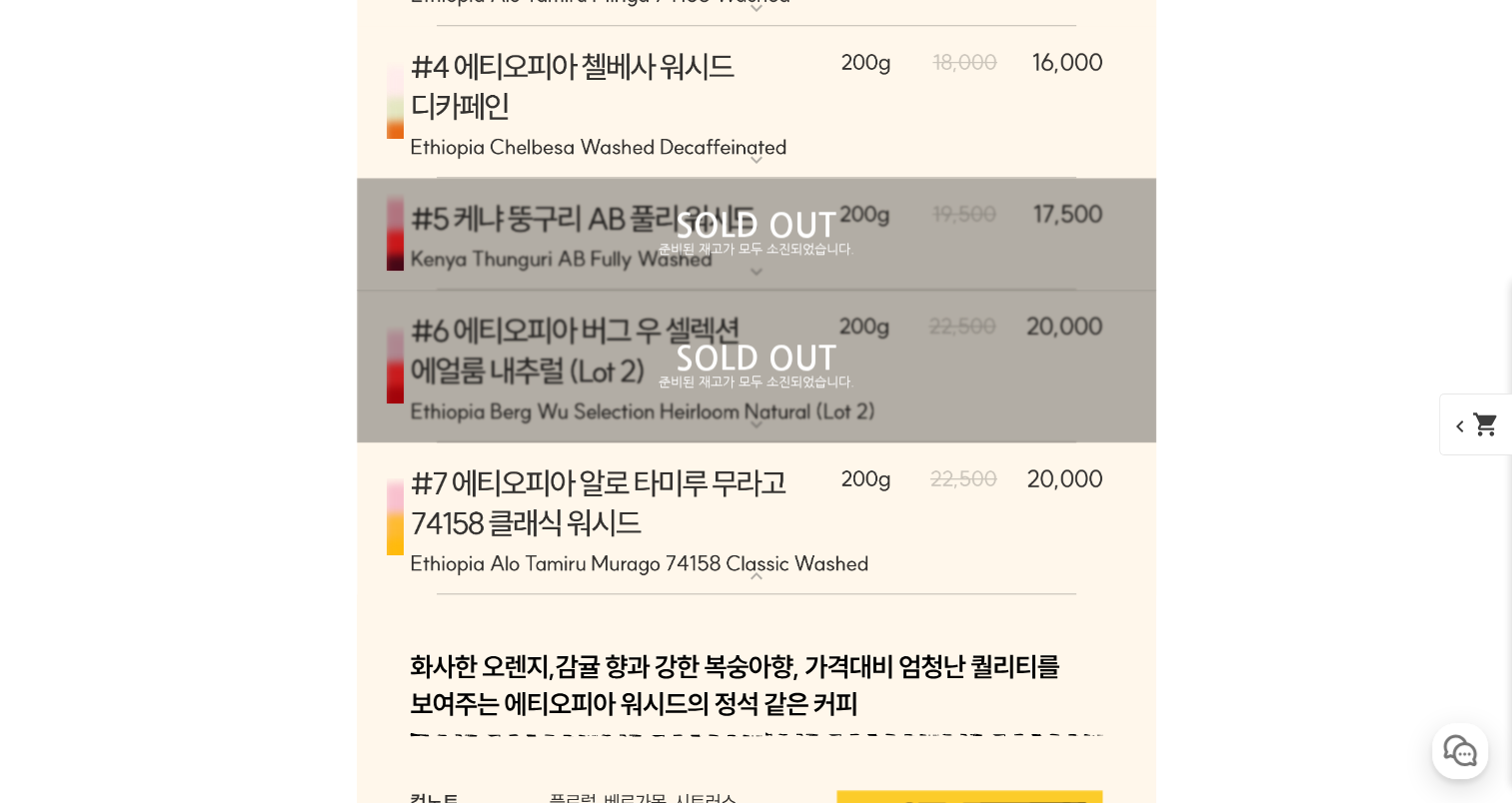 click at bounding box center (756, 518) 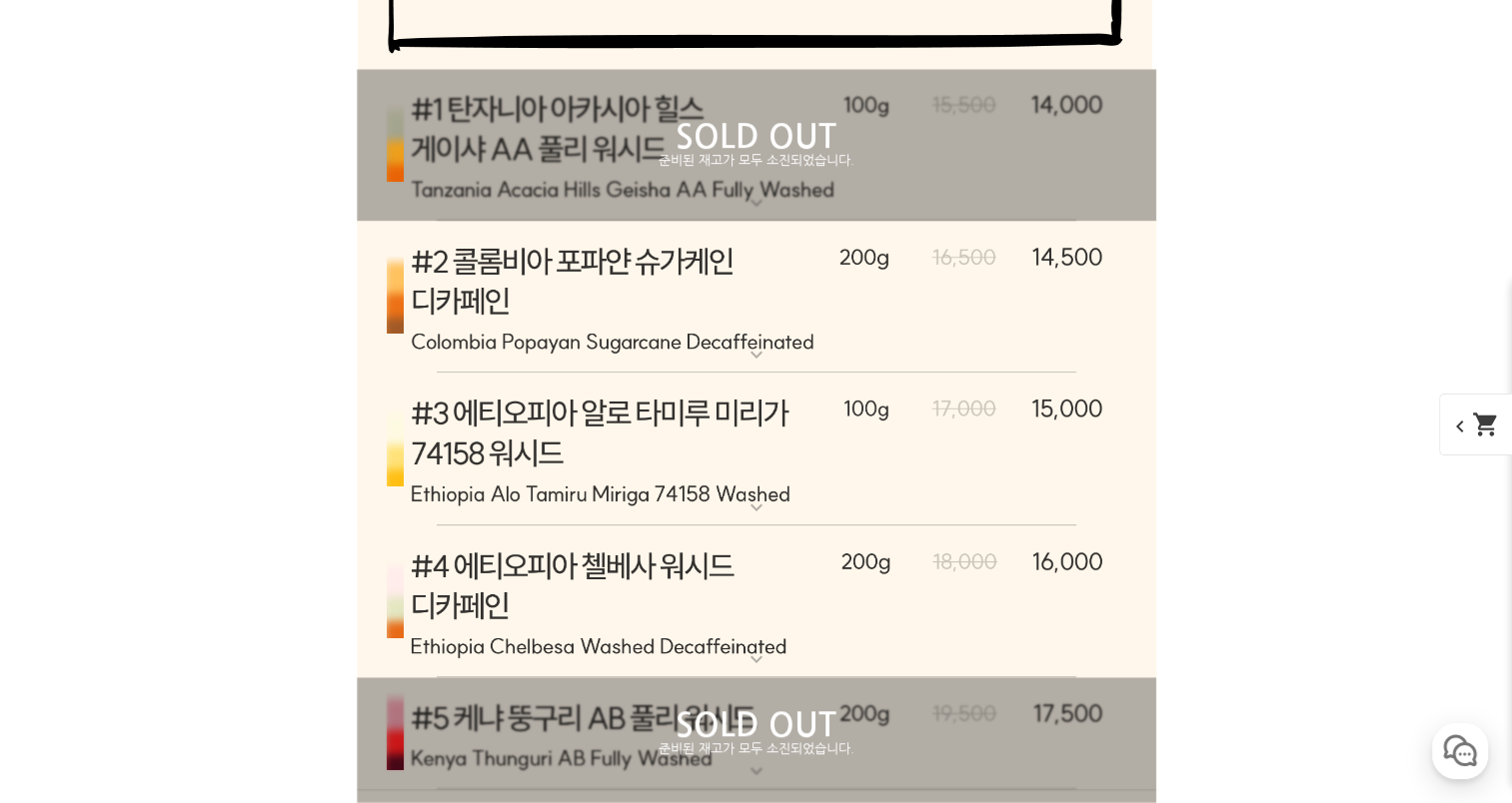 scroll, scrollTop: 9409, scrollLeft: 0, axis: vertical 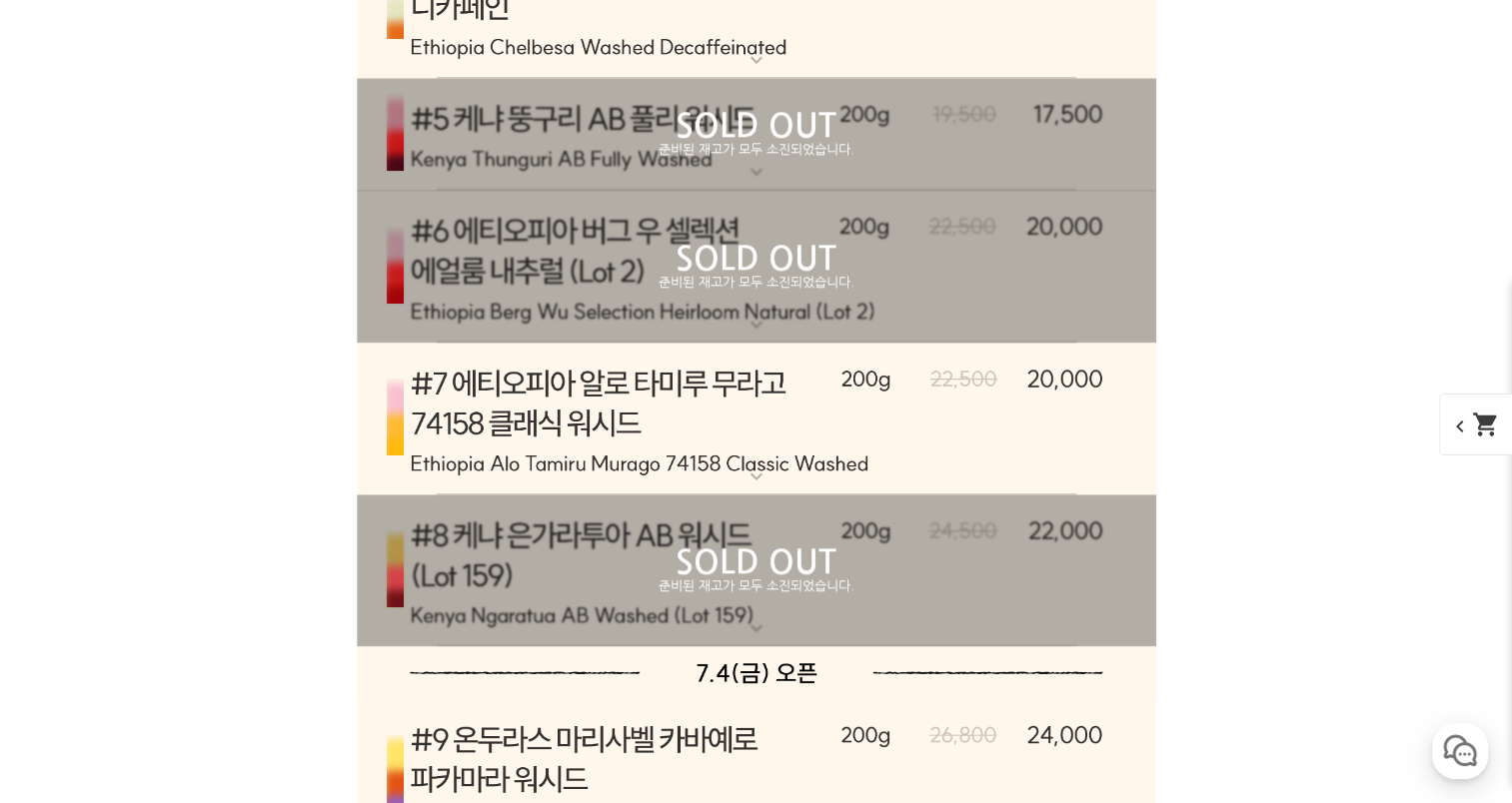click at bounding box center (756, 418) 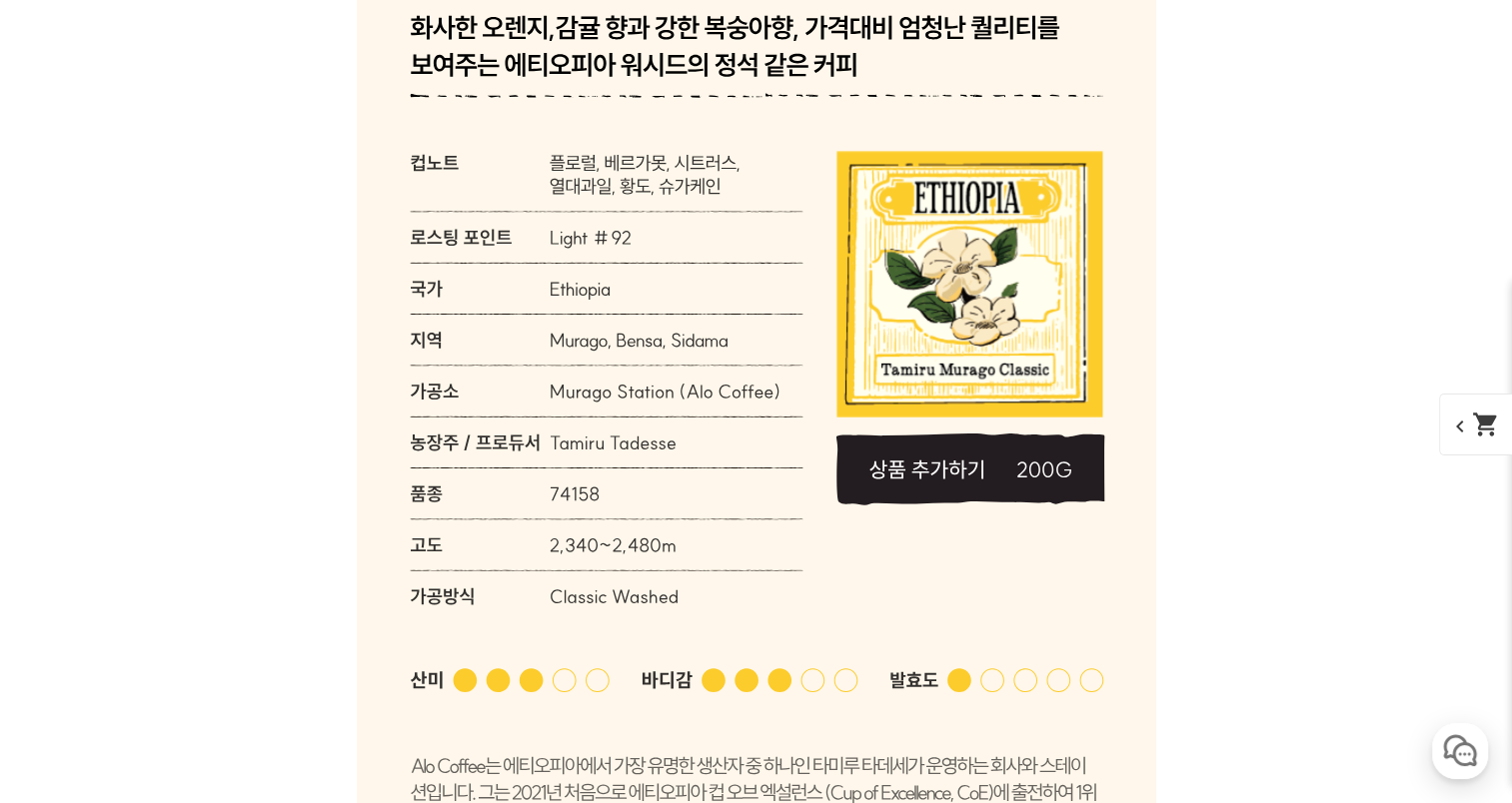 scroll, scrollTop: 10009, scrollLeft: 0, axis: vertical 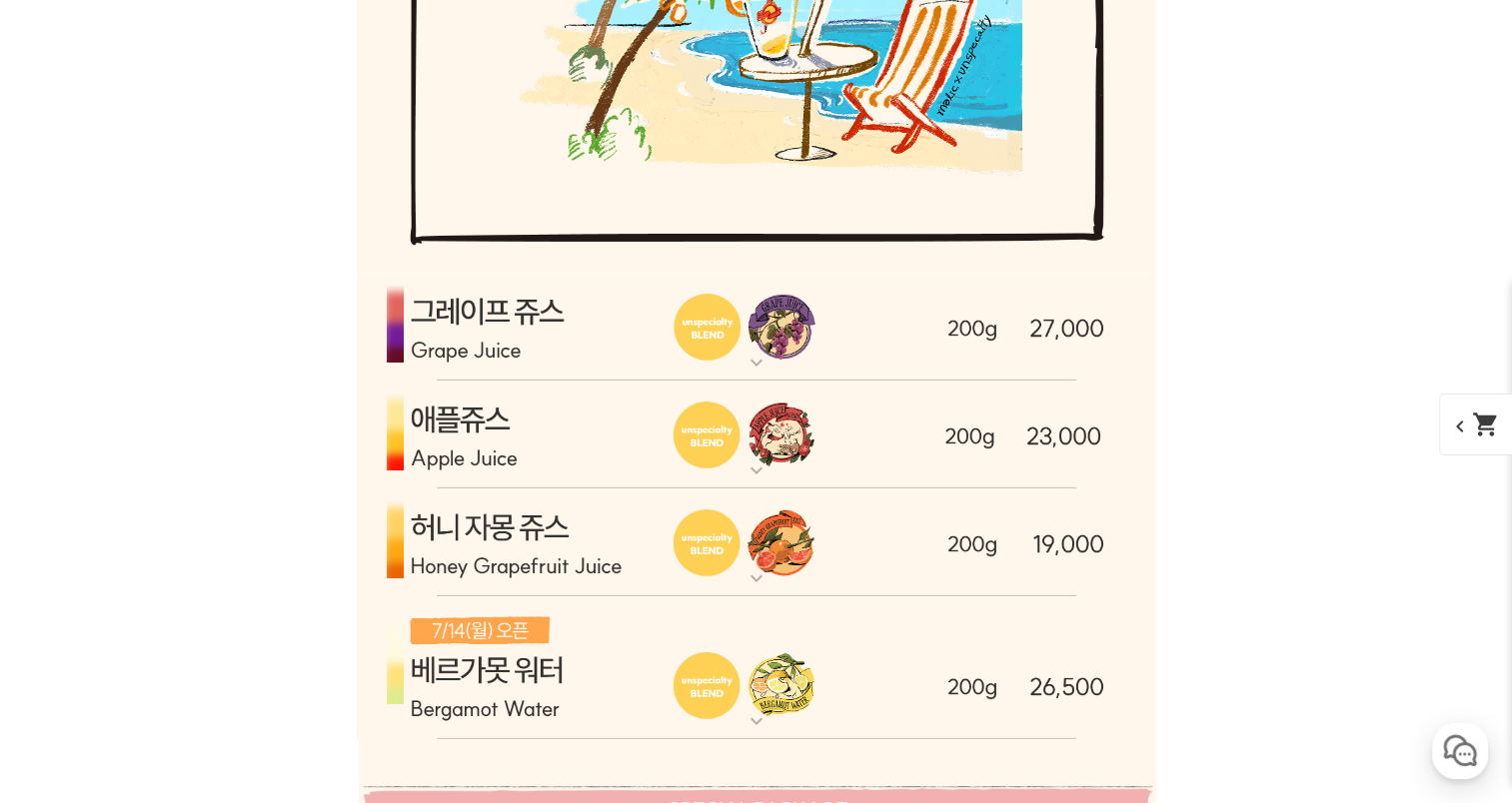 click at bounding box center [756, 668] 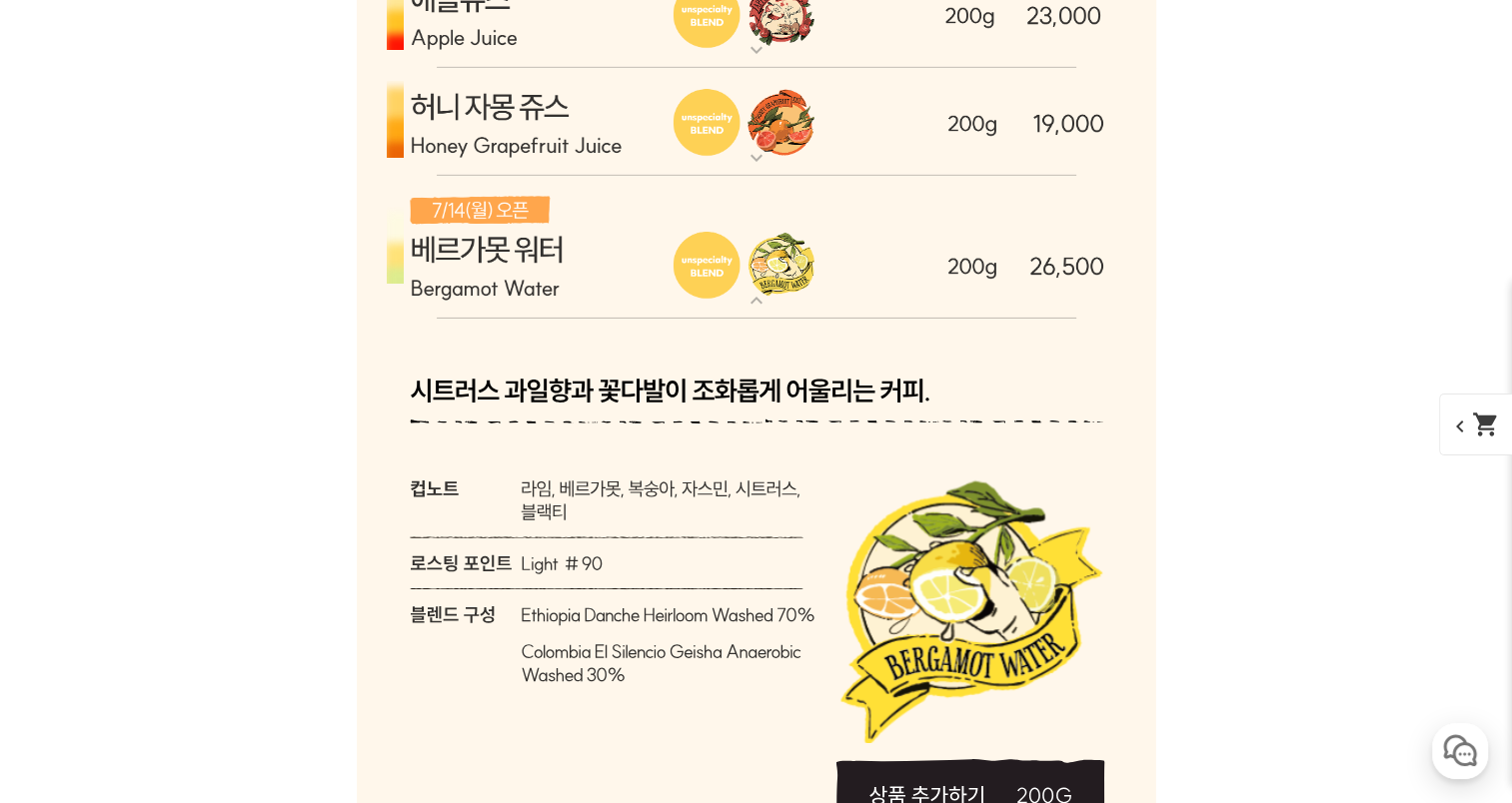 scroll, scrollTop: 6375, scrollLeft: 0, axis: vertical 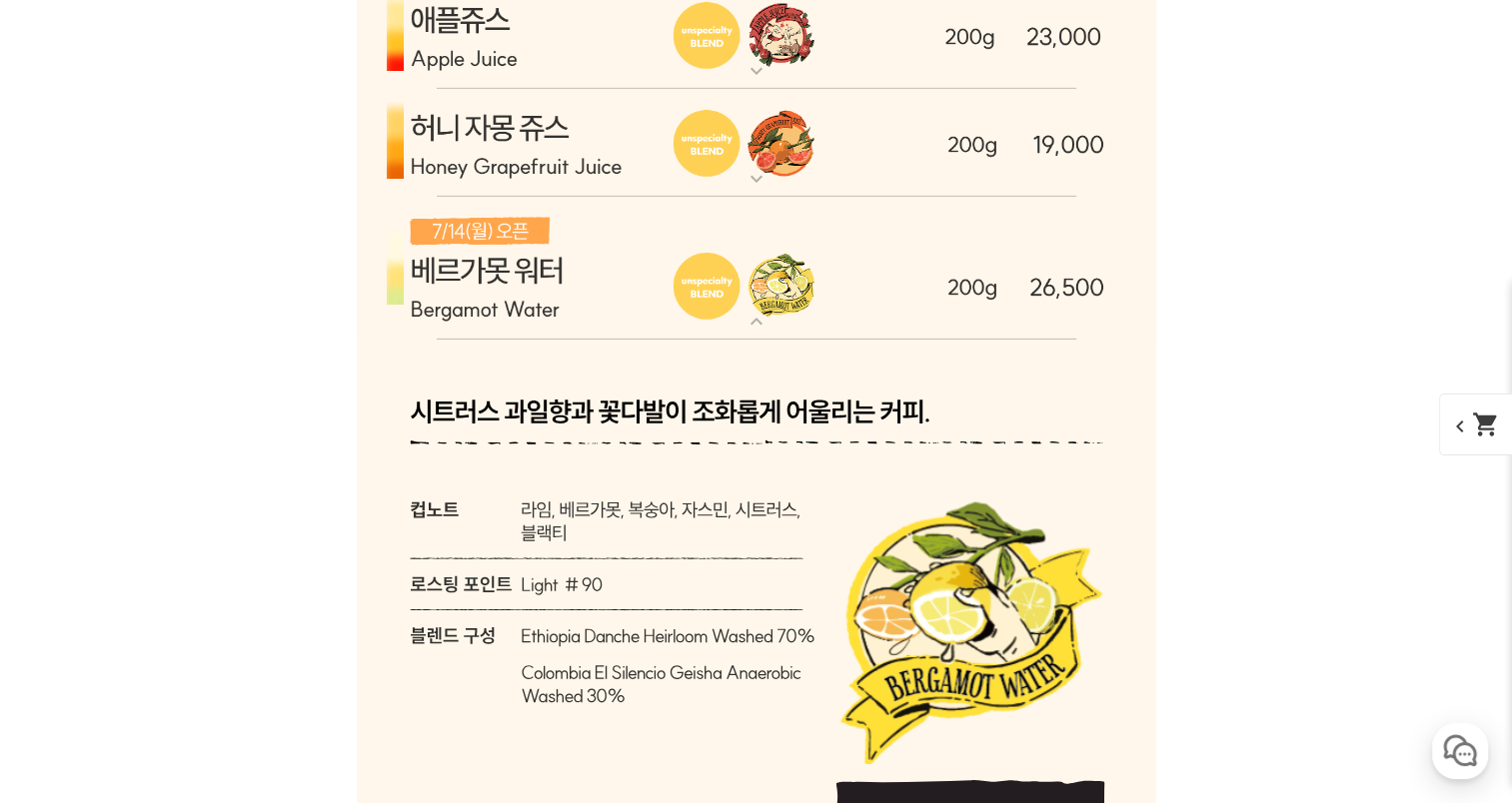 click at bounding box center (756, 269) 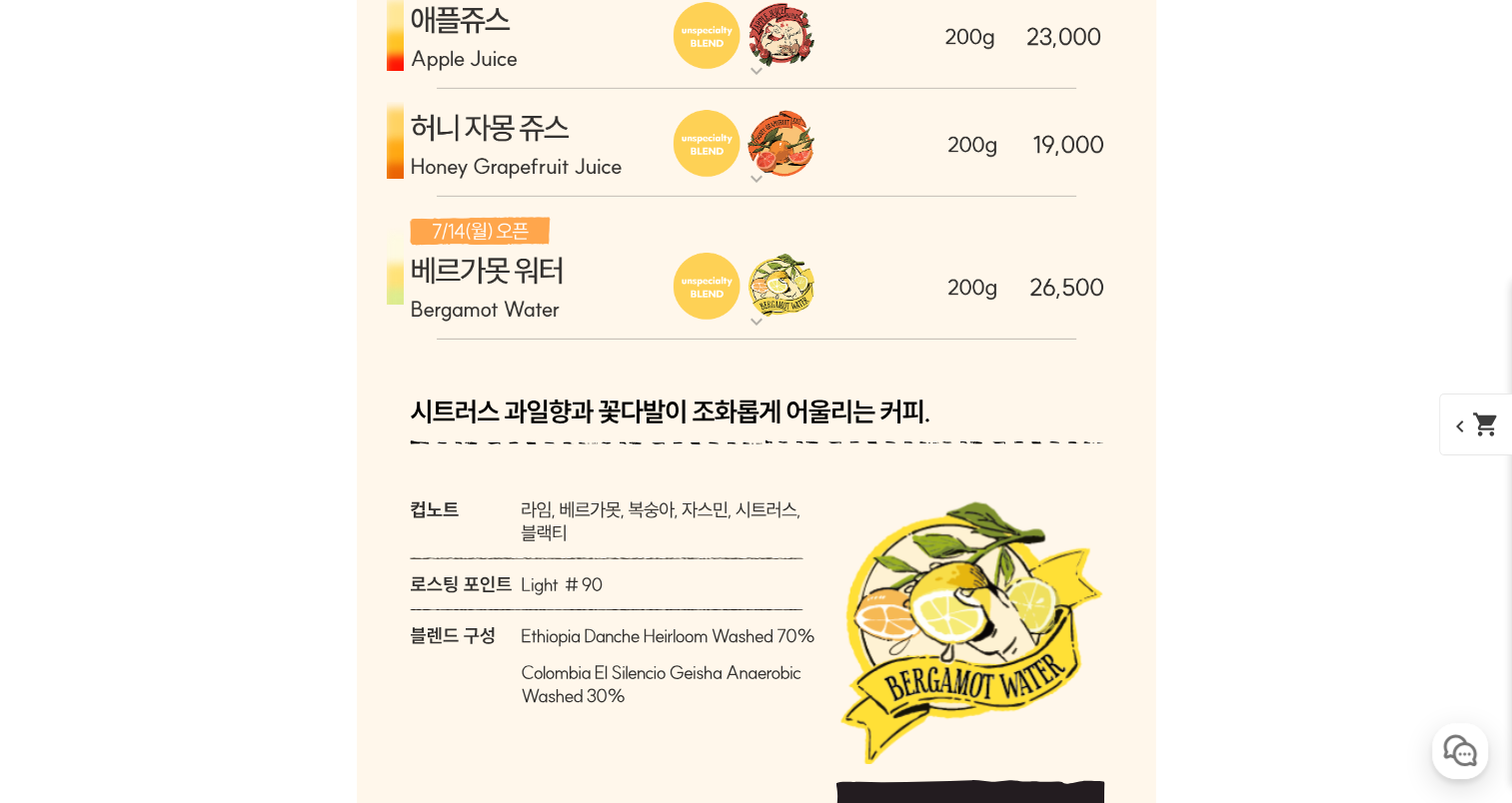 click at bounding box center [756, 143] 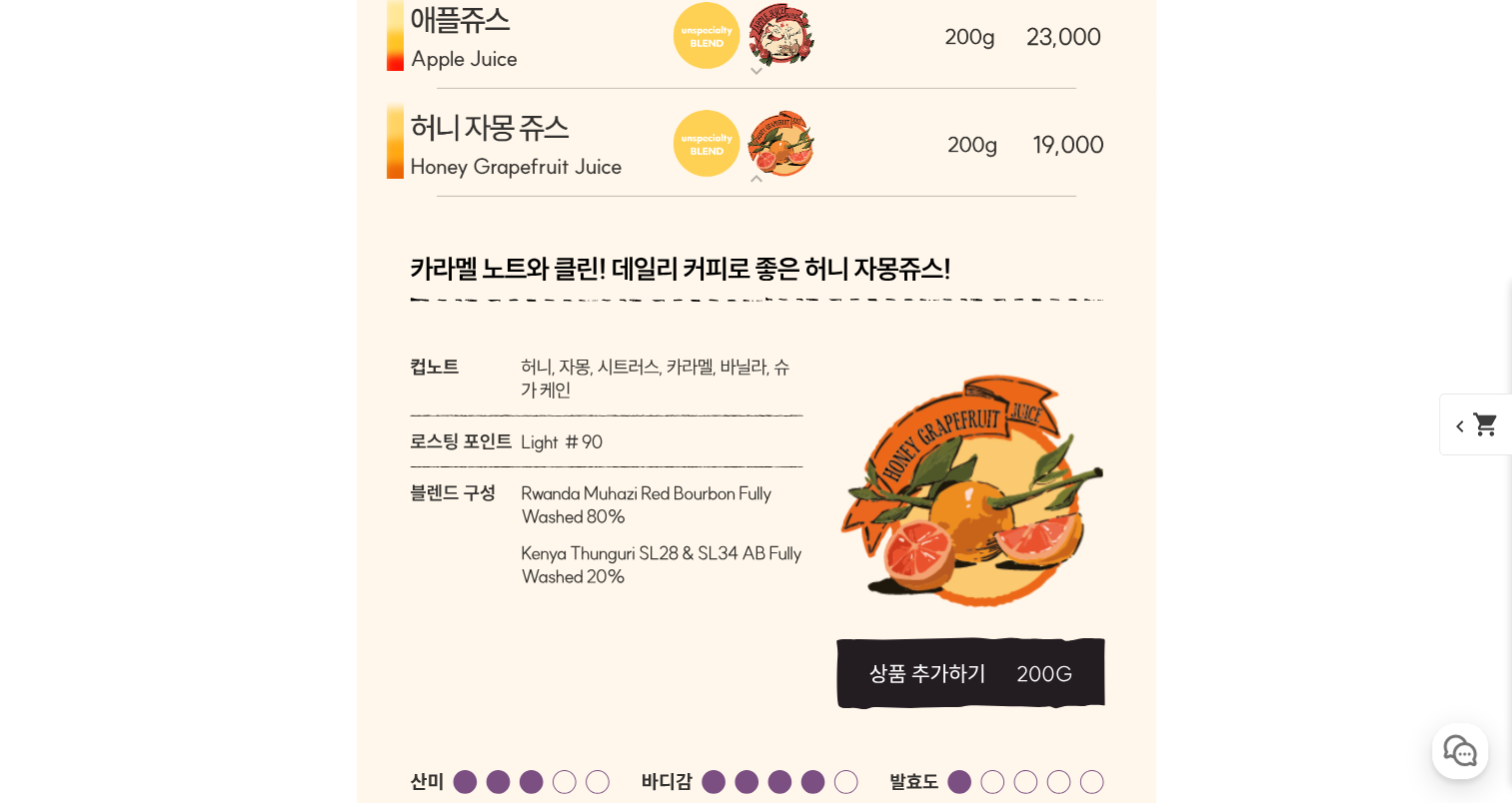 click at bounding box center (756, 143) 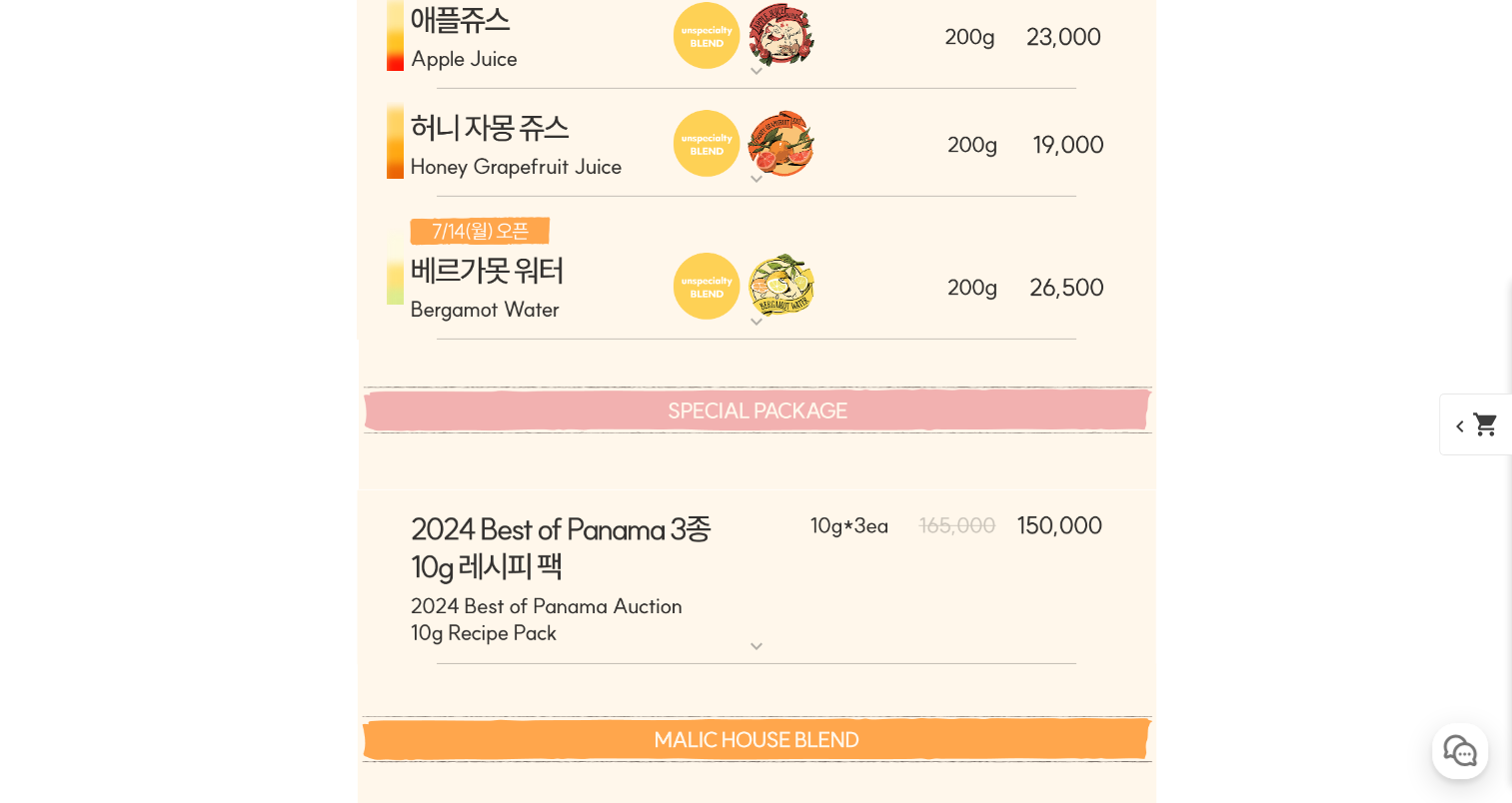 click at bounding box center (756, 35) 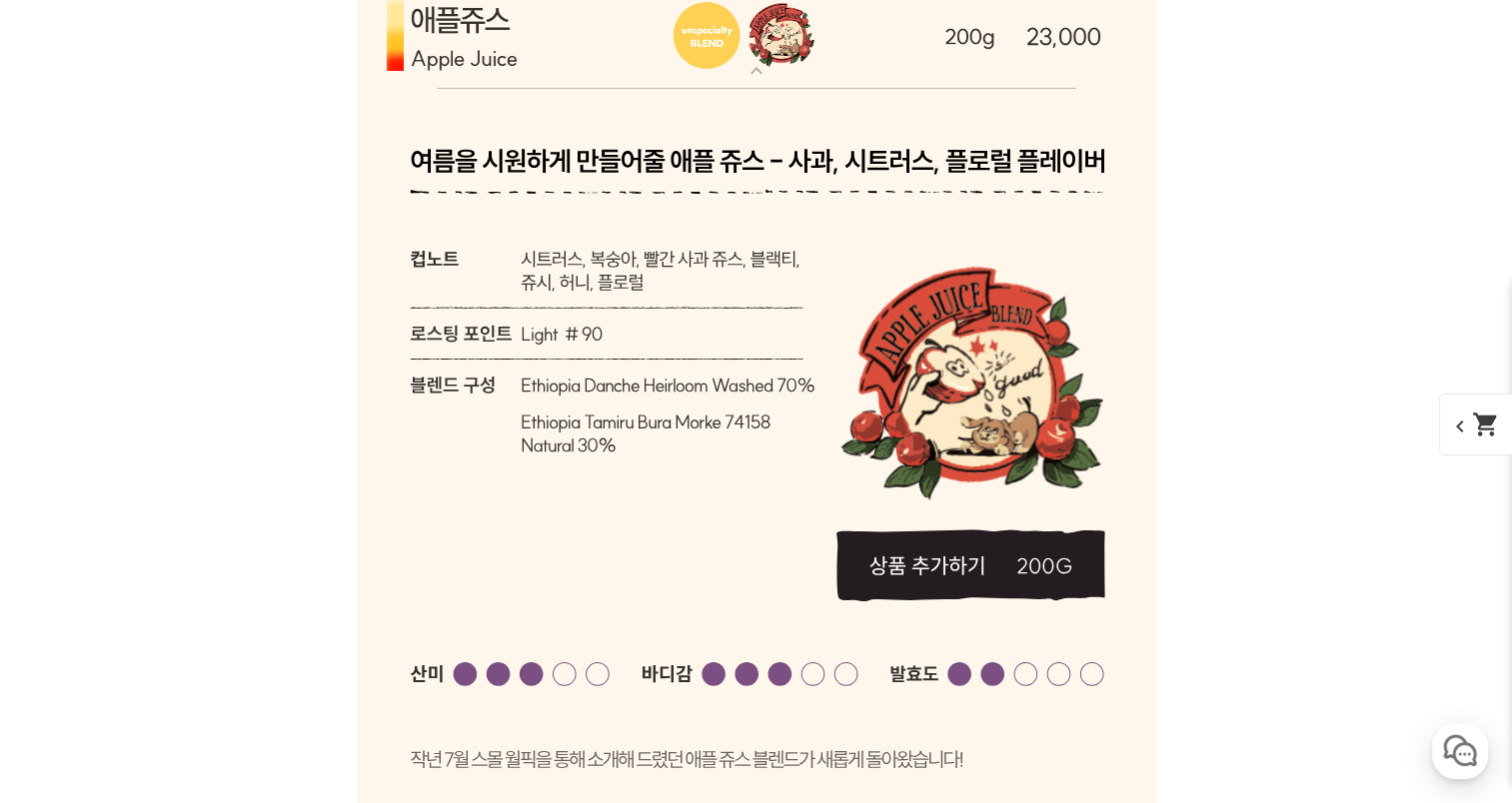 click at bounding box center [756, 35] 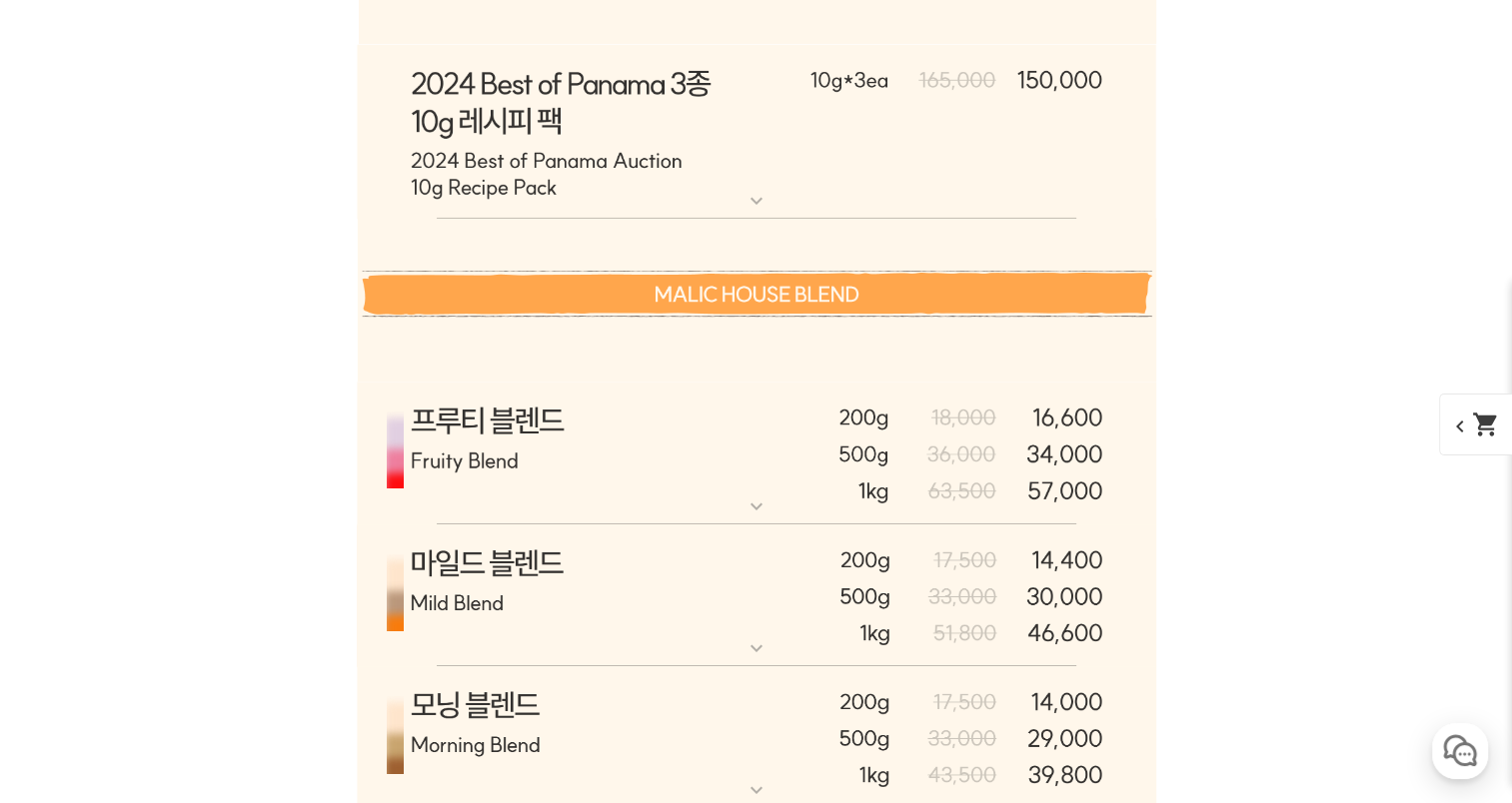scroll, scrollTop: 6775, scrollLeft: 0, axis: vertical 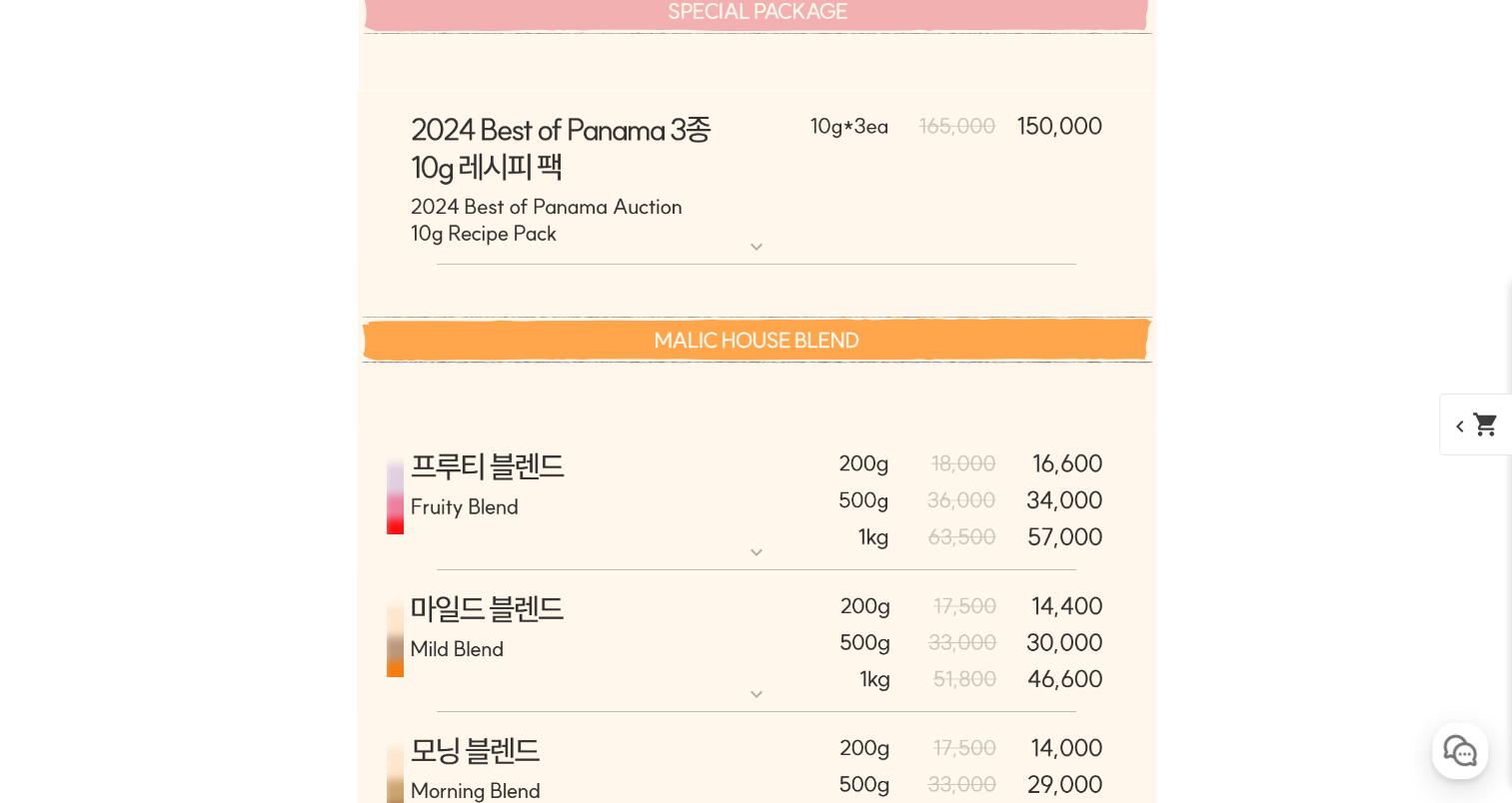 click at bounding box center [756, 178] 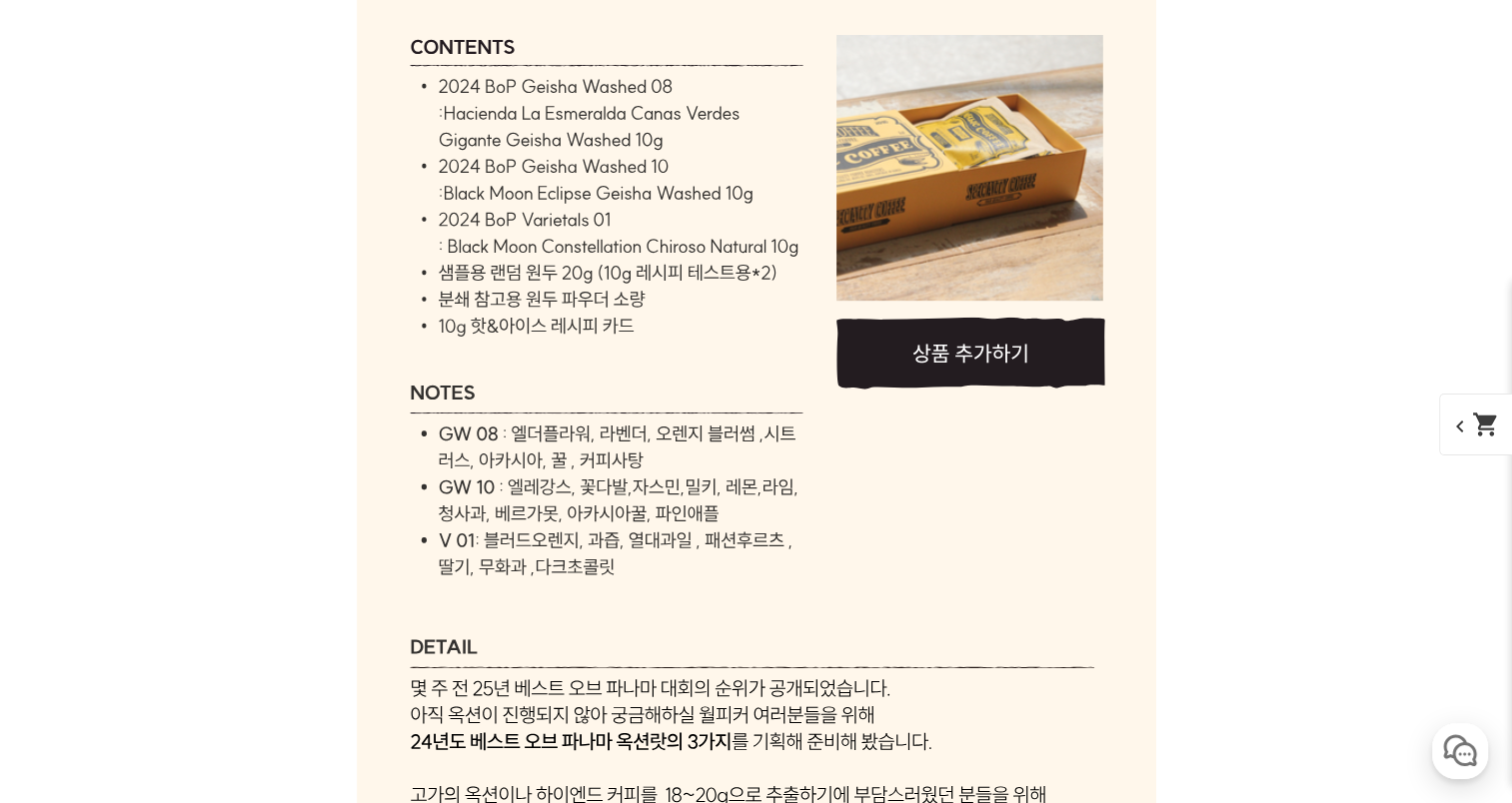 scroll, scrollTop: 6874, scrollLeft: 0, axis: vertical 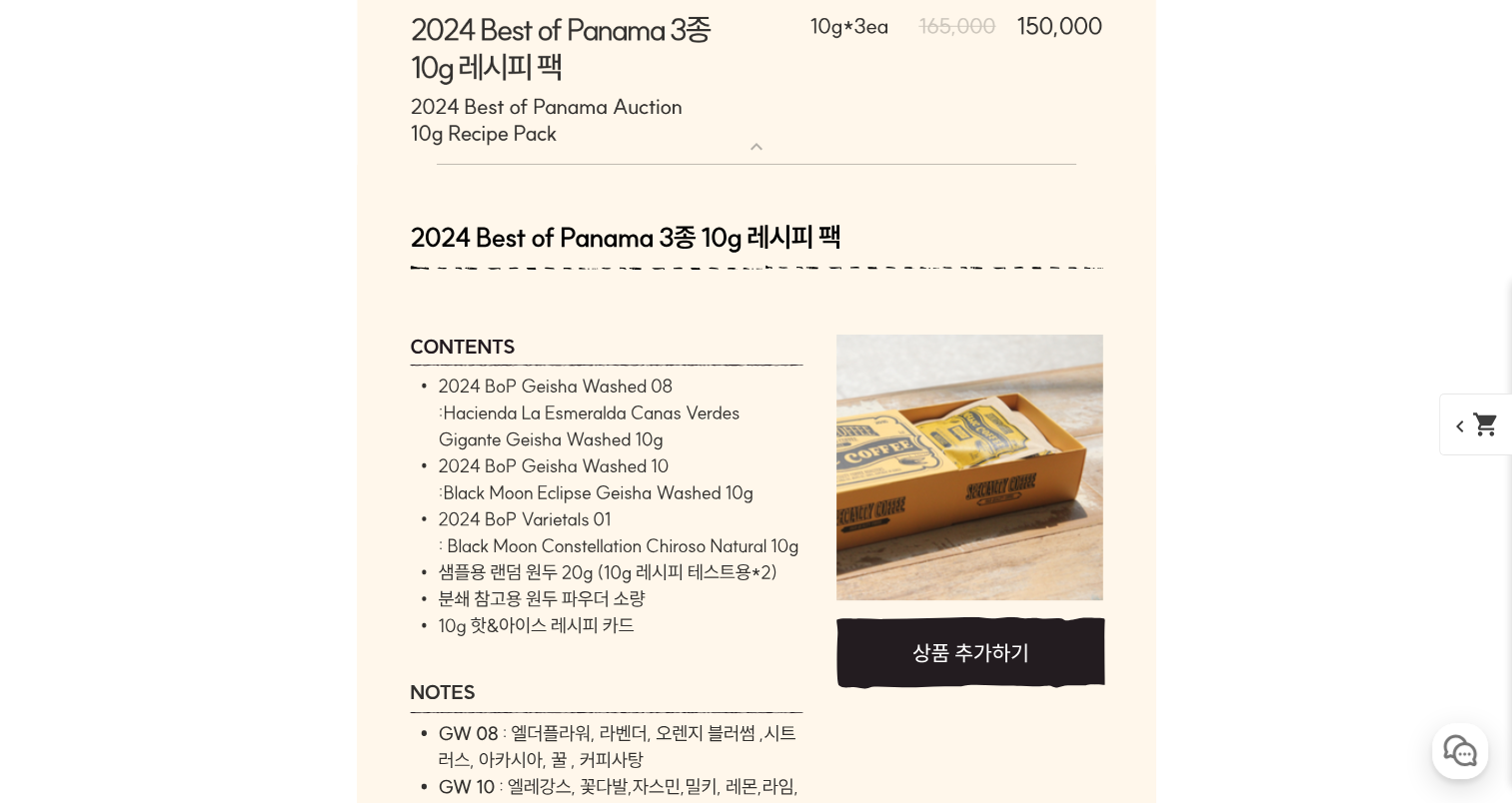 click at bounding box center [756, 78] 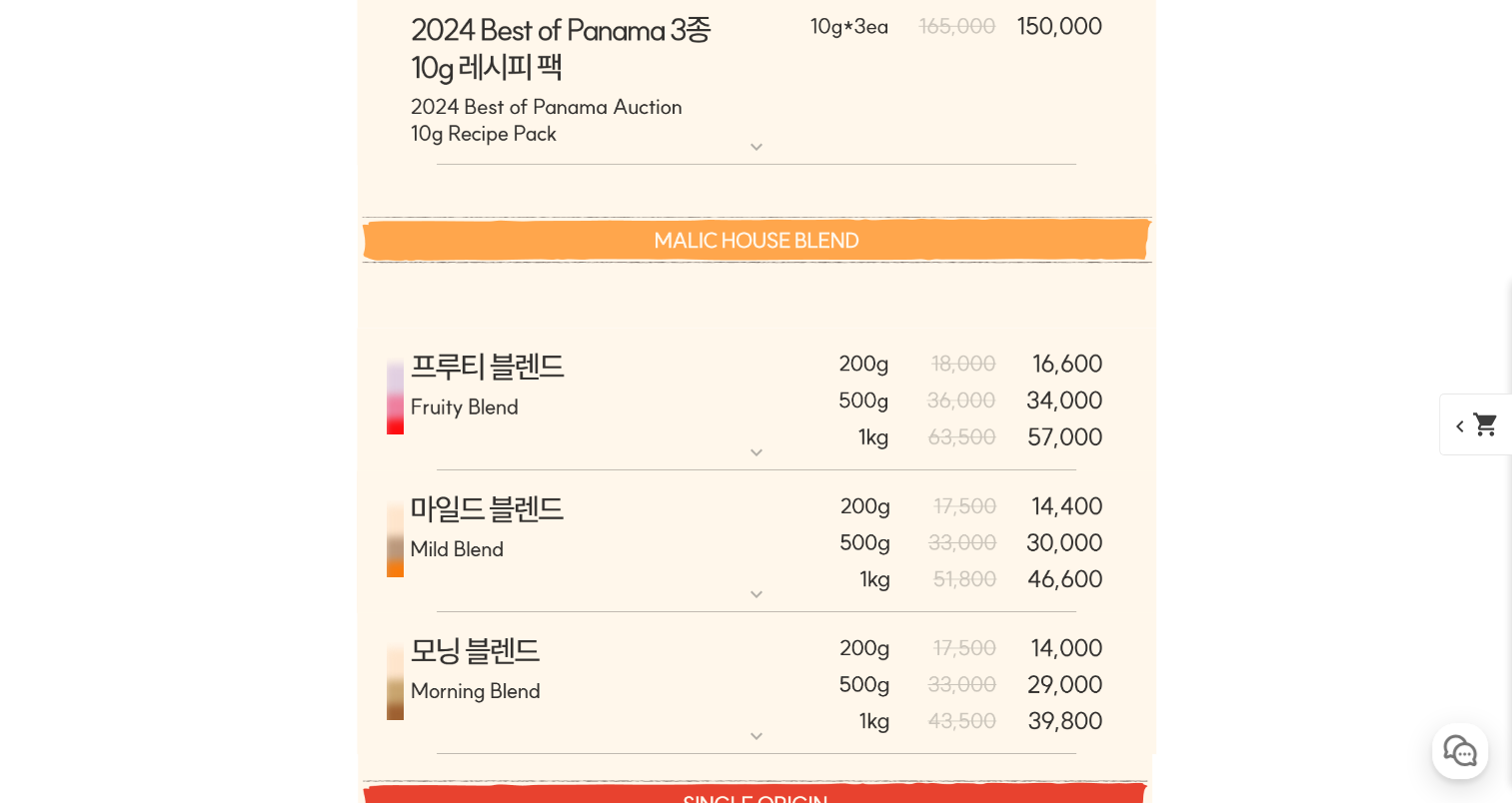 scroll, scrollTop: 7074, scrollLeft: 0, axis: vertical 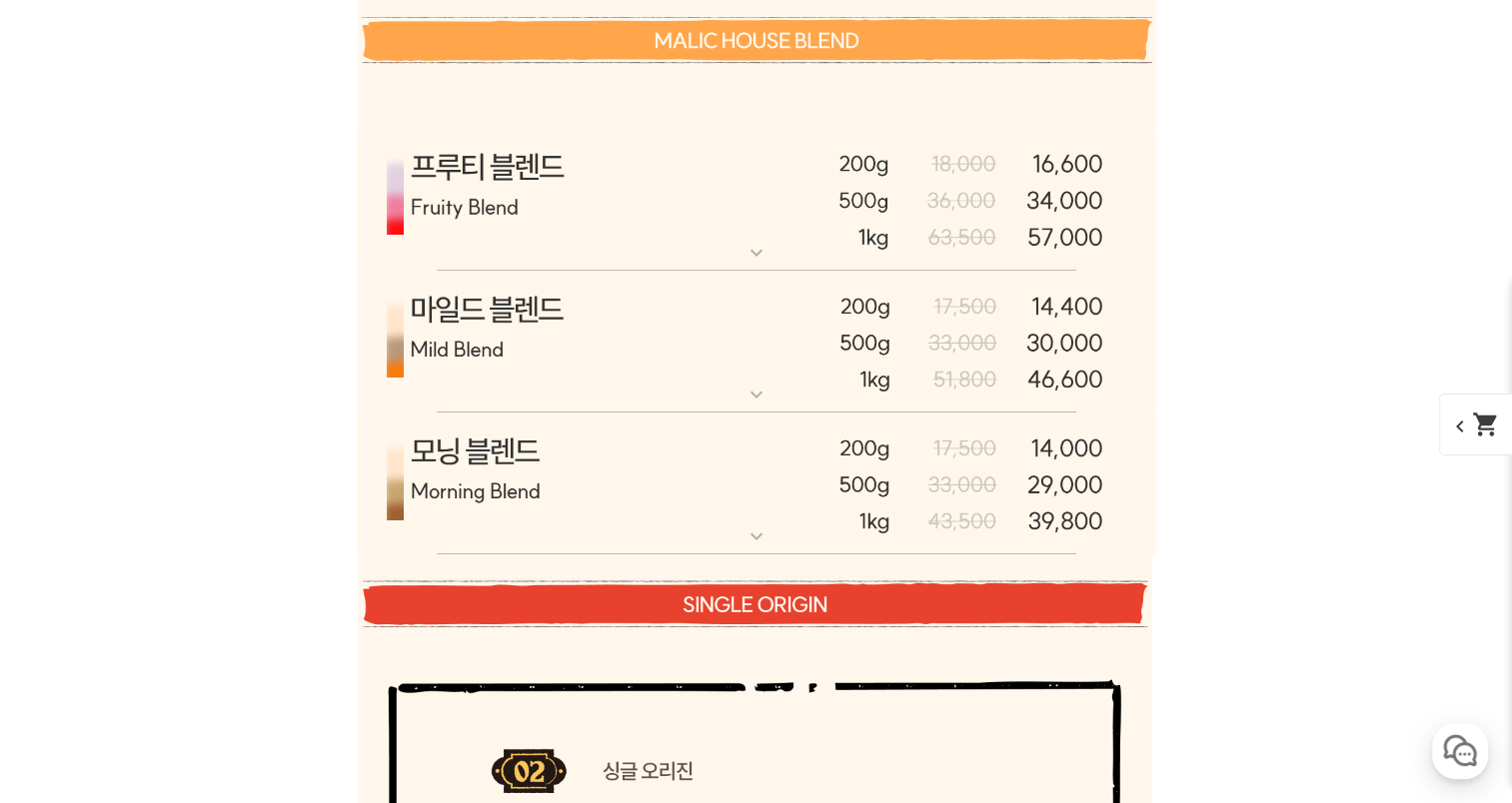 click at bounding box center [756, 342] 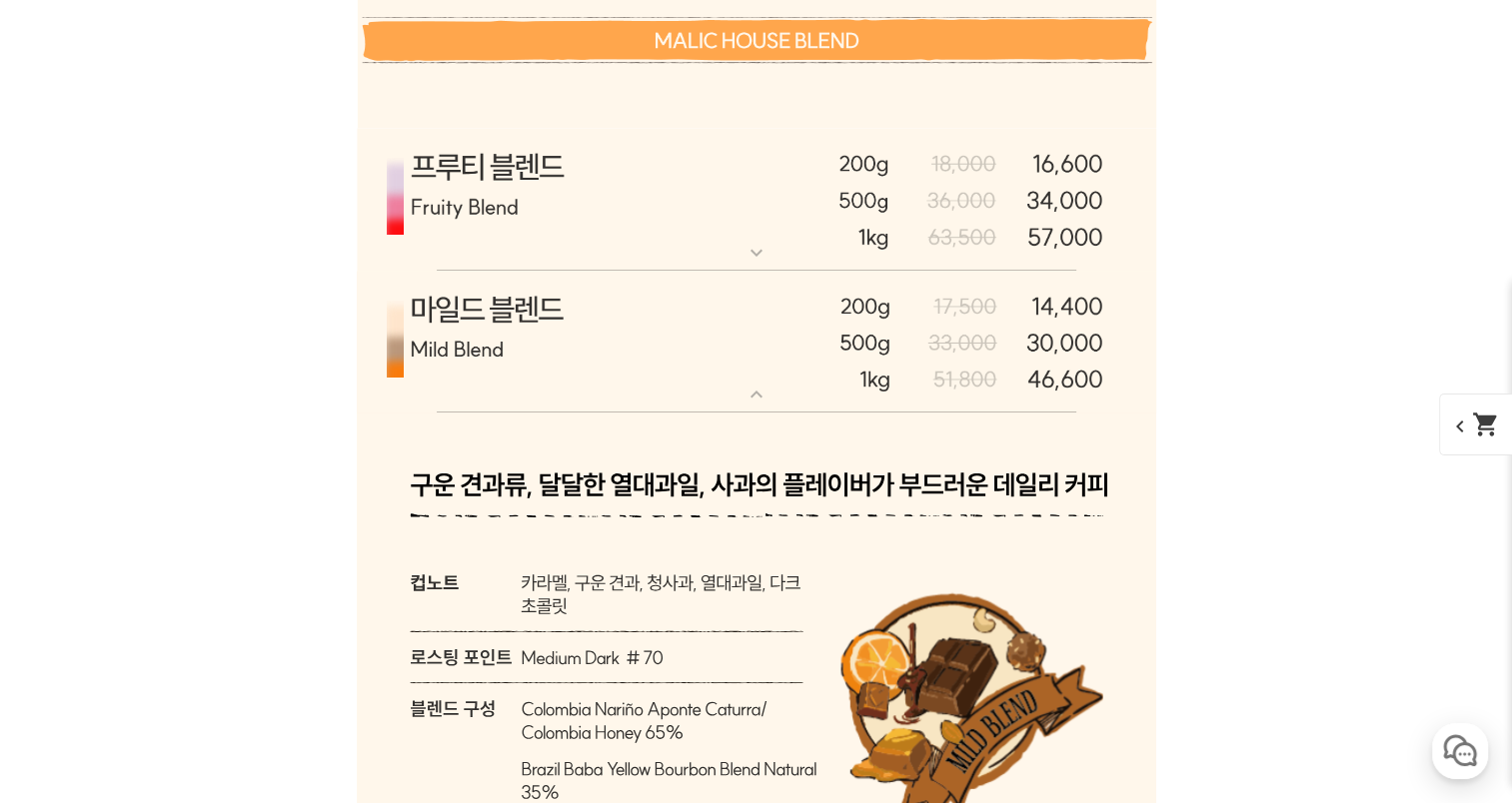 click at bounding box center [756, 342] 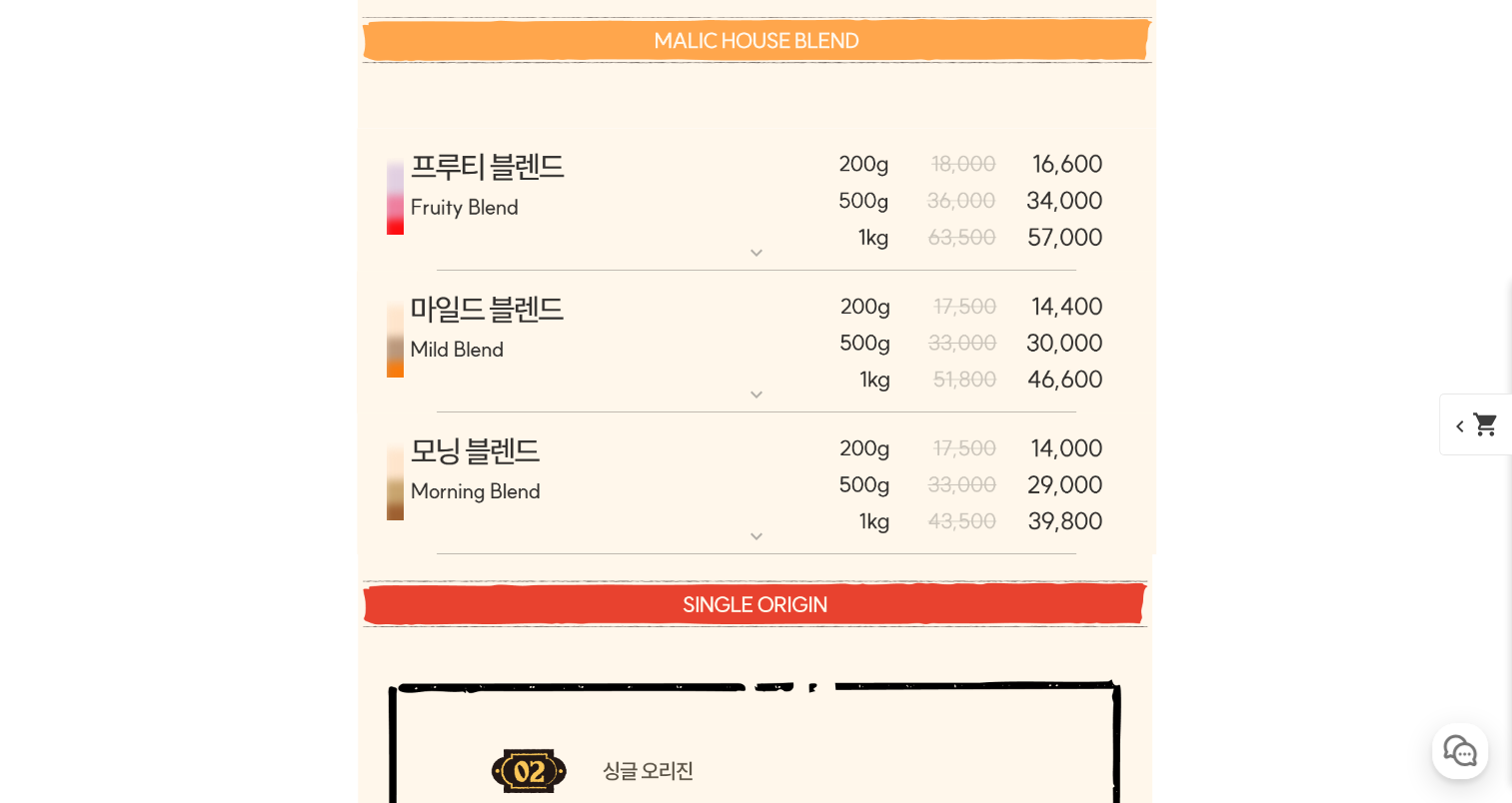 click at bounding box center [756, 484] 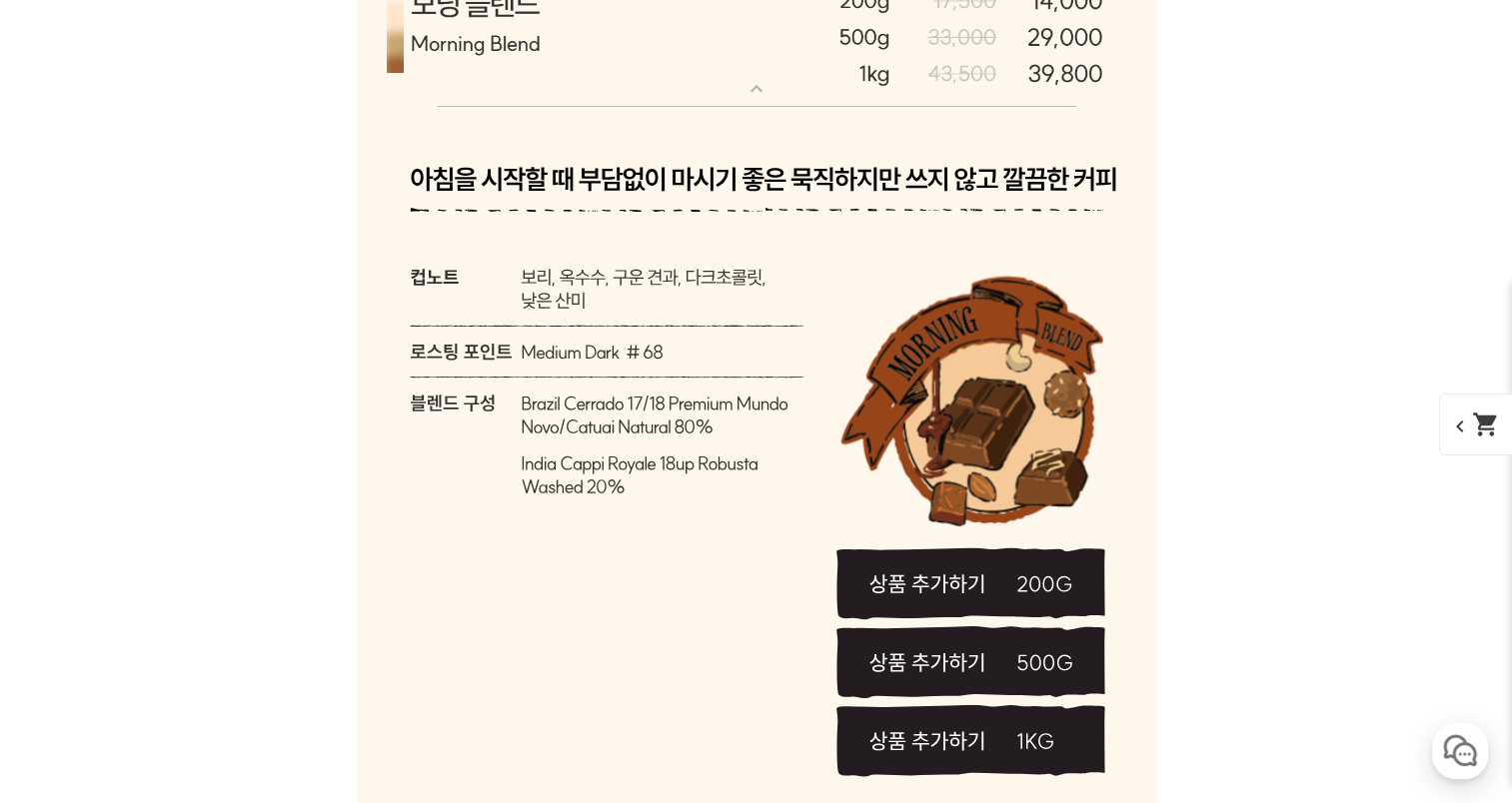 scroll, scrollTop: 7474, scrollLeft: 0, axis: vertical 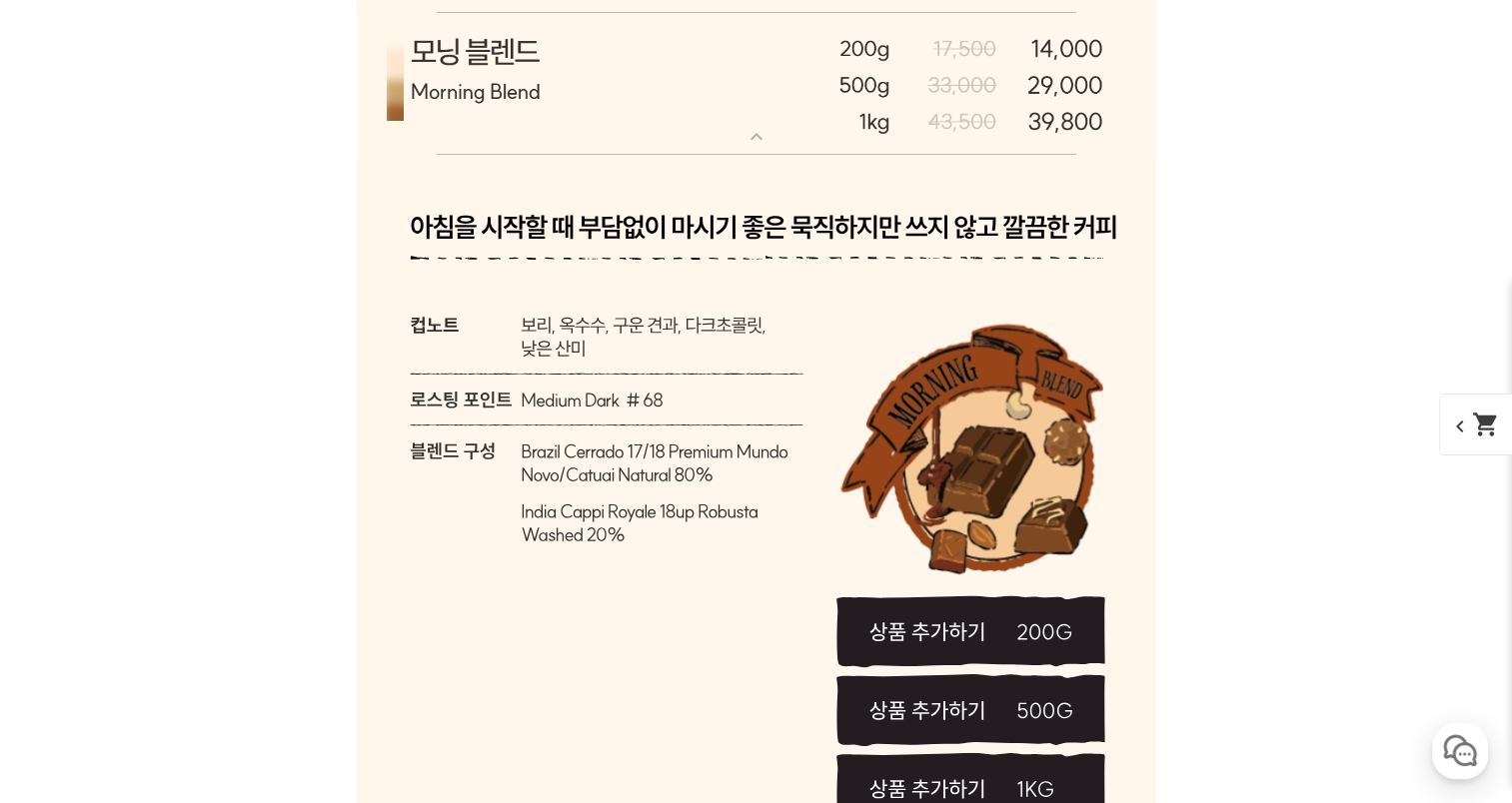 click at bounding box center (756, 85) 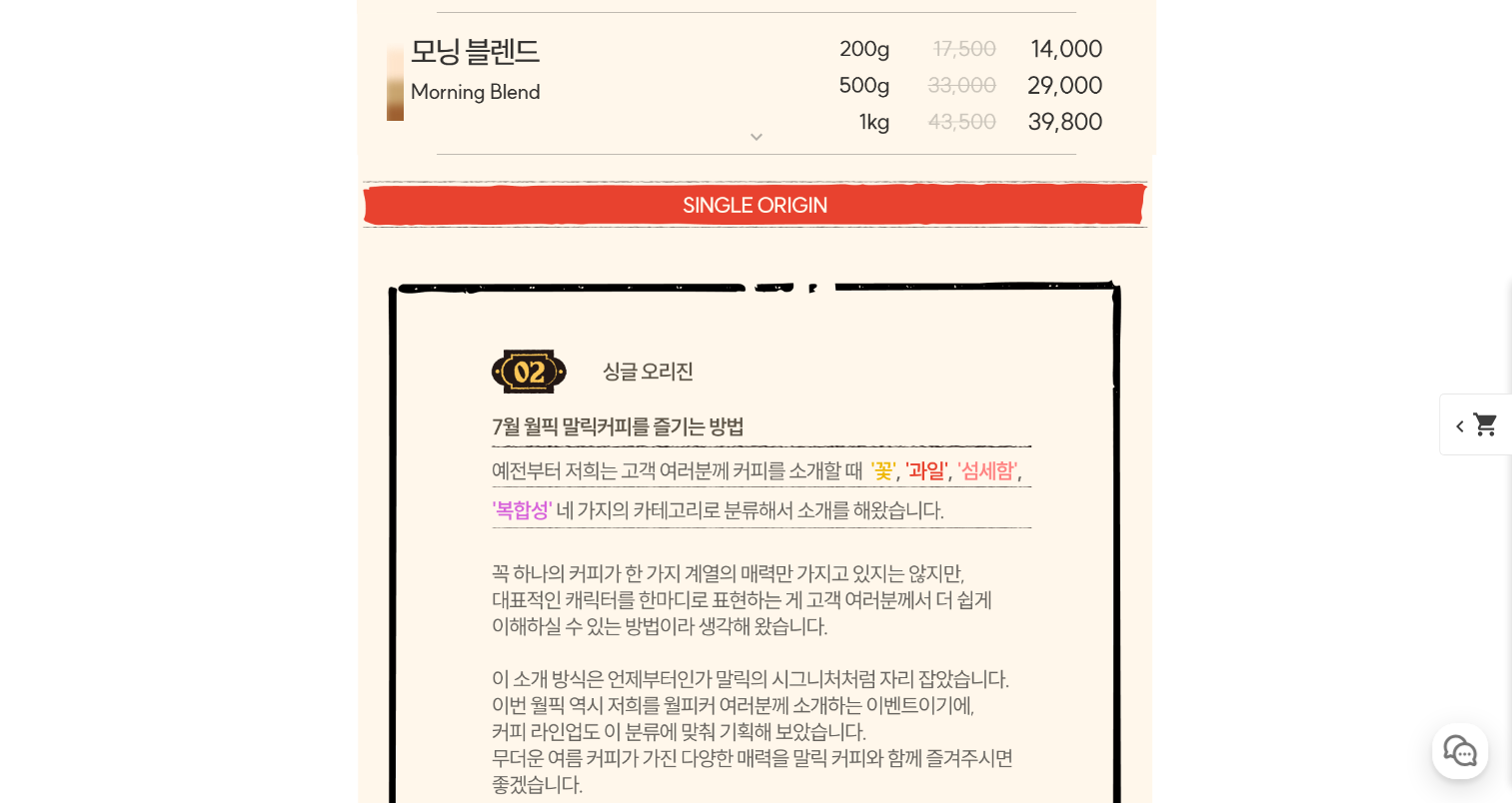 scroll, scrollTop: 7174, scrollLeft: 0, axis: vertical 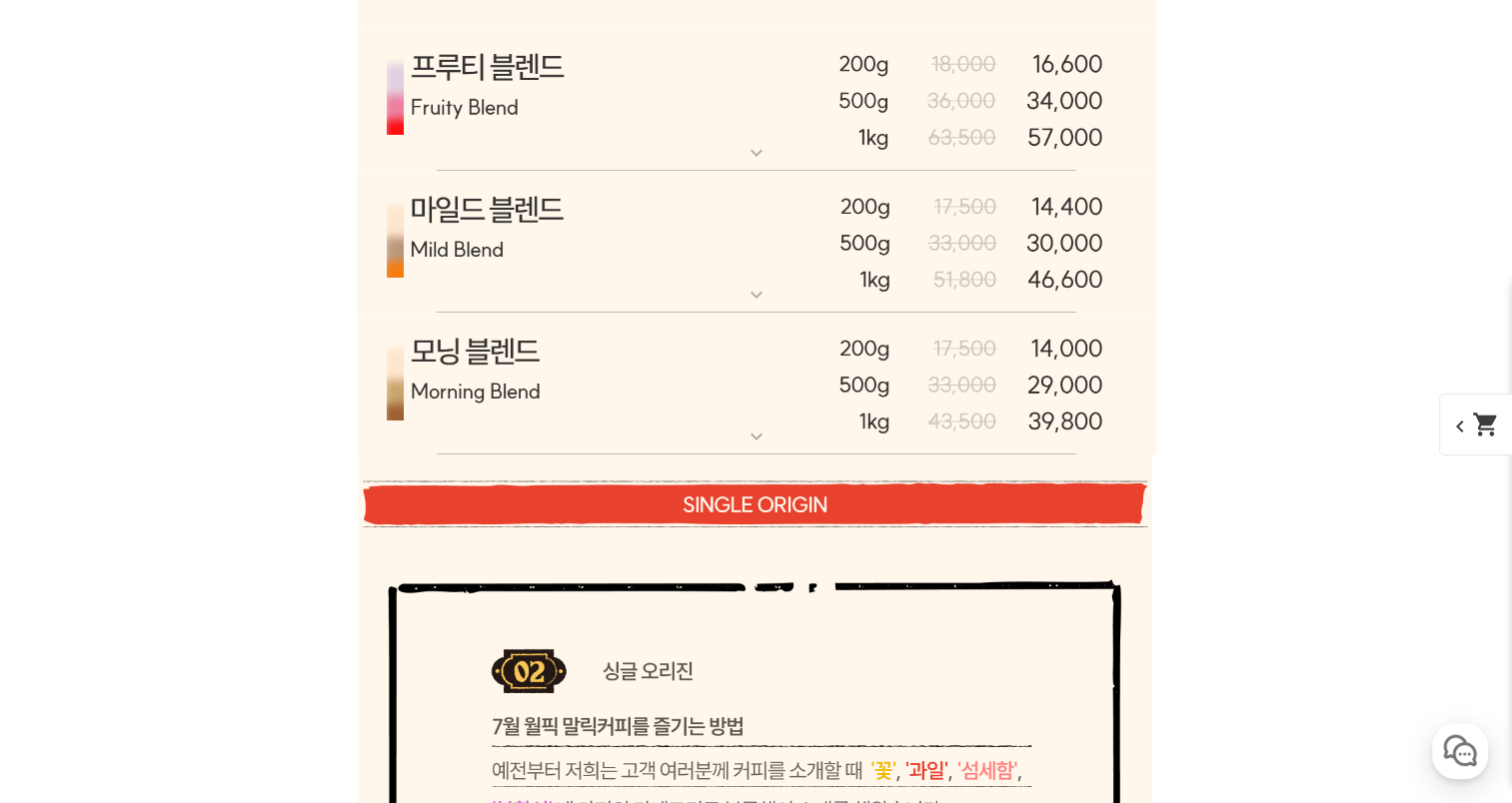 click on "마일드 블렌드" at bounding box center (756, 179) 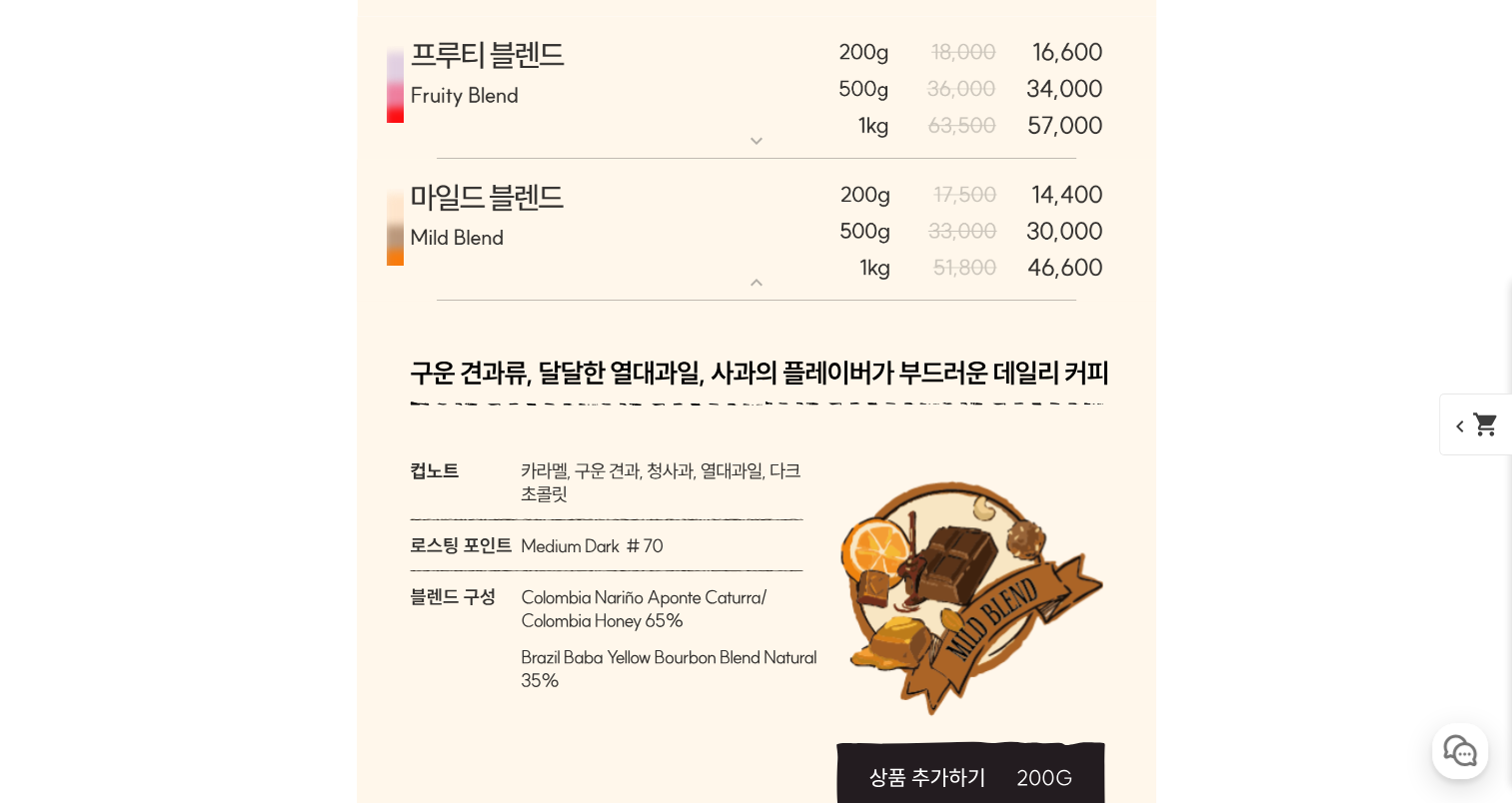 scroll, scrollTop: 7174, scrollLeft: 0, axis: vertical 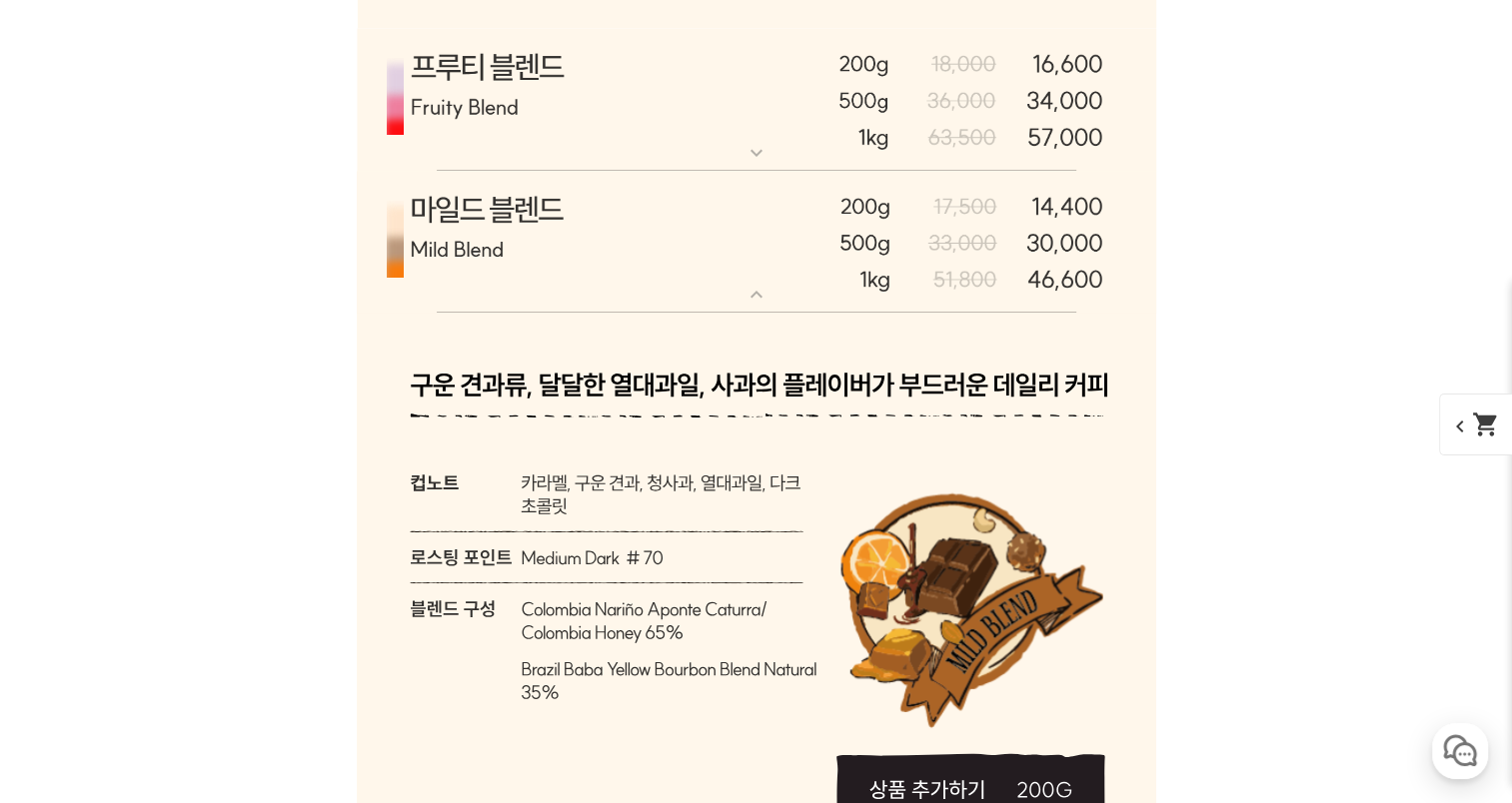 click on "마일드 블렌드" at bounding box center [756, 179] 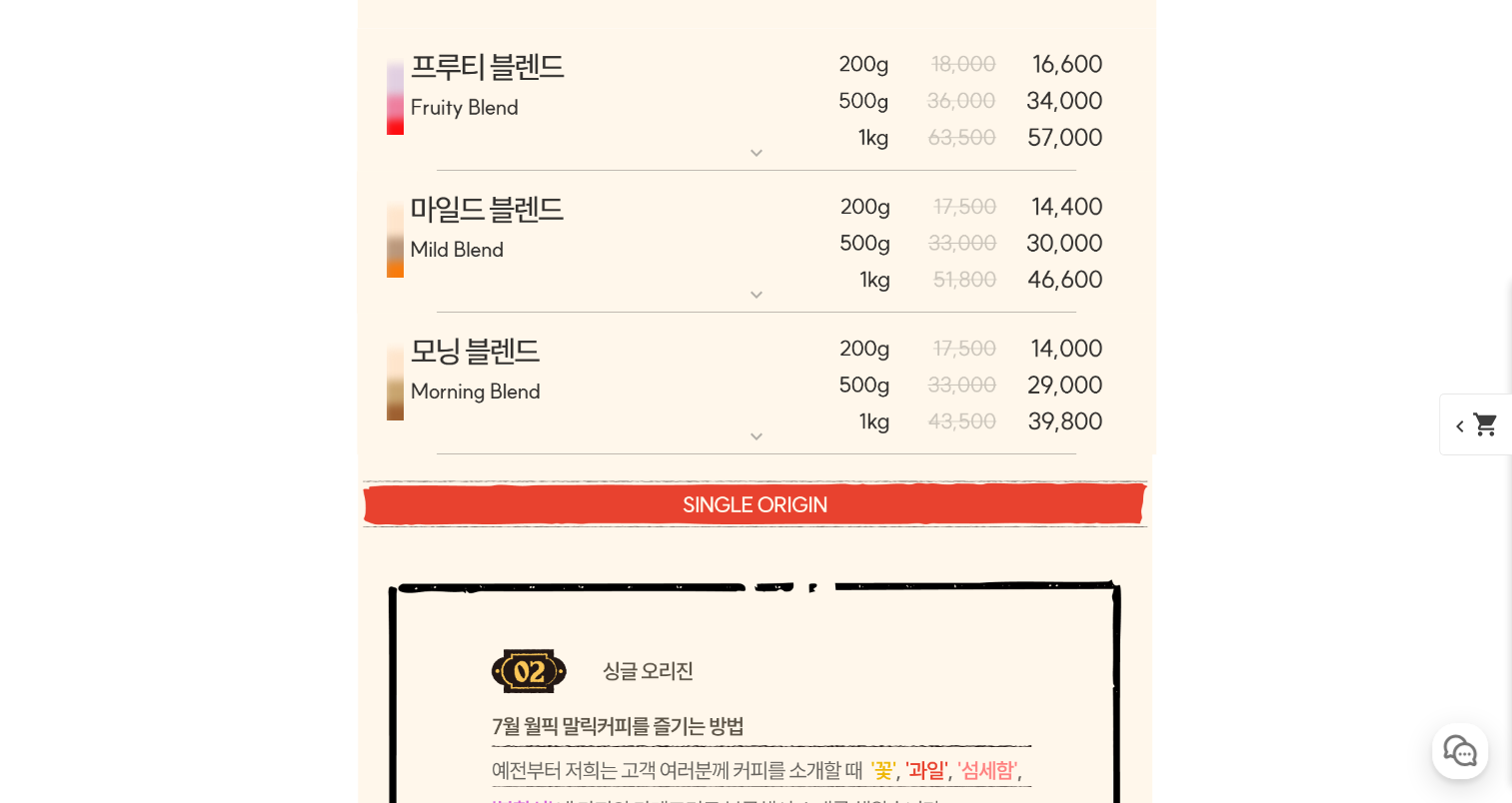 click at bounding box center [756, 100] 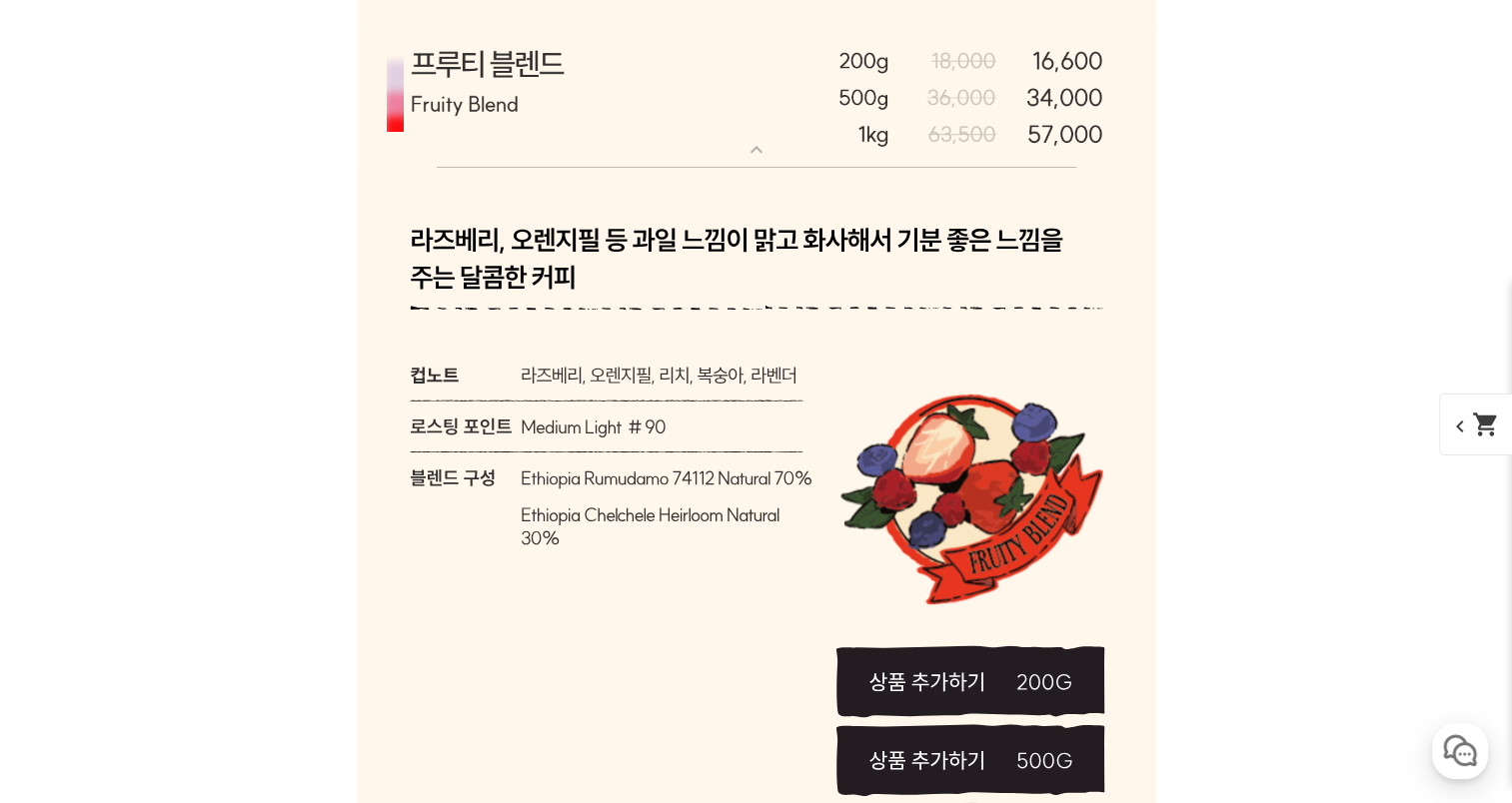 scroll, scrollTop: 7174, scrollLeft: 0, axis: vertical 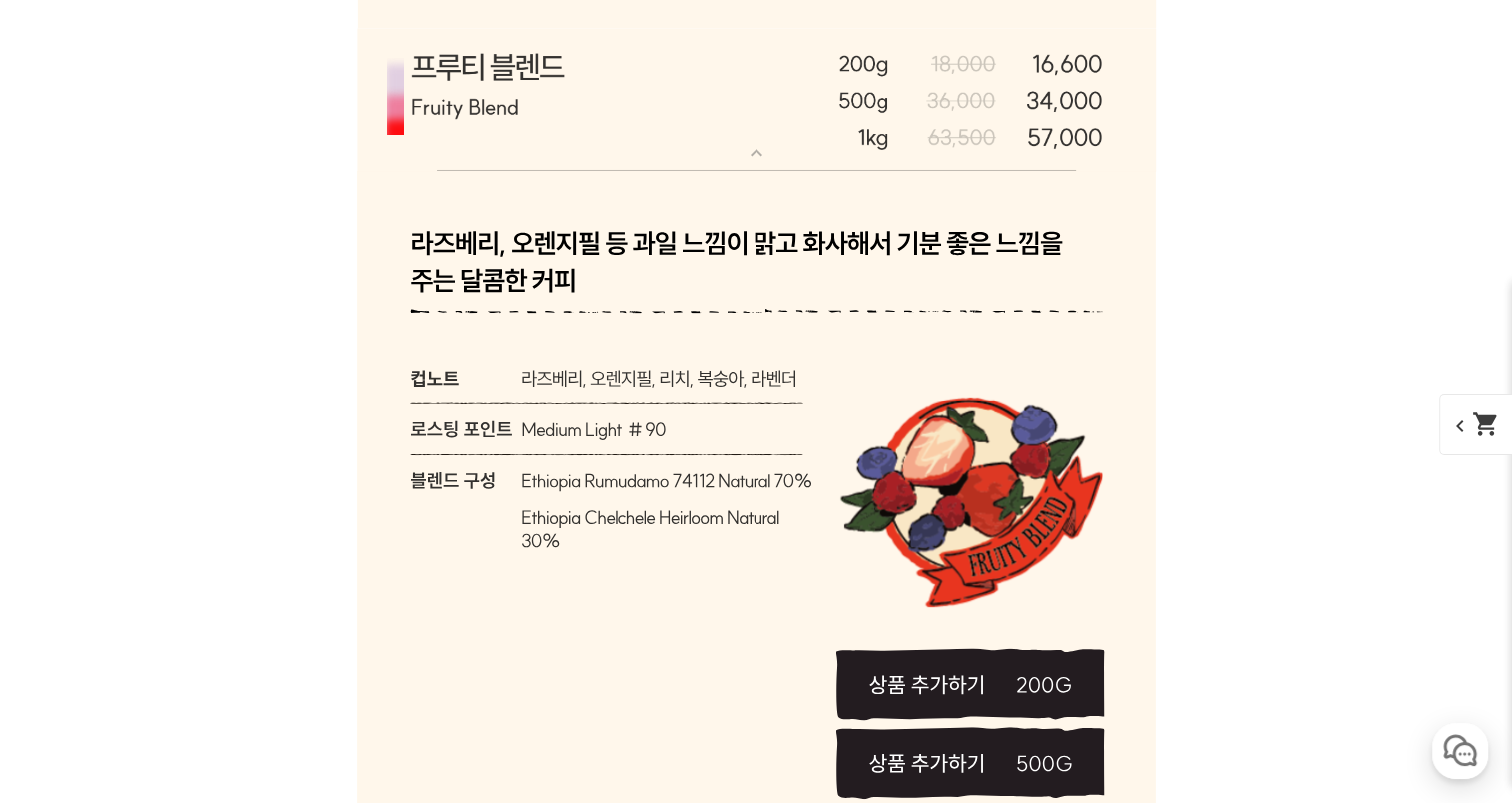 click at bounding box center (756, 100) 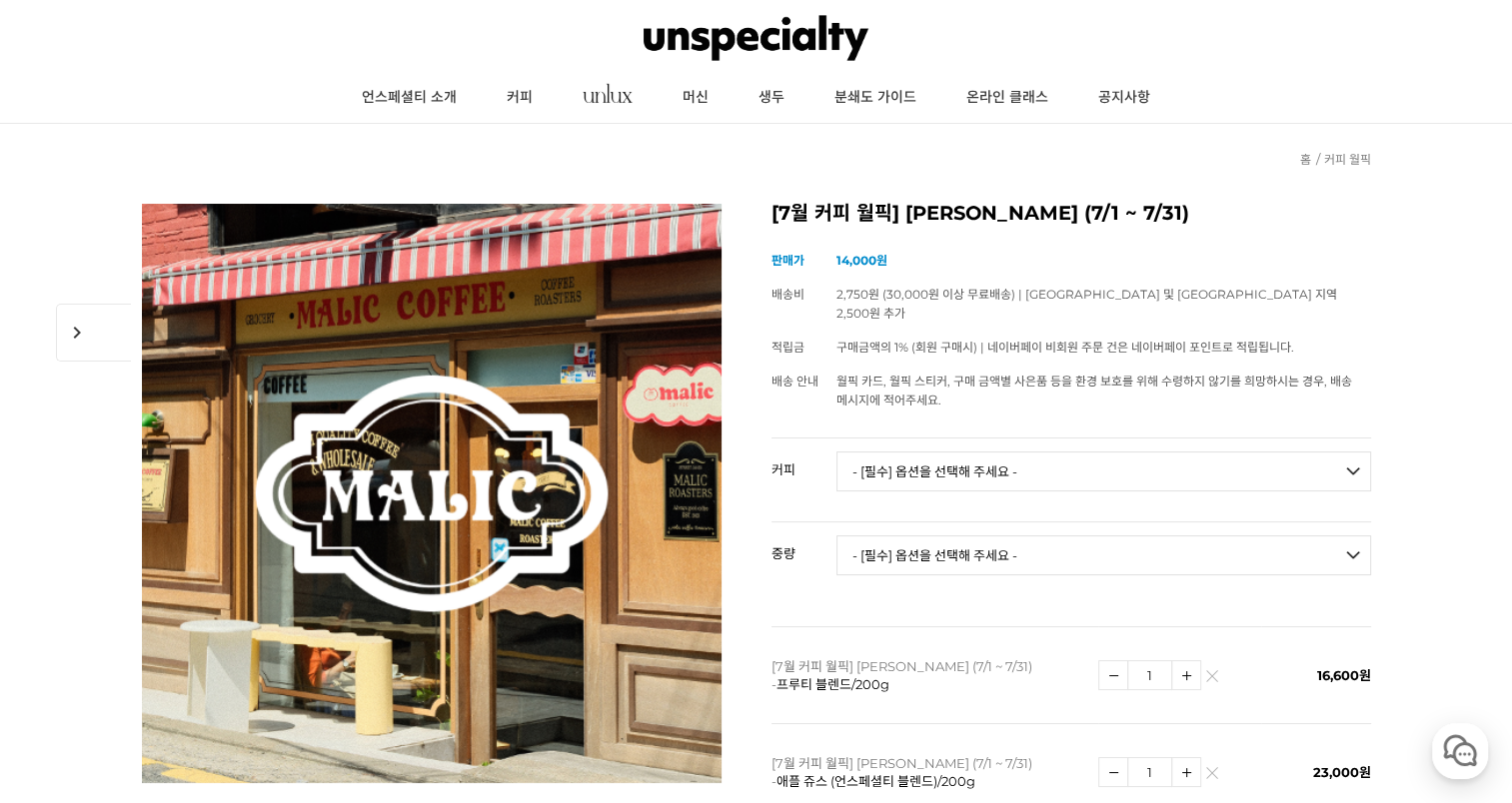 scroll, scrollTop: 556, scrollLeft: 0, axis: vertical 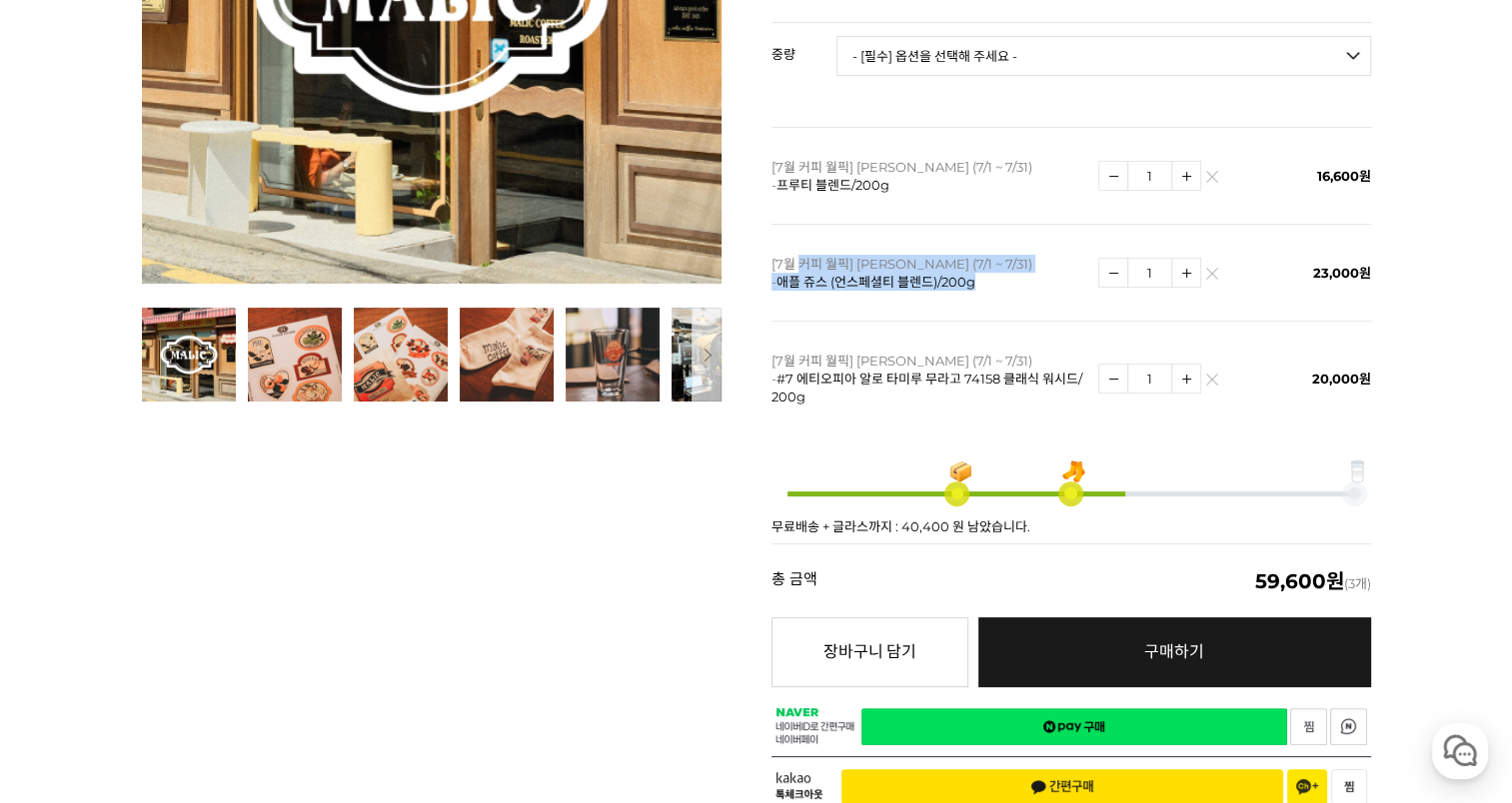 drag, startPoint x: 797, startPoint y: 241, endPoint x: 983, endPoint y: 278, distance: 189.6444 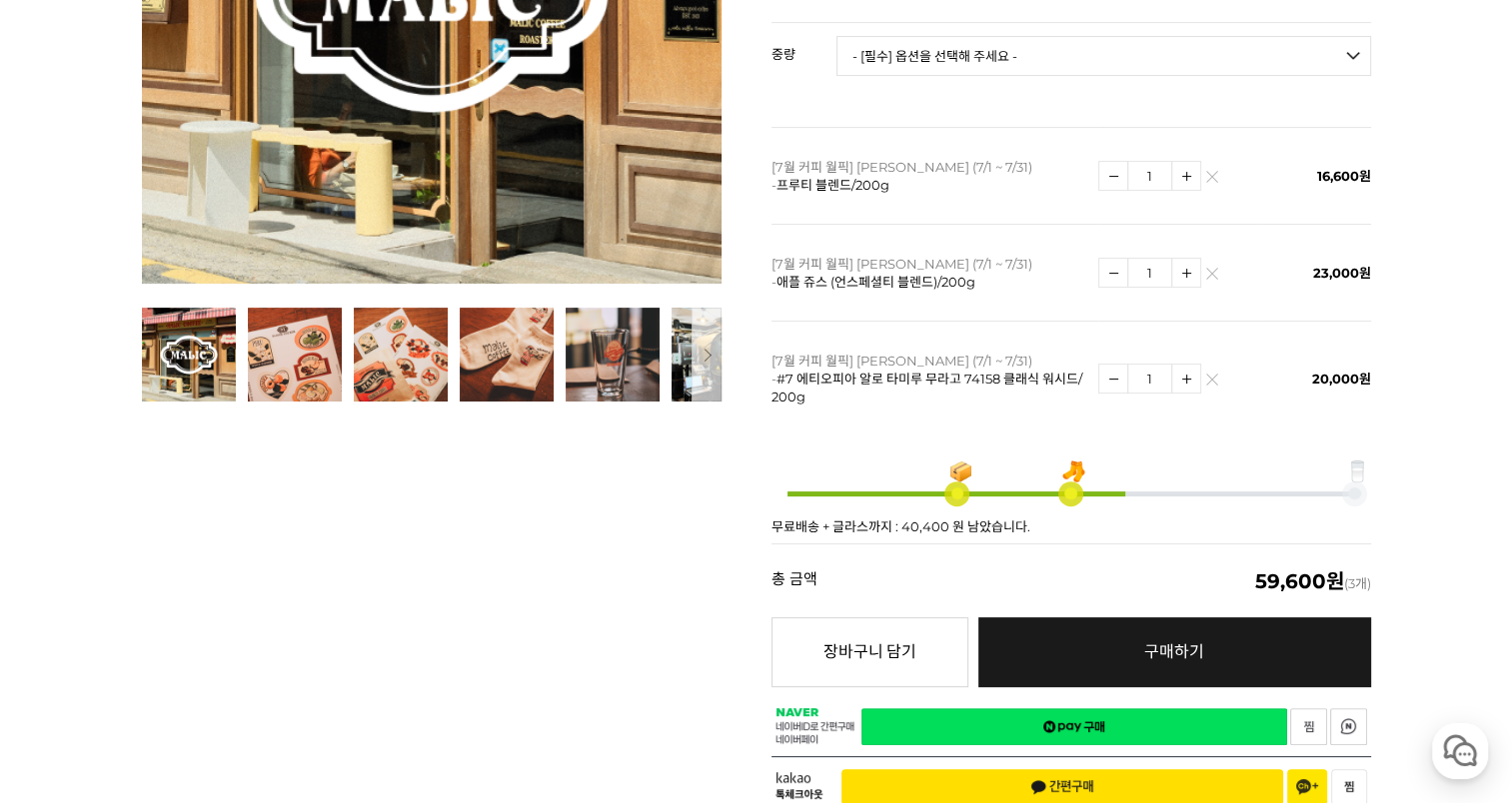 drag, startPoint x: 983, startPoint y: 278, endPoint x: 938, endPoint y: 399, distance: 129.09686 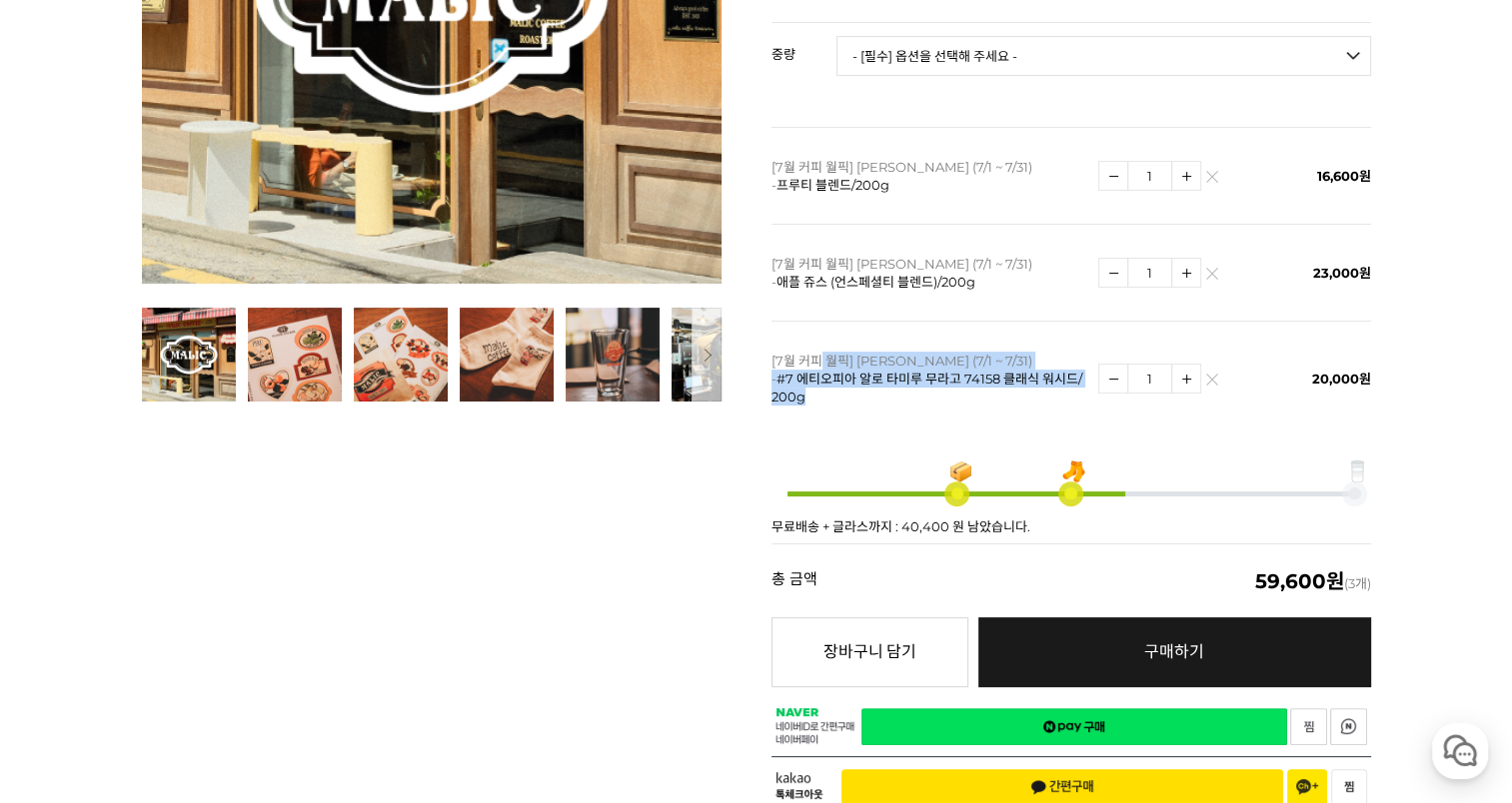 drag, startPoint x: 816, startPoint y: 344, endPoint x: 905, endPoint y: 394, distance: 102.0833 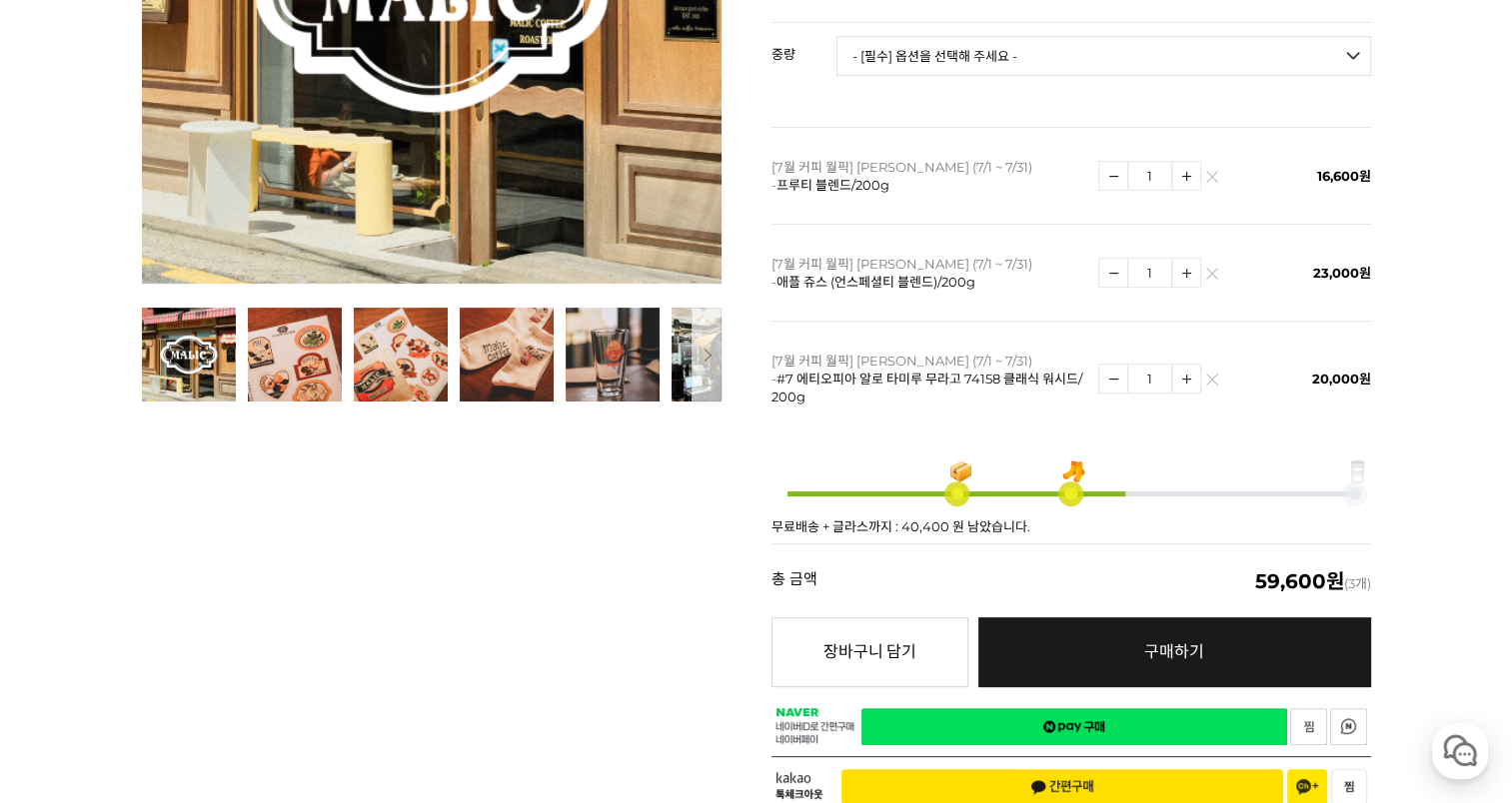 drag, startPoint x: 905, startPoint y: 394, endPoint x: 922, endPoint y: 418, distance: 29.410882 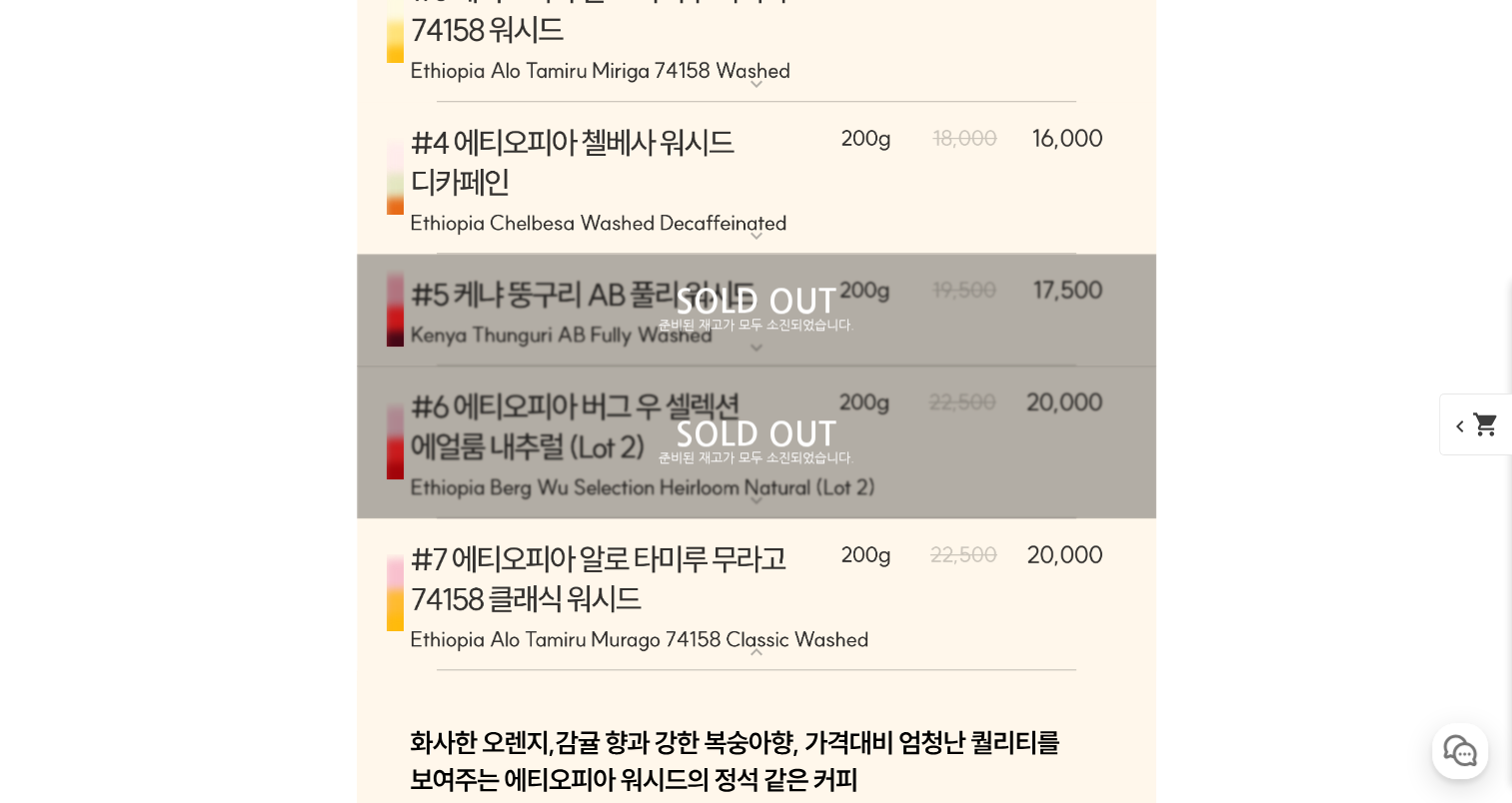 scroll, scrollTop: 9349, scrollLeft: 0, axis: vertical 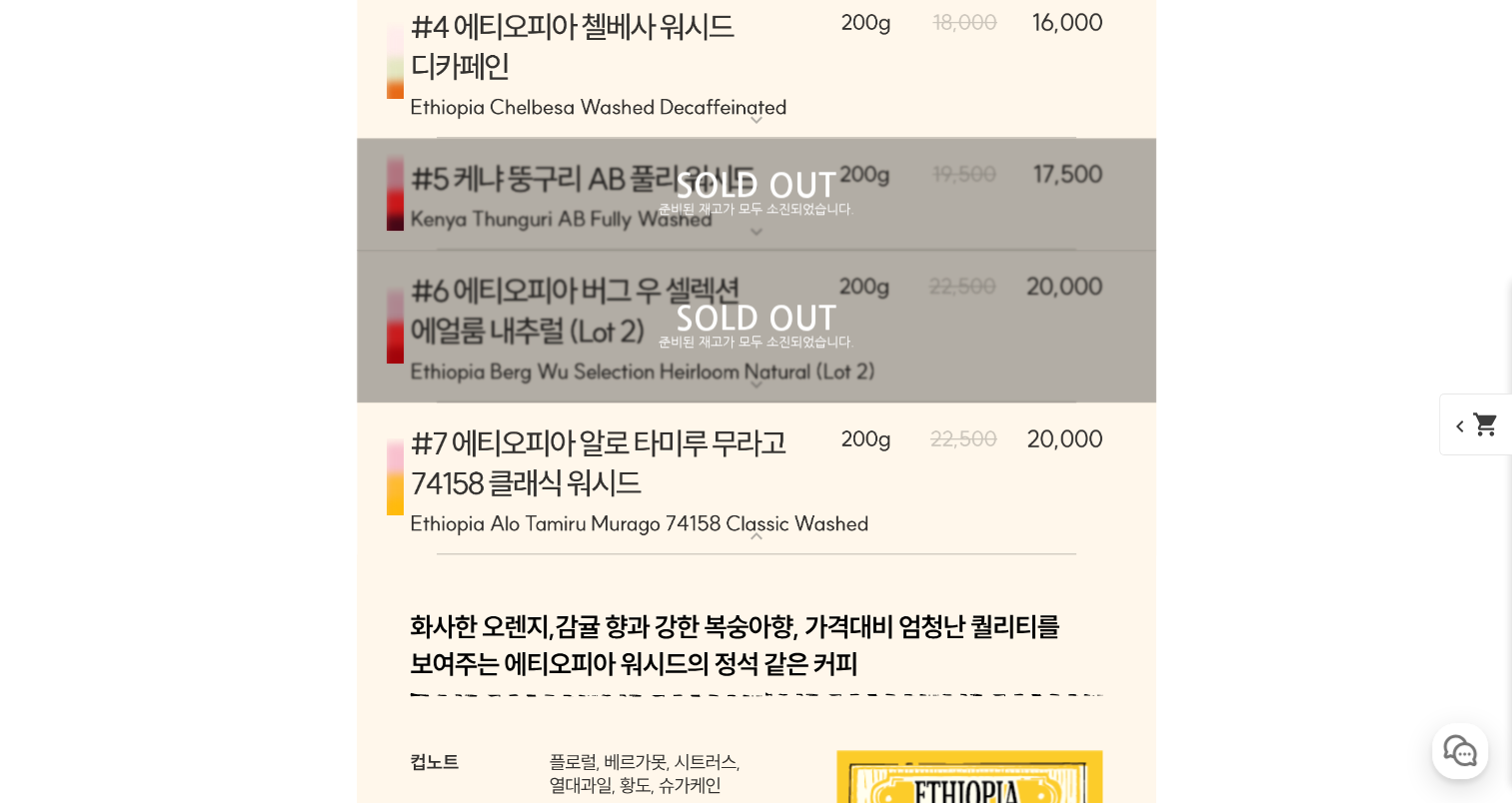 click at bounding box center (756, 478) 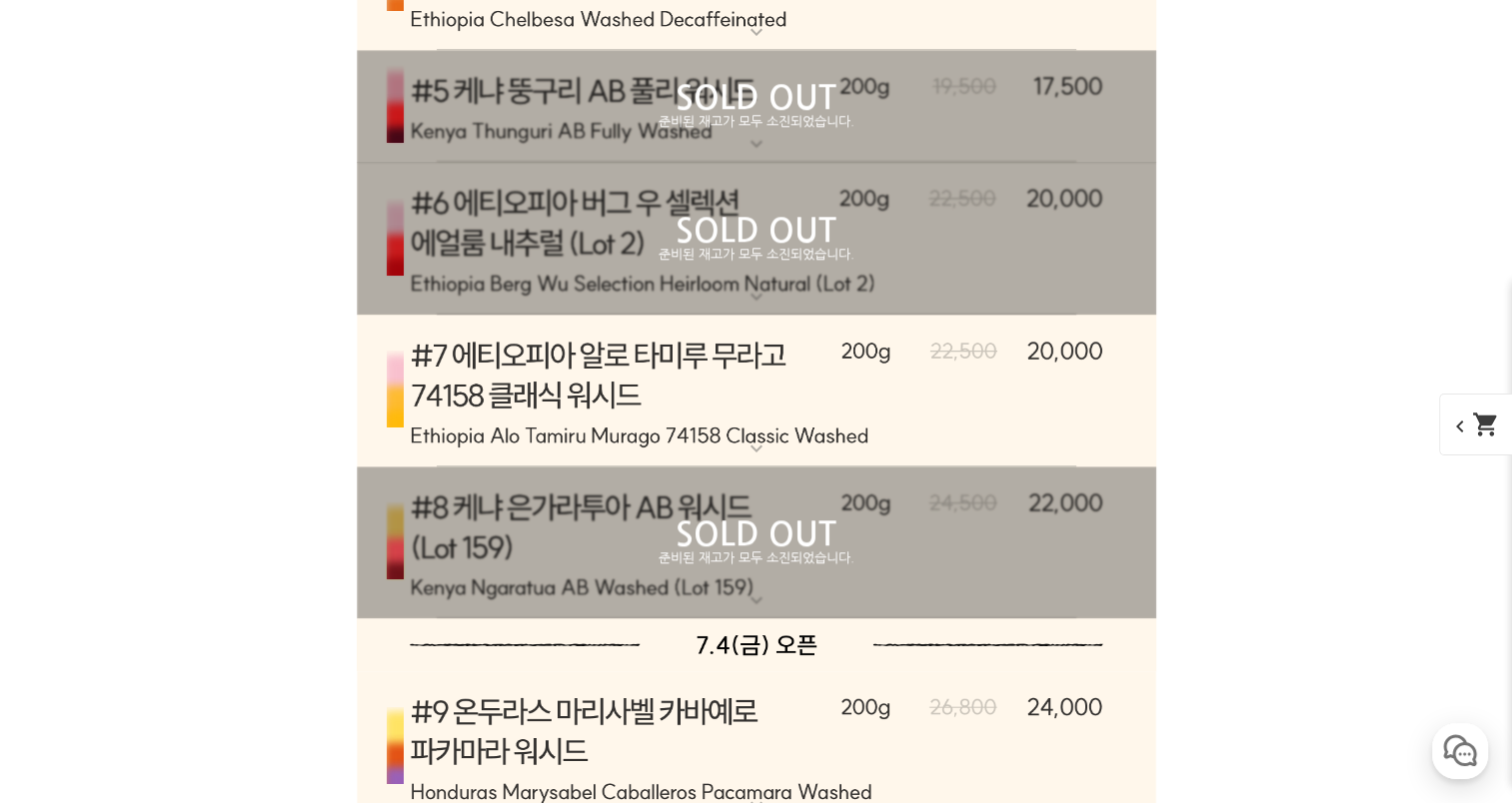 scroll, scrollTop: 9449, scrollLeft: 0, axis: vertical 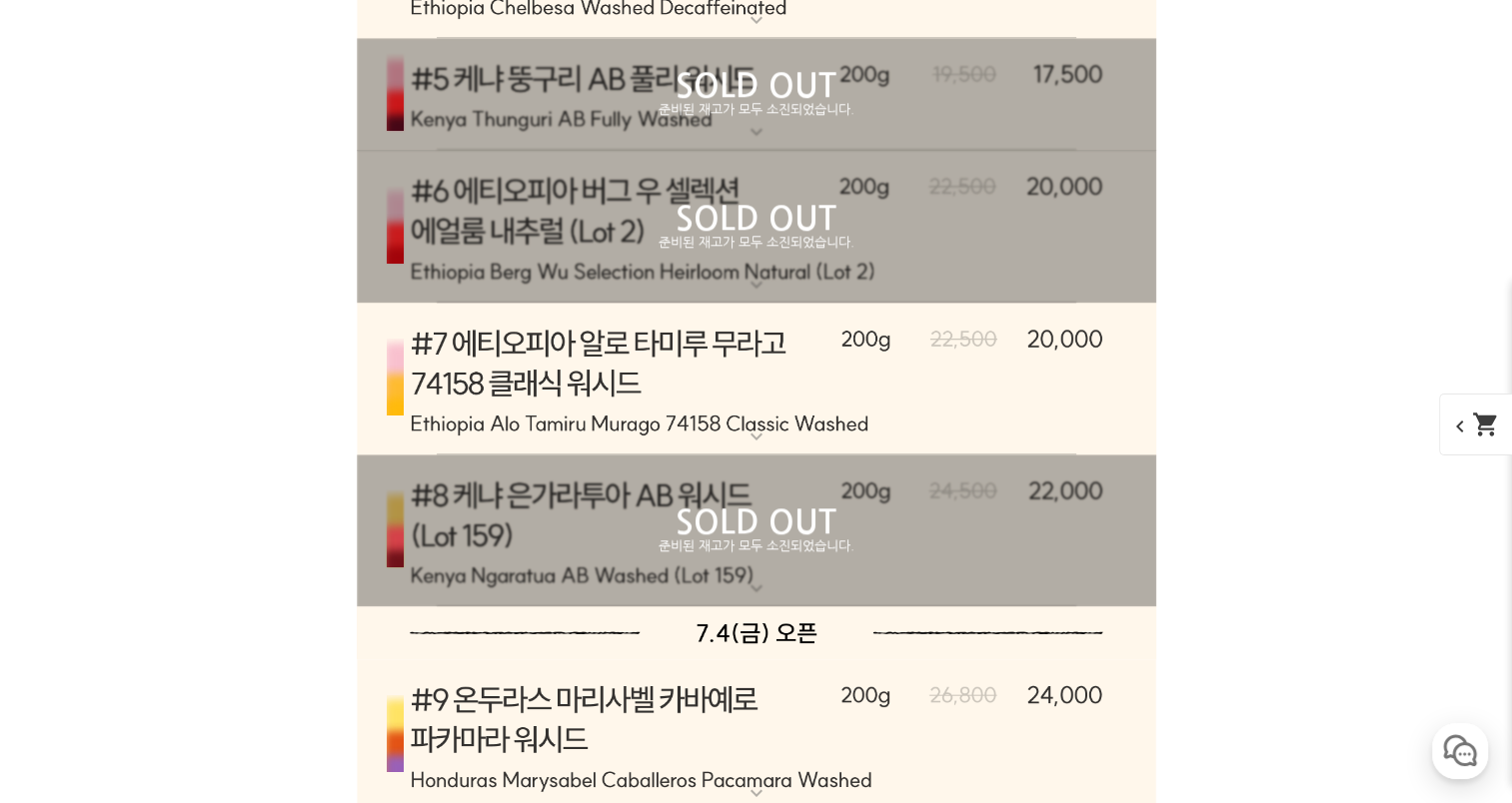 click at bounding box center (756, 379) 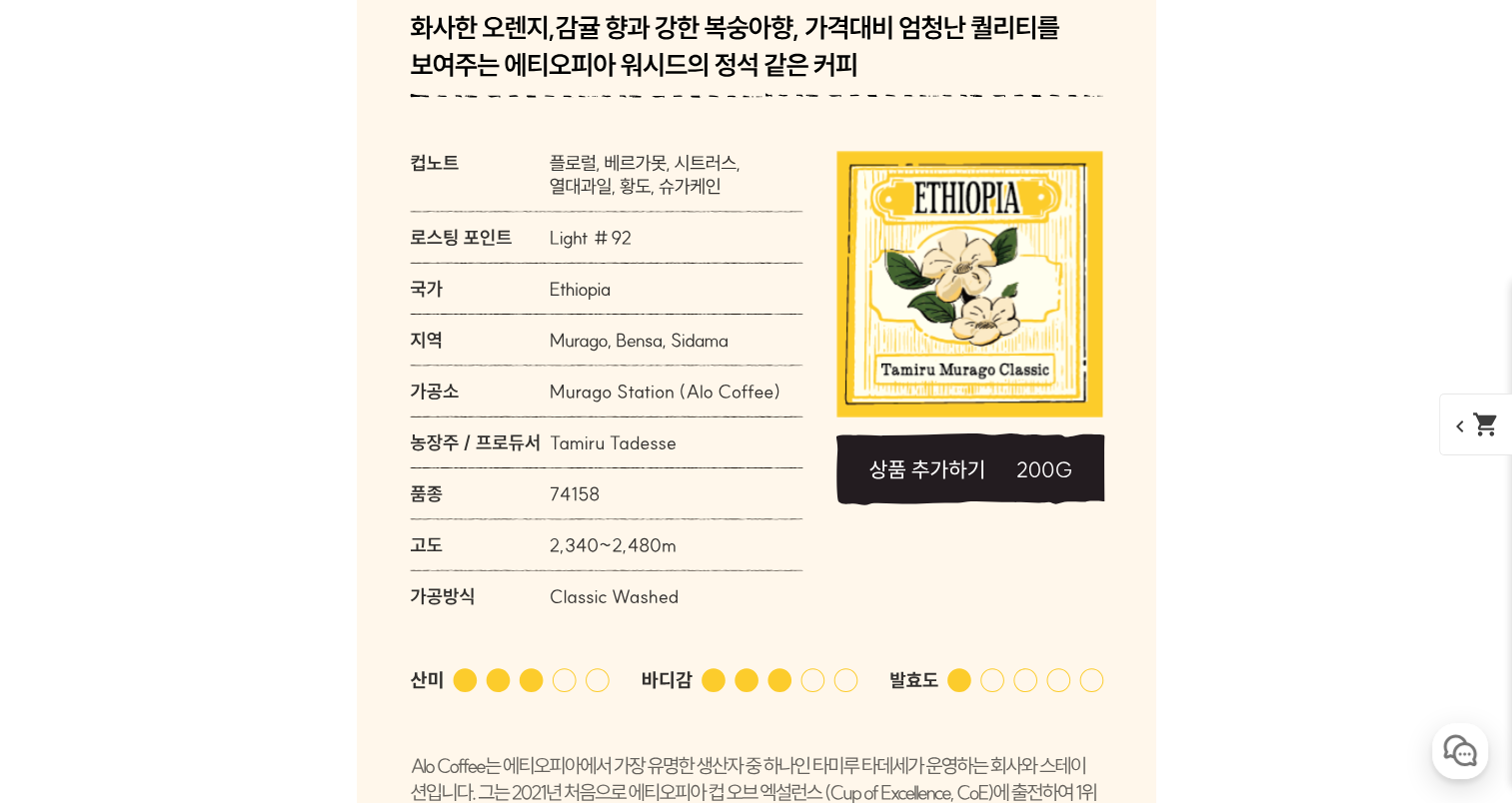 scroll, scrollTop: 9649, scrollLeft: 0, axis: vertical 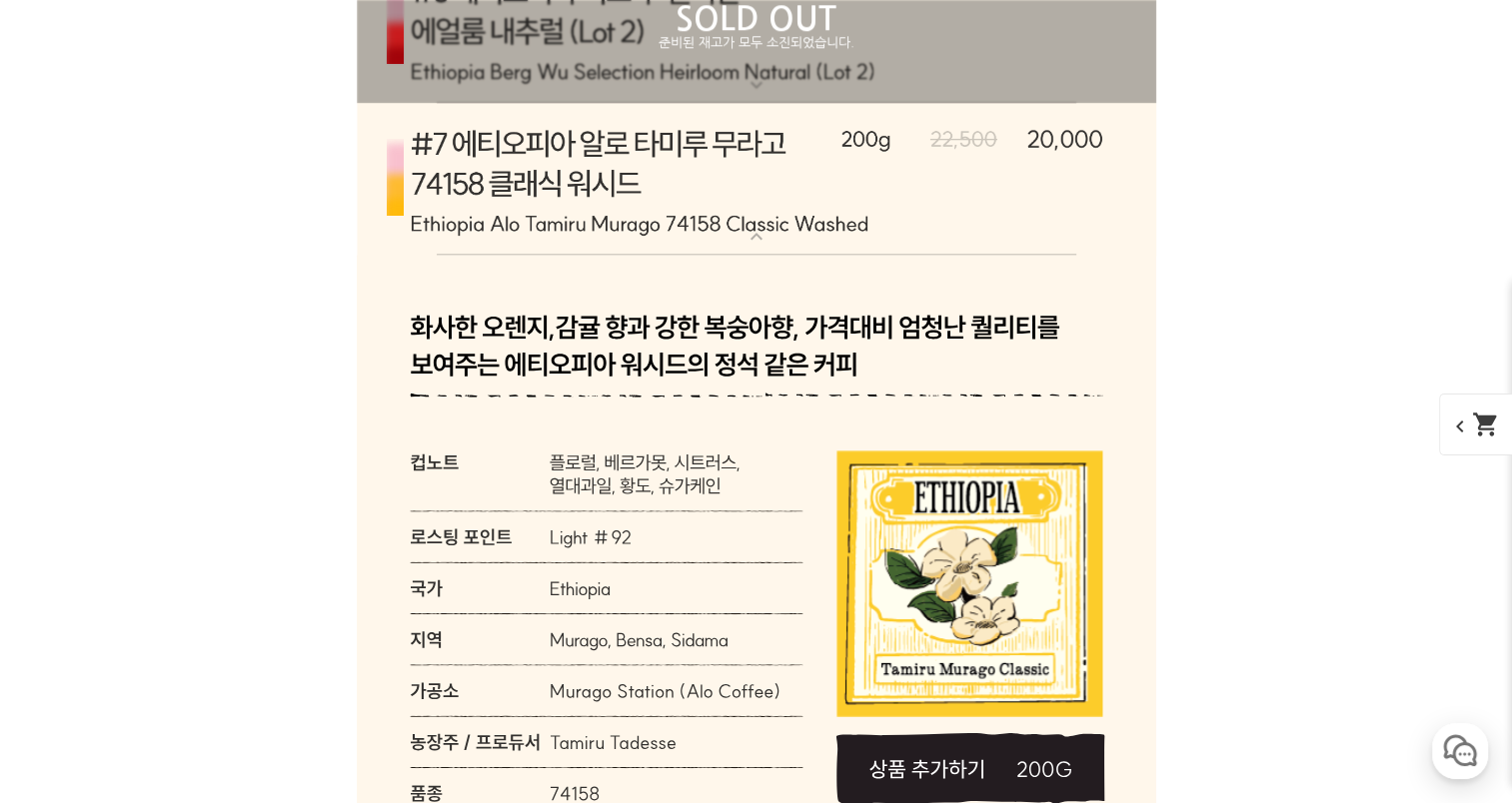 click at bounding box center (756, 179) 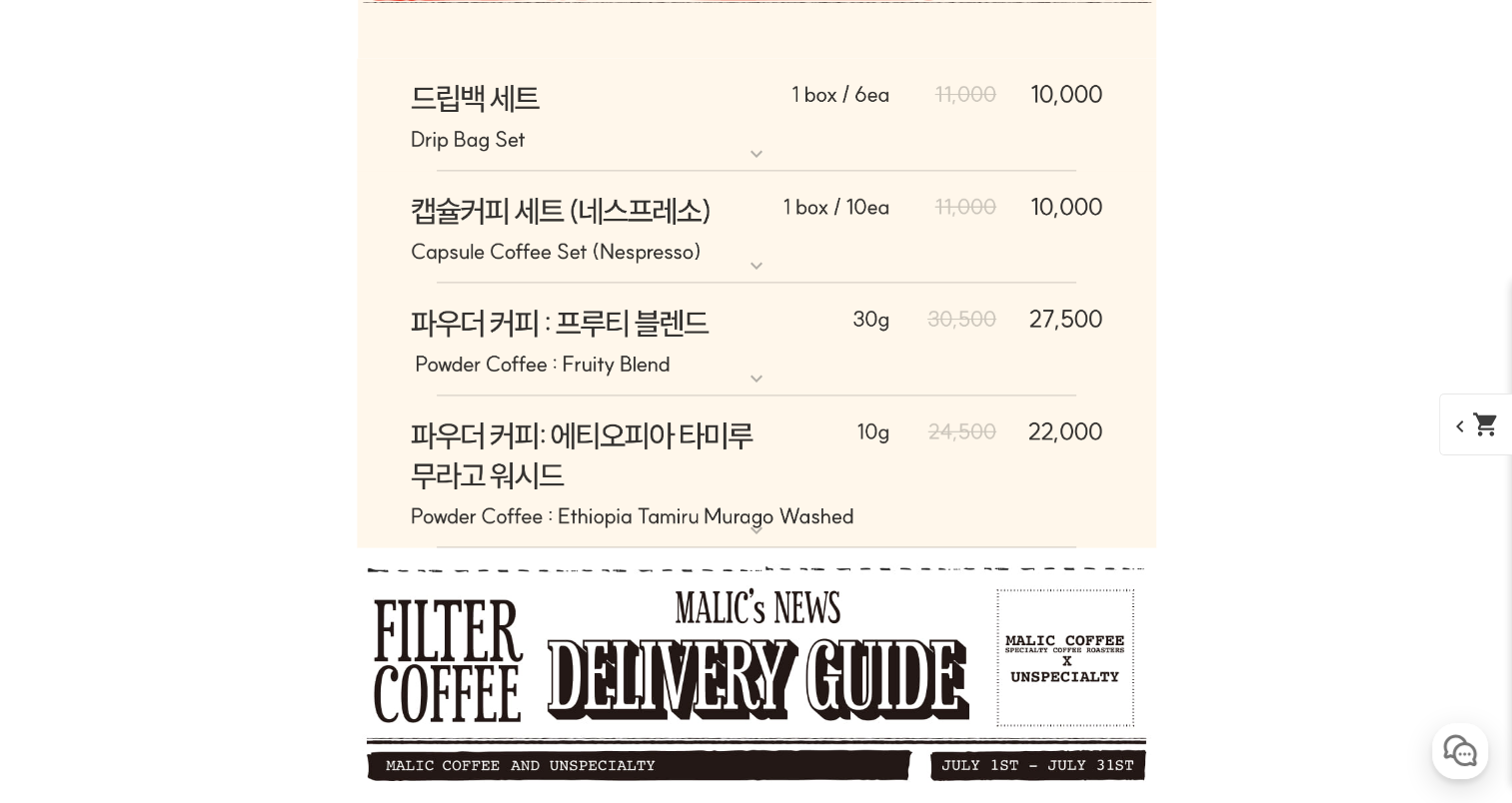 scroll, scrollTop: 11547, scrollLeft: 0, axis: vertical 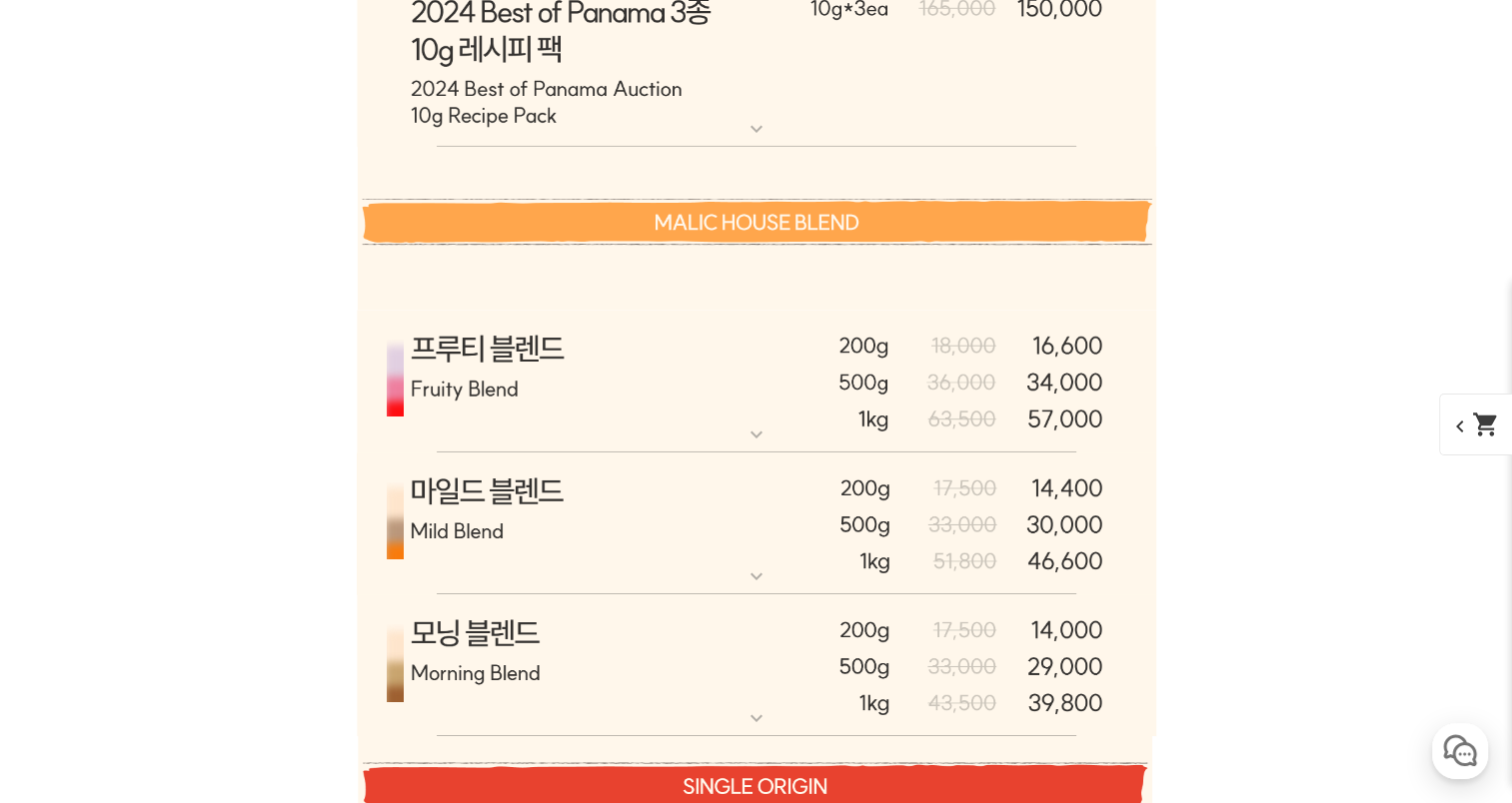 click at bounding box center [756, 523] 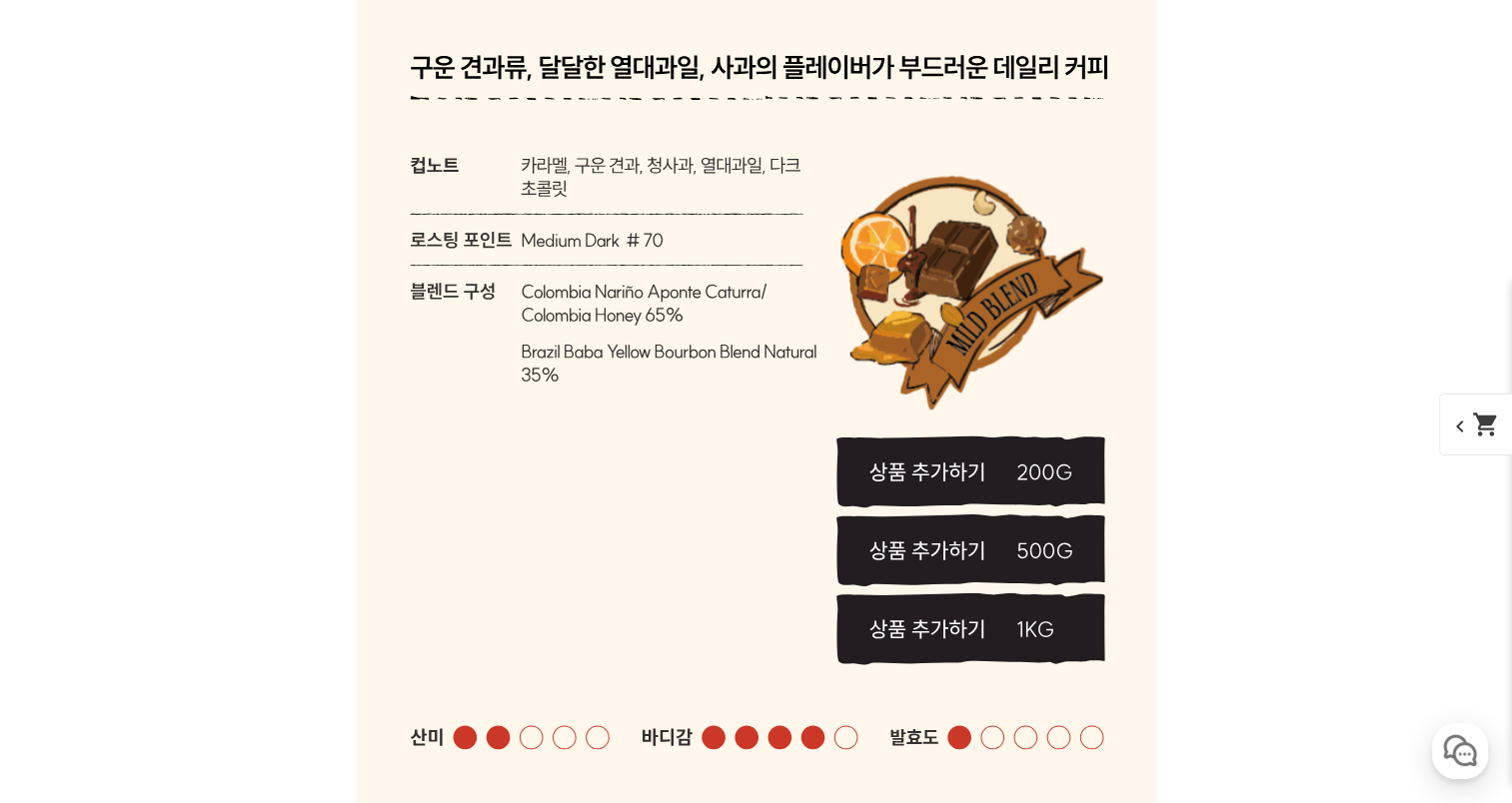 scroll, scrollTop: 7292, scrollLeft: 0, axis: vertical 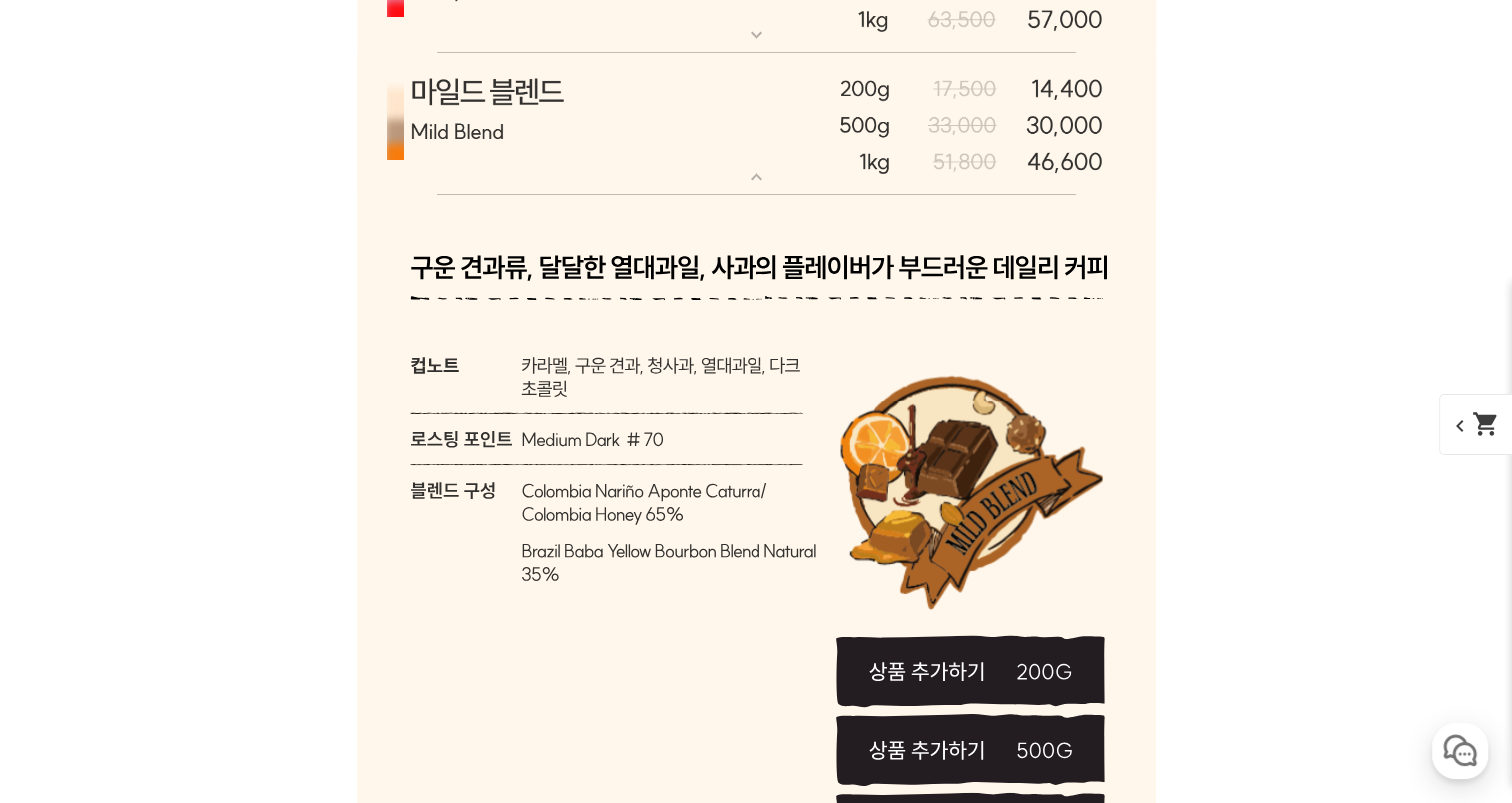 click at bounding box center (756, 124) 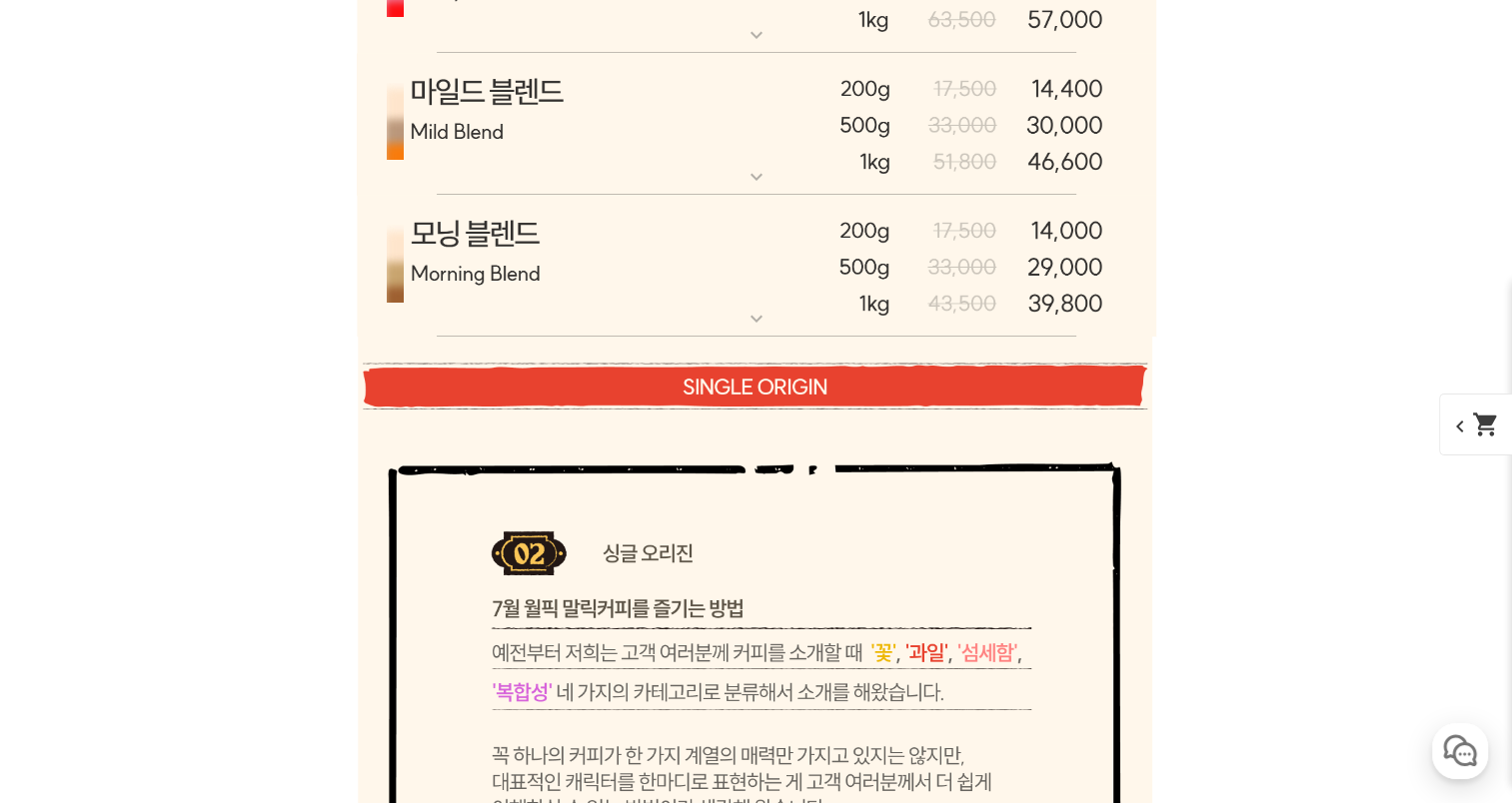 click at bounding box center [756, 267] 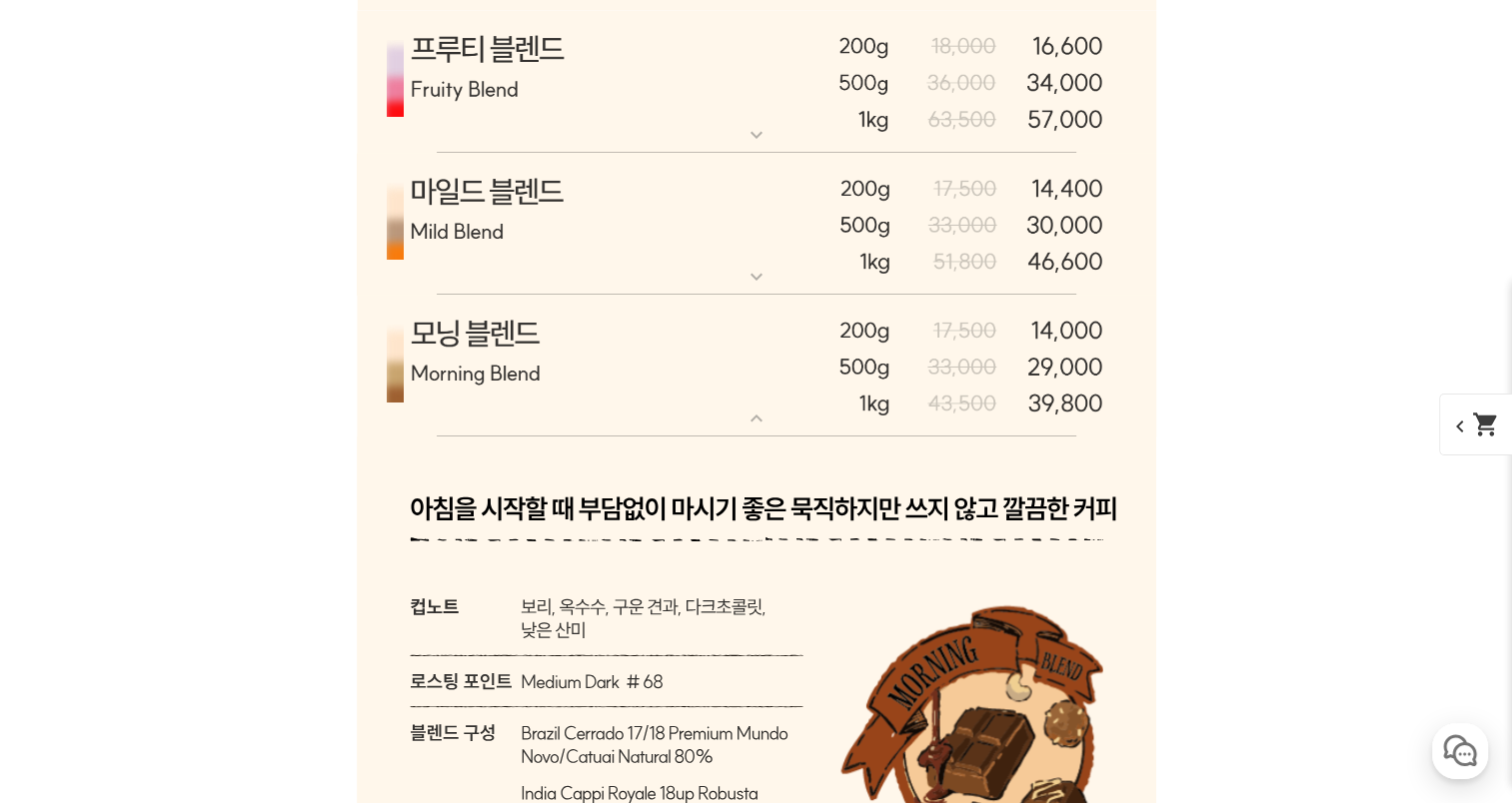click at bounding box center [756, 367] 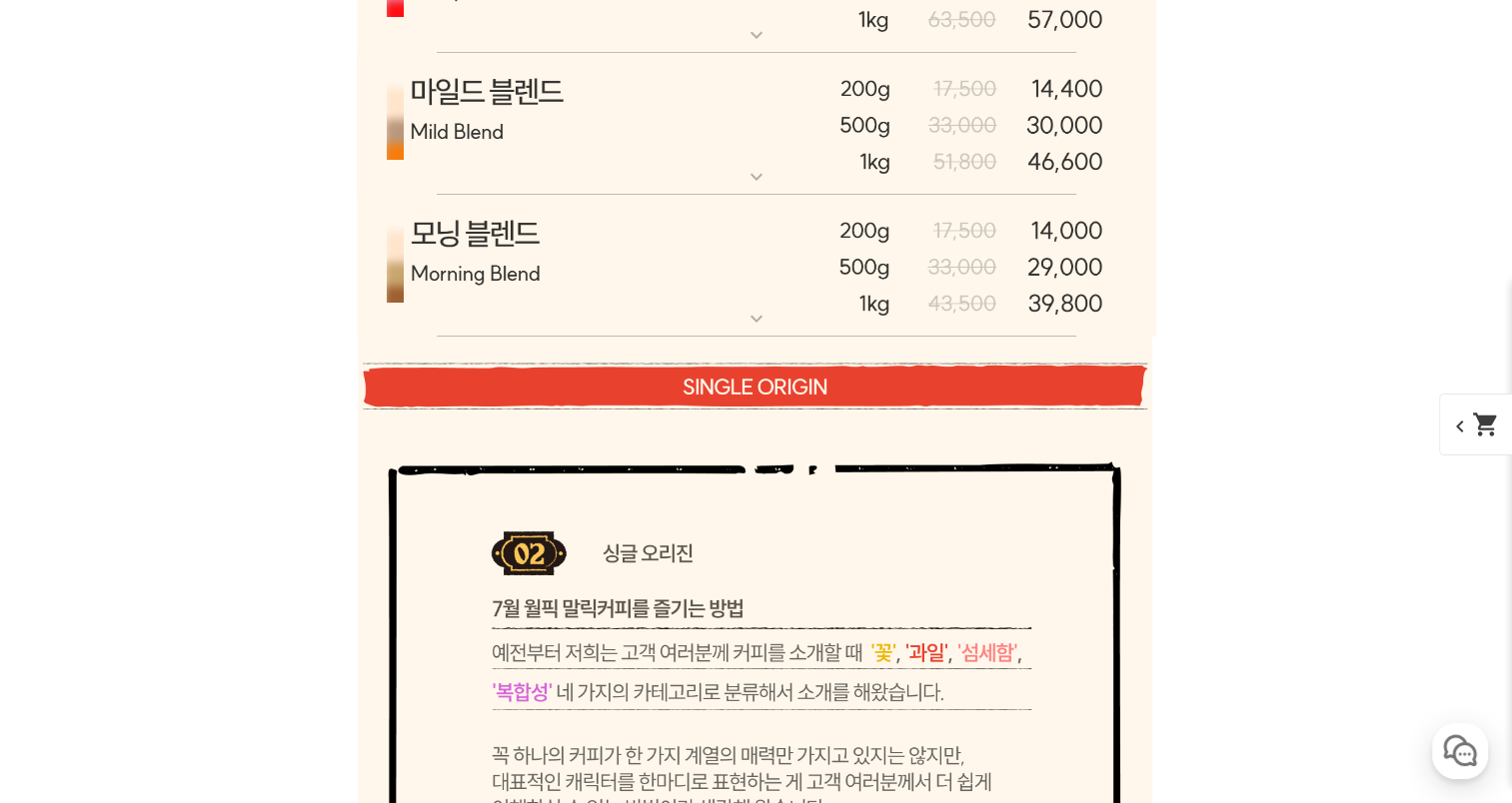 scroll, scrollTop: 6793, scrollLeft: 0, axis: vertical 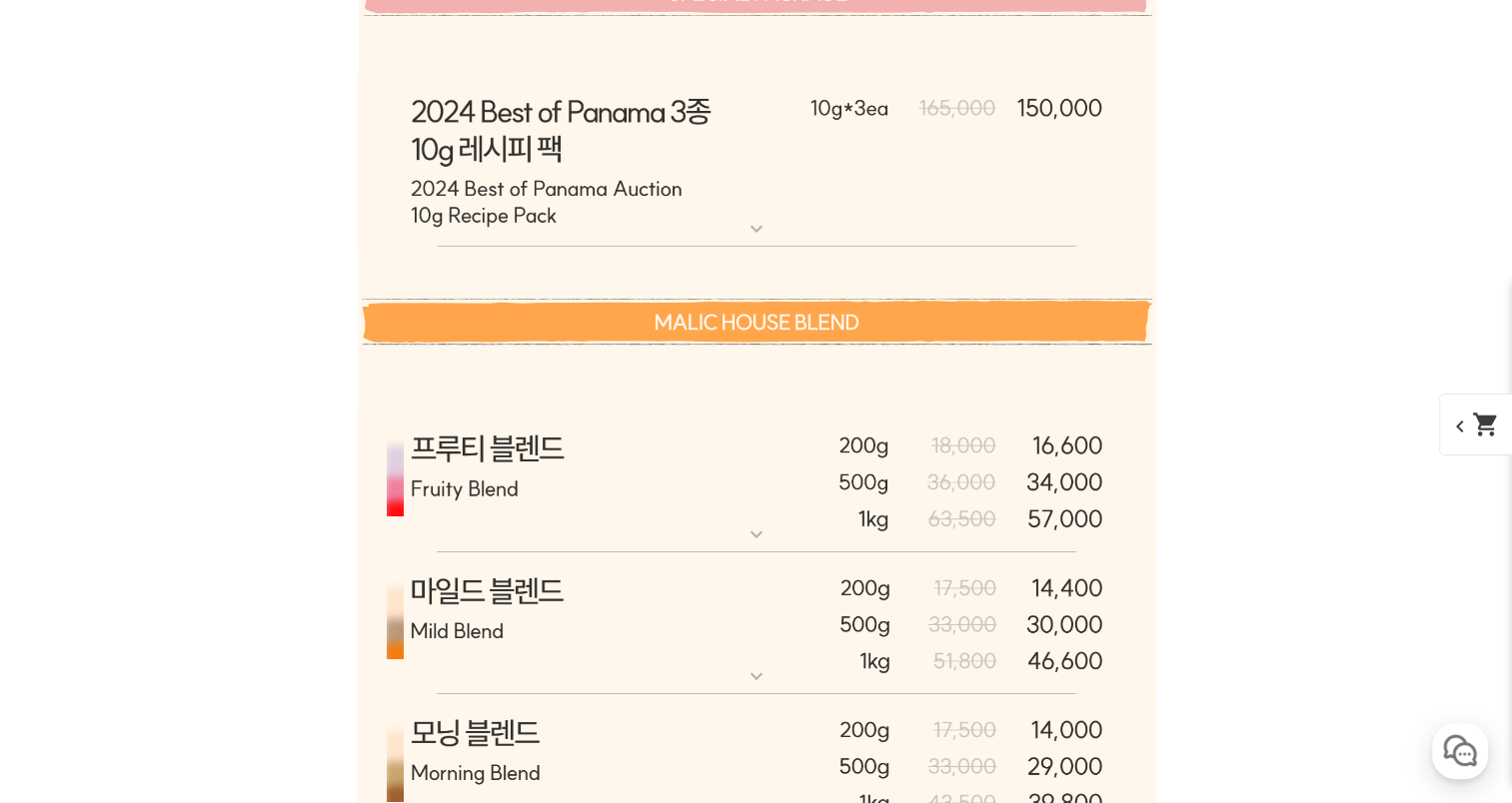 click at bounding box center [756, 623] 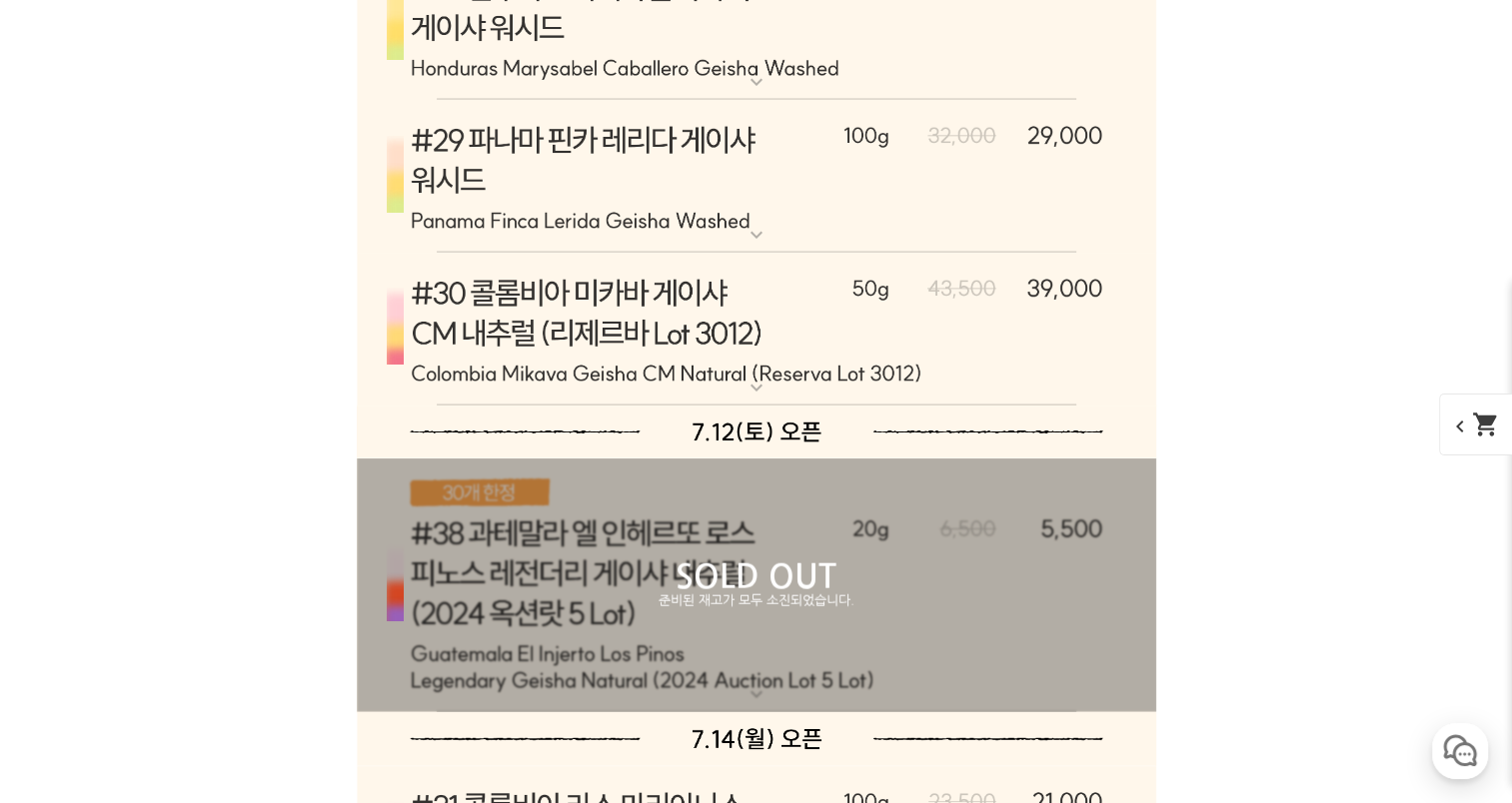 scroll, scrollTop: 11986, scrollLeft: 0, axis: vertical 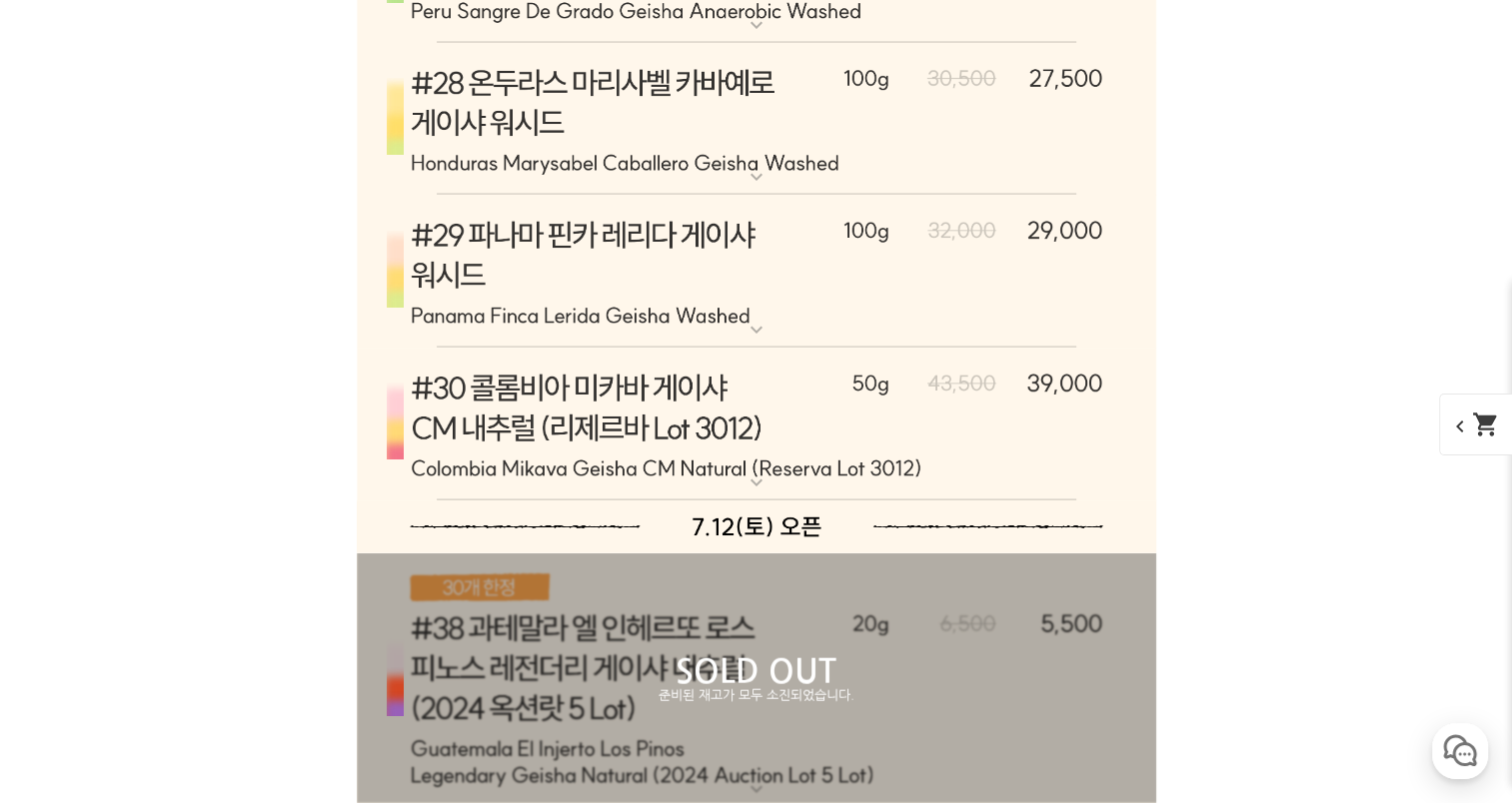click at bounding box center (756, -570) 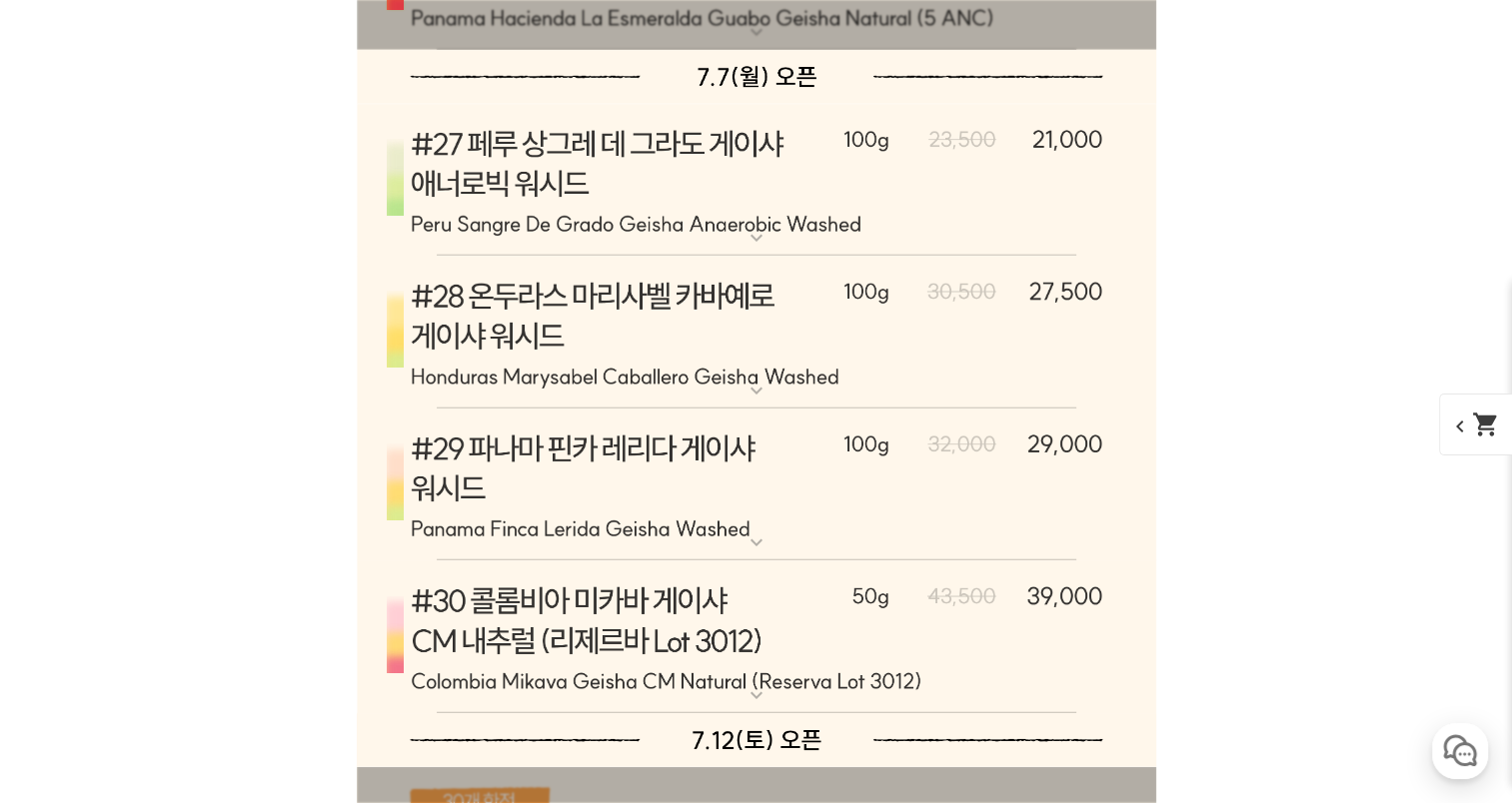 scroll, scrollTop: 12286, scrollLeft: 0, axis: vertical 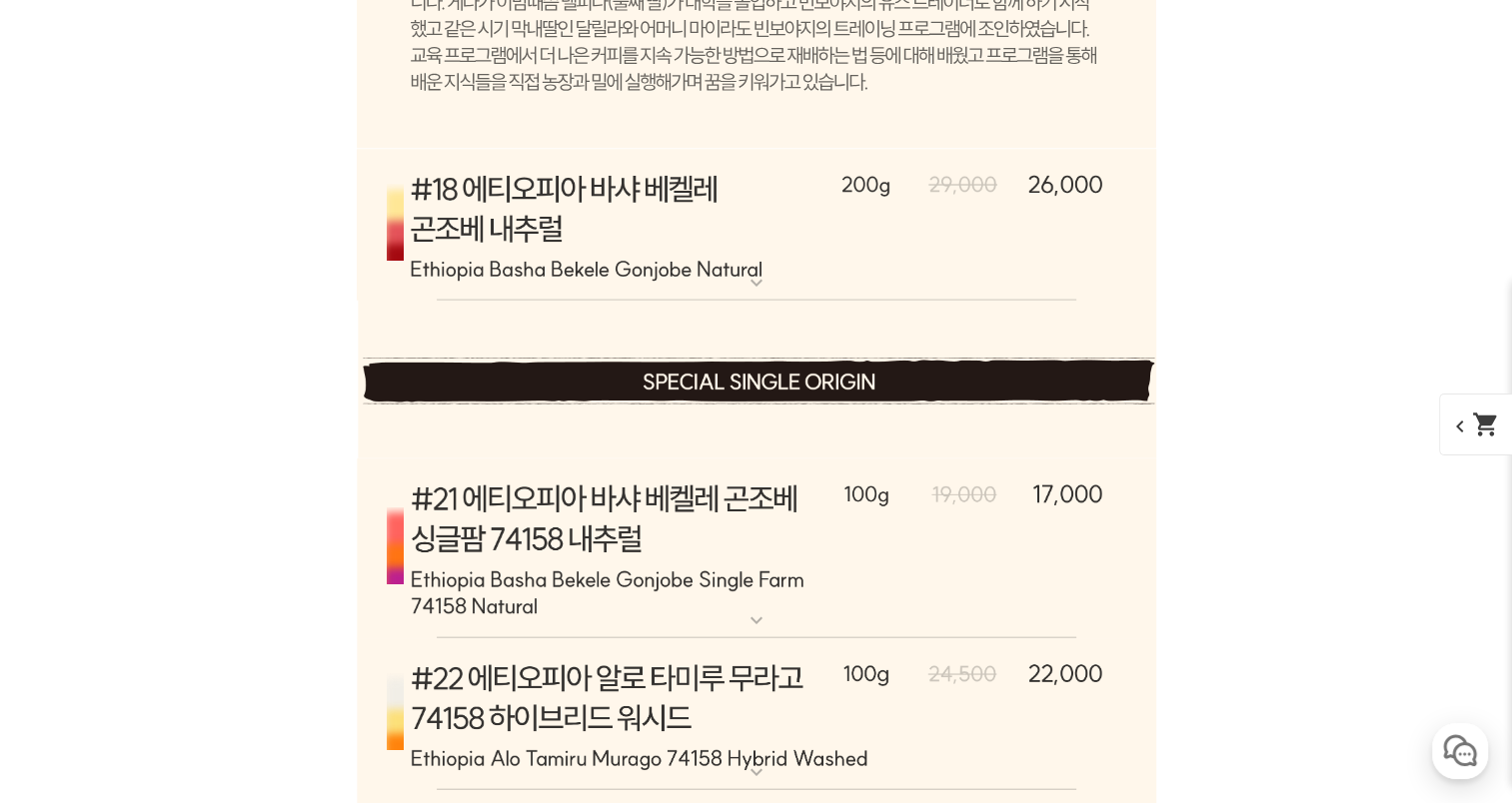 click at bounding box center [756, -870] 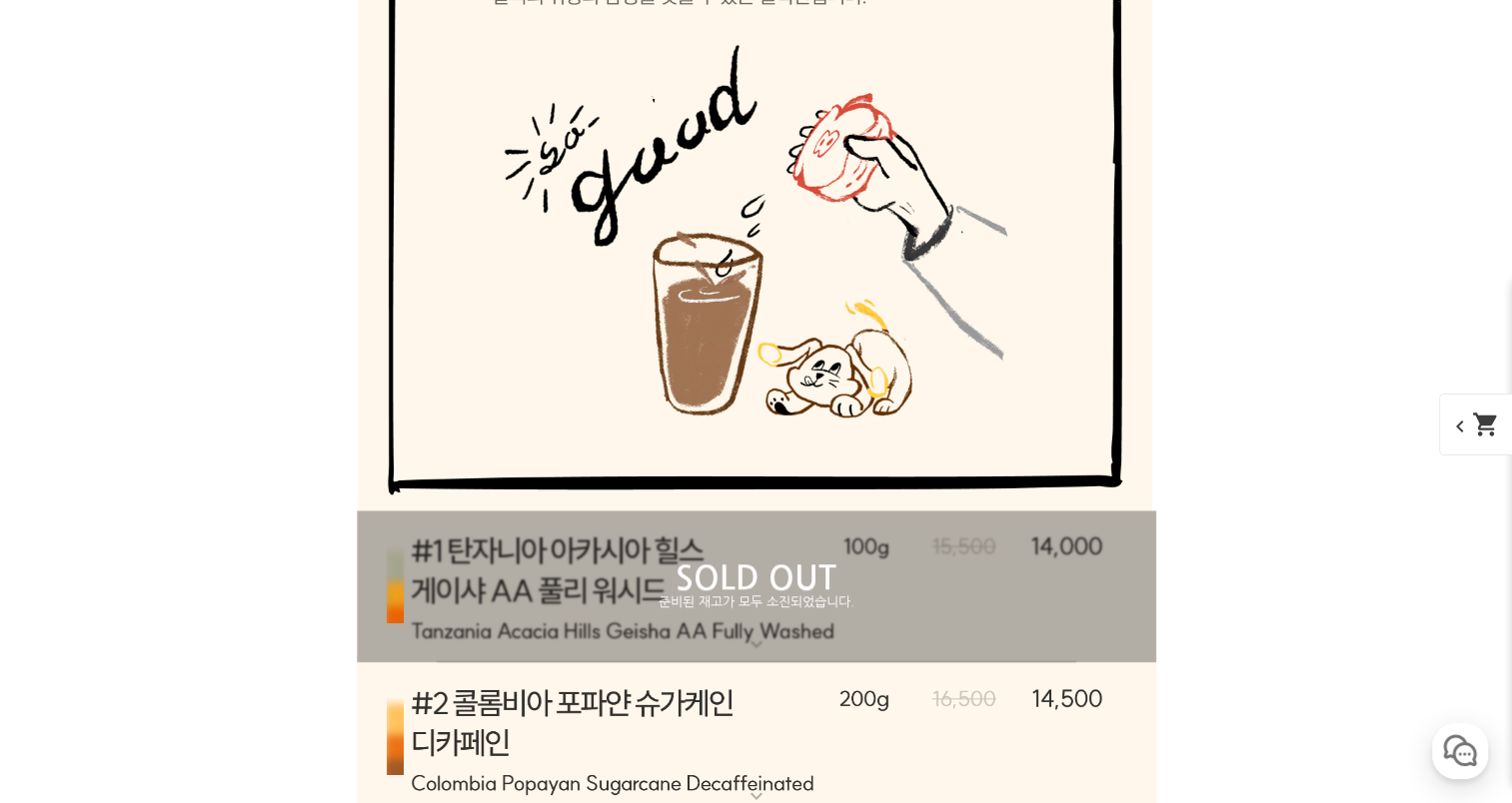 scroll, scrollTop: 9789, scrollLeft: 0, axis: vertical 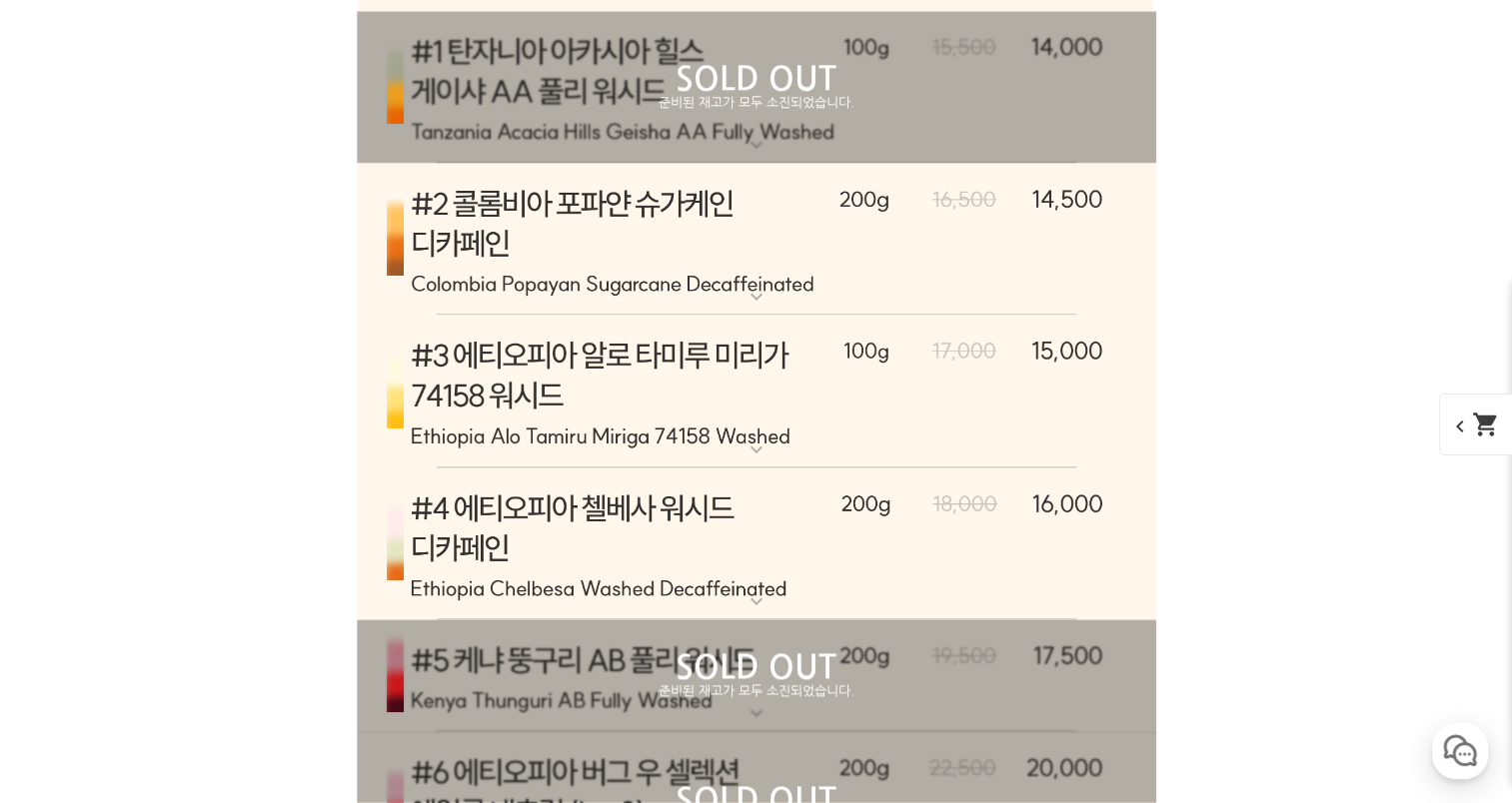 click at bounding box center (756, 240) 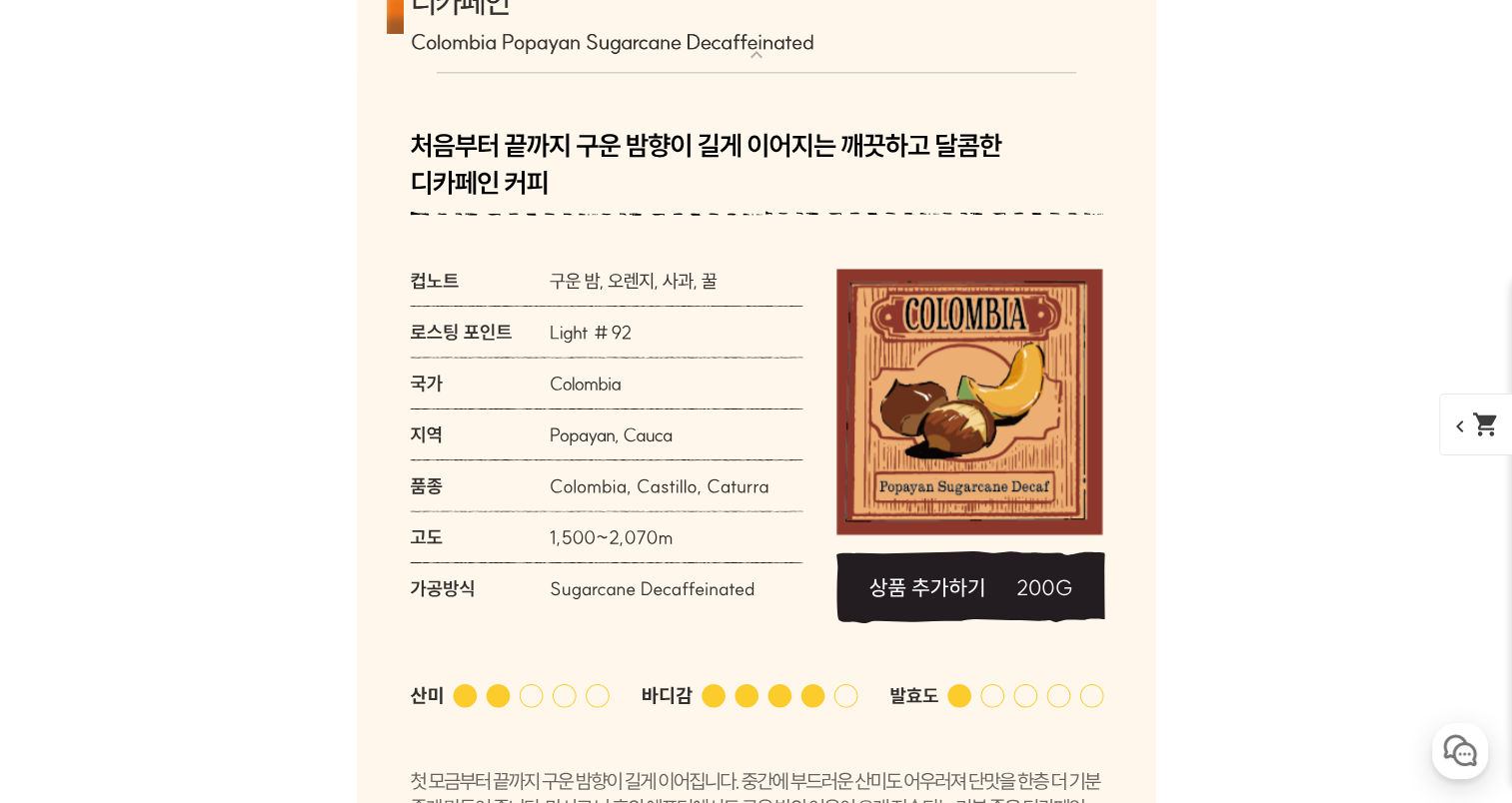 scroll, scrollTop: 9889, scrollLeft: 0, axis: vertical 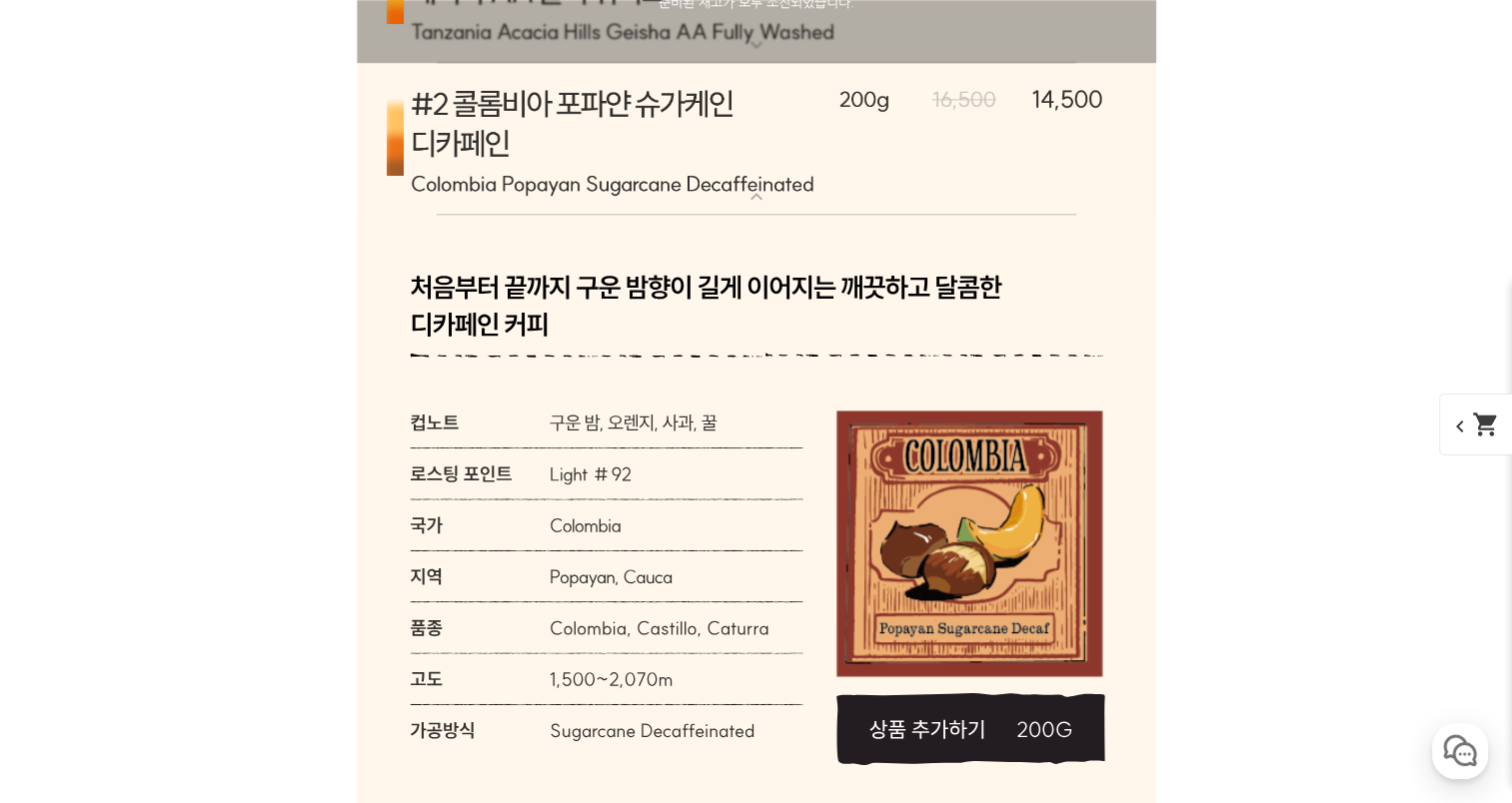 click at bounding box center (756, 140) 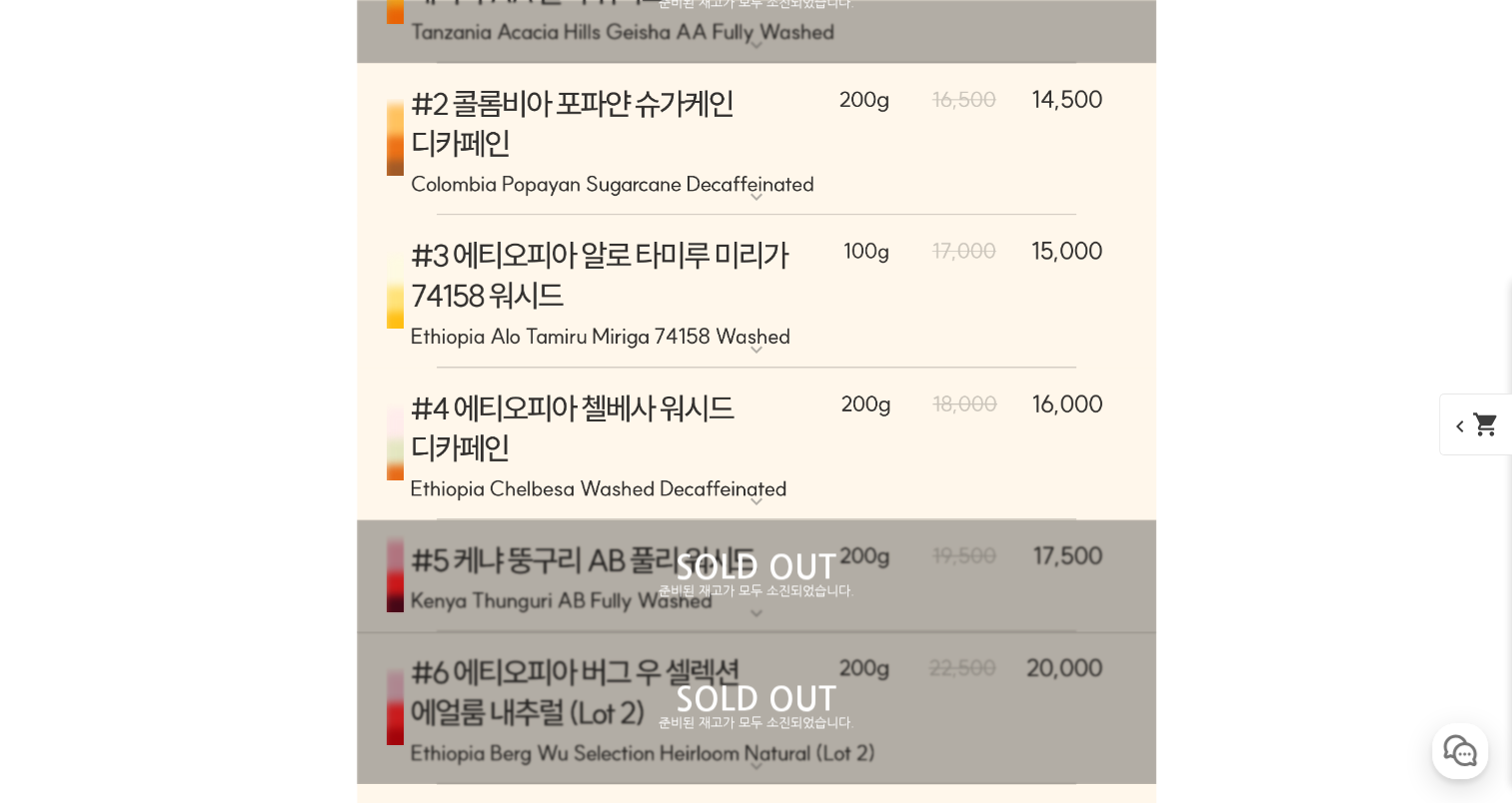 click at bounding box center [756, 291] 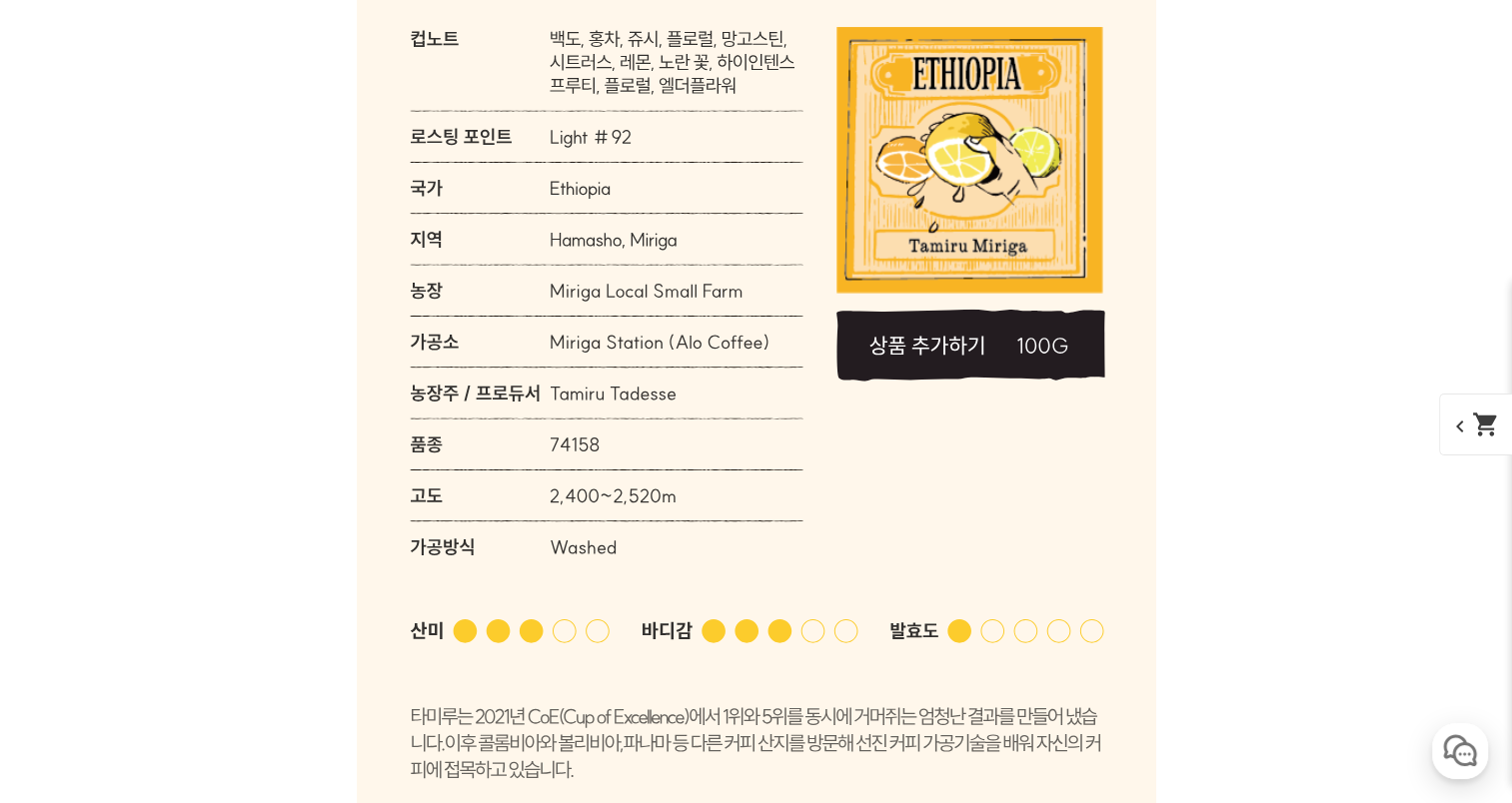scroll, scrollTop: 10088, scrollLeft: 0, axis: vertical 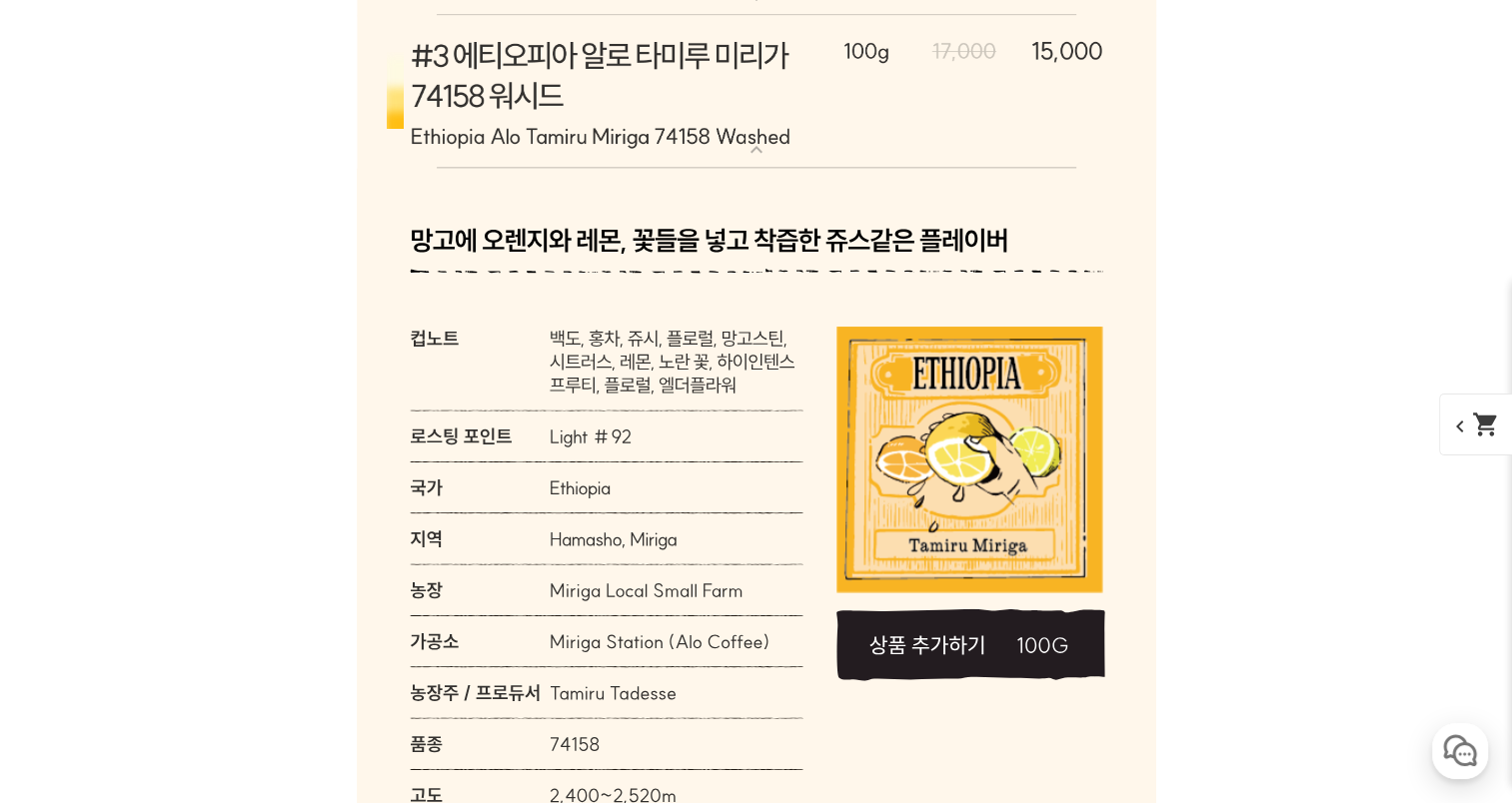 click at bounding box center (756, 91) 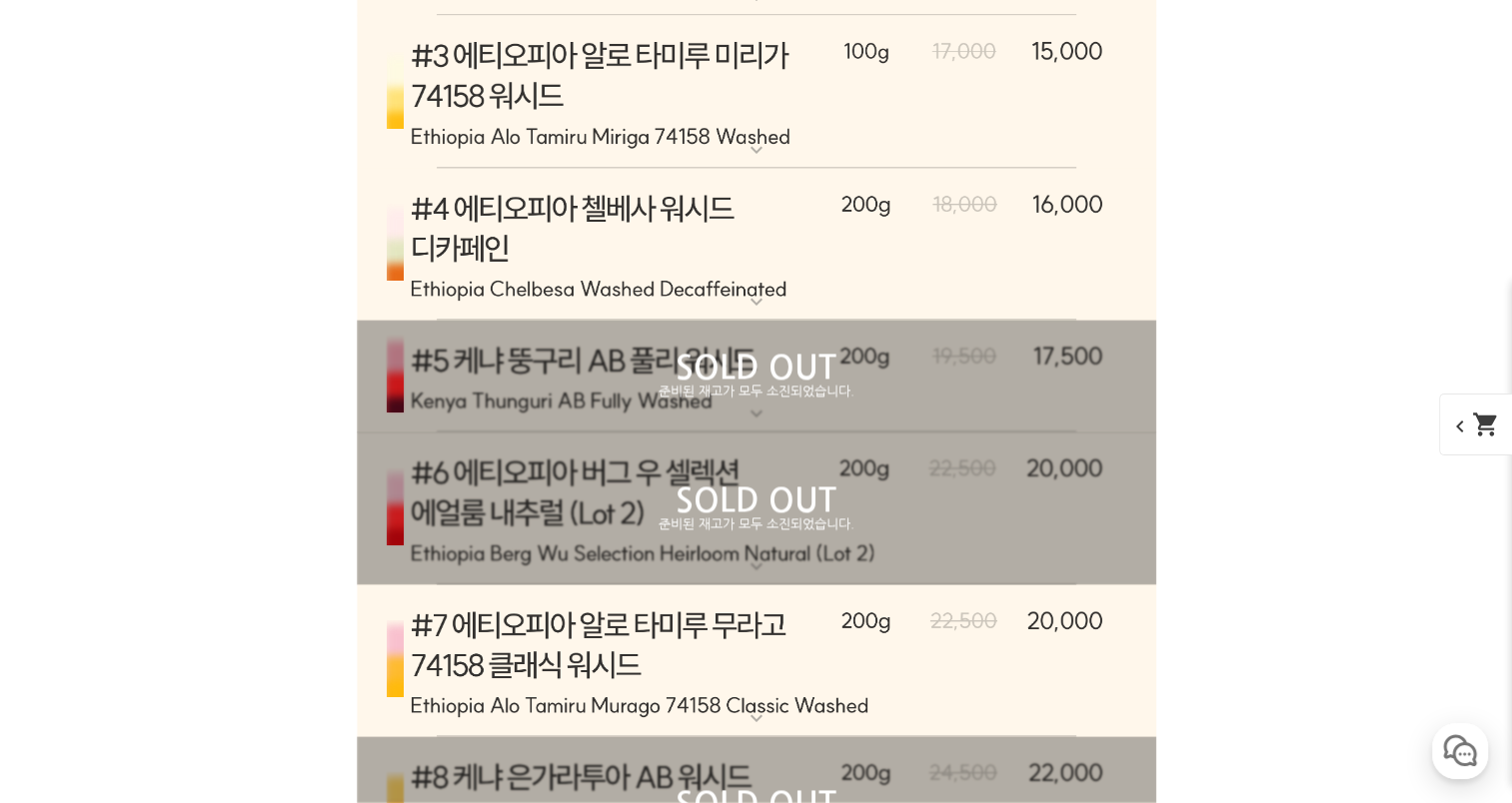 click at bounding box center (756, 91) 